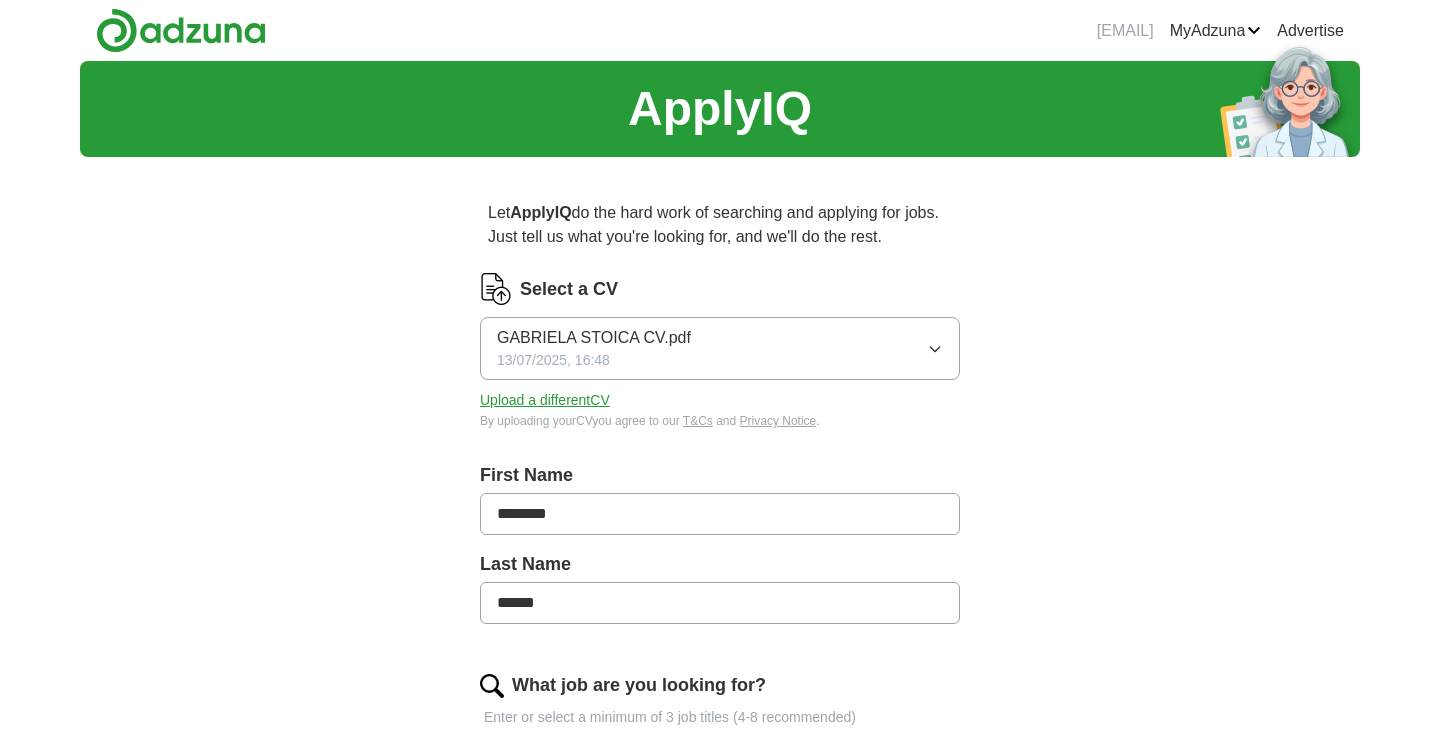 scroll, scrollTop: 0, scrollLeft: 0, axis: both 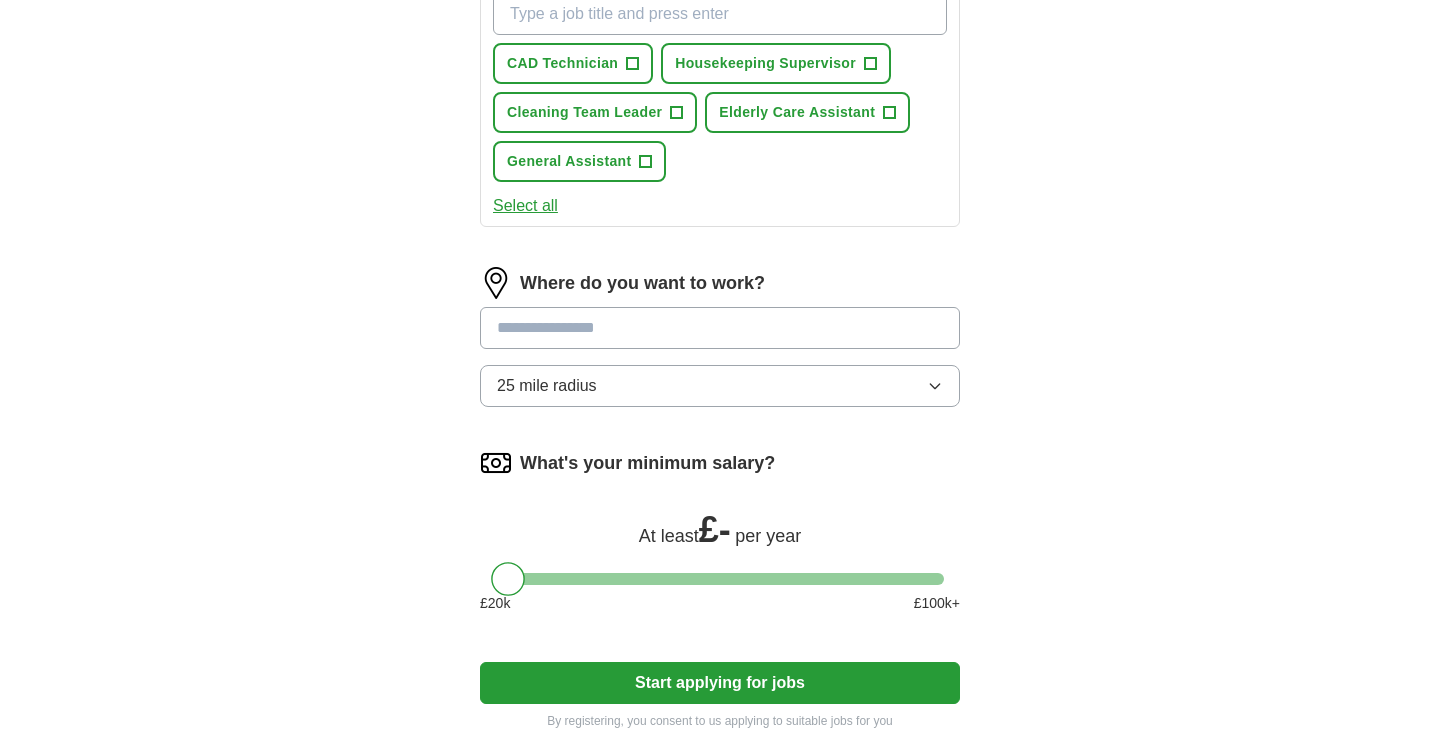 click at bounding box center [720, 328] 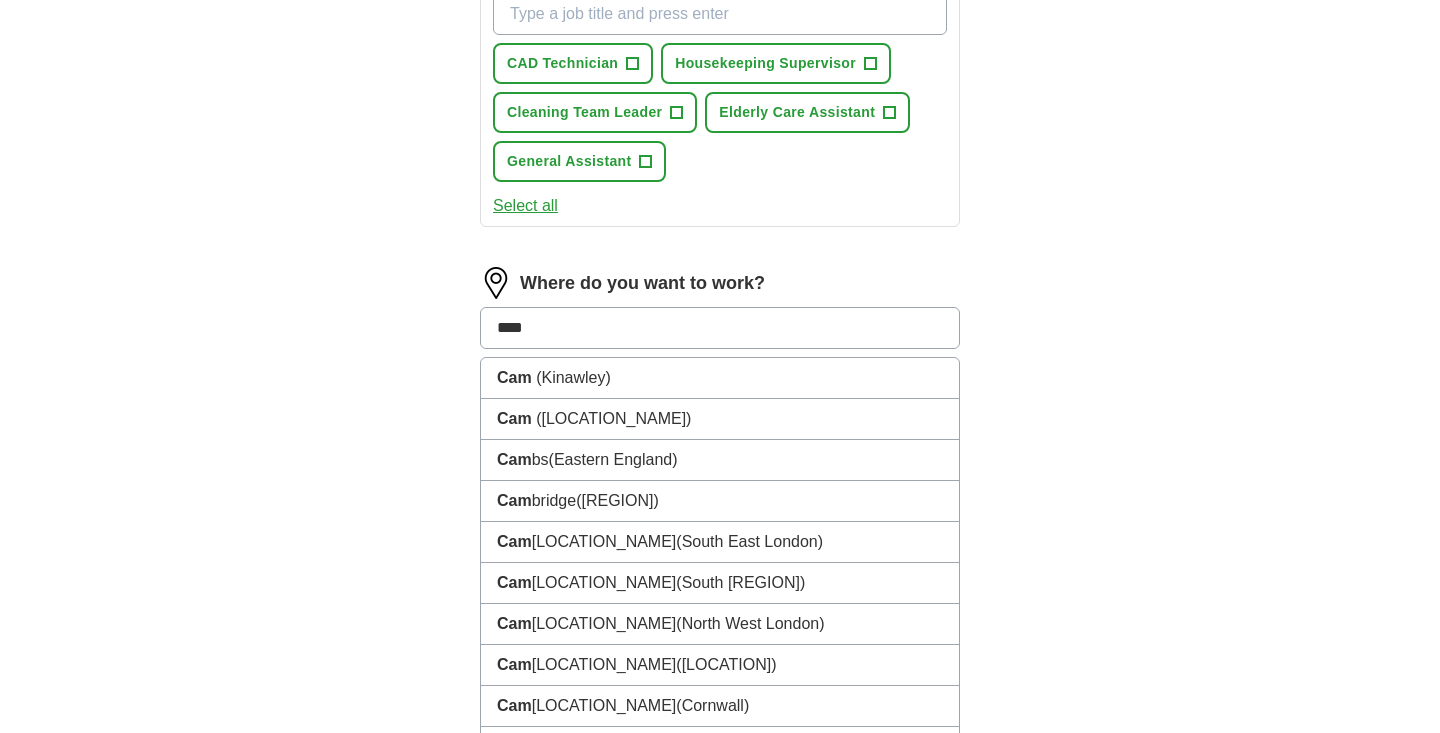type on "*****" 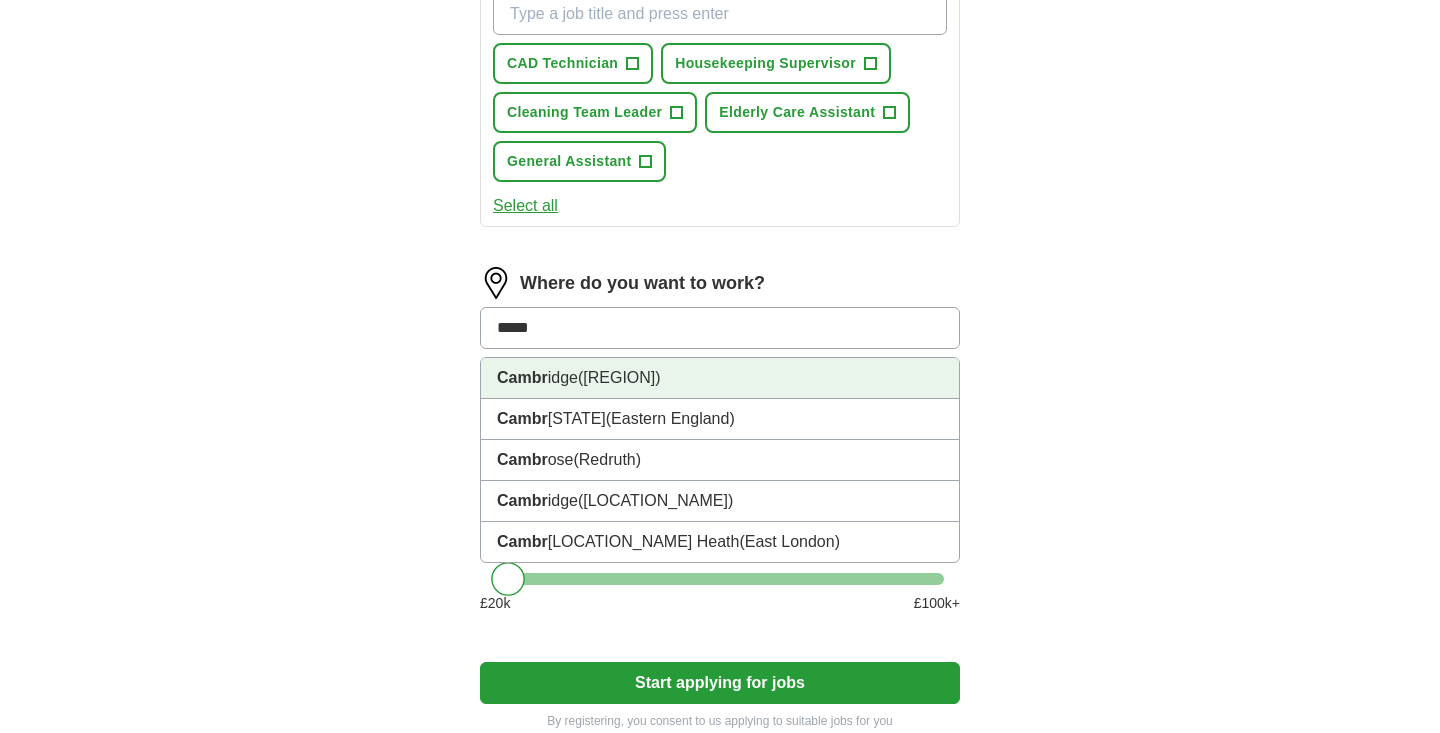 click on "Cambr idge ([REGION])" at bounding box center (720, 378) 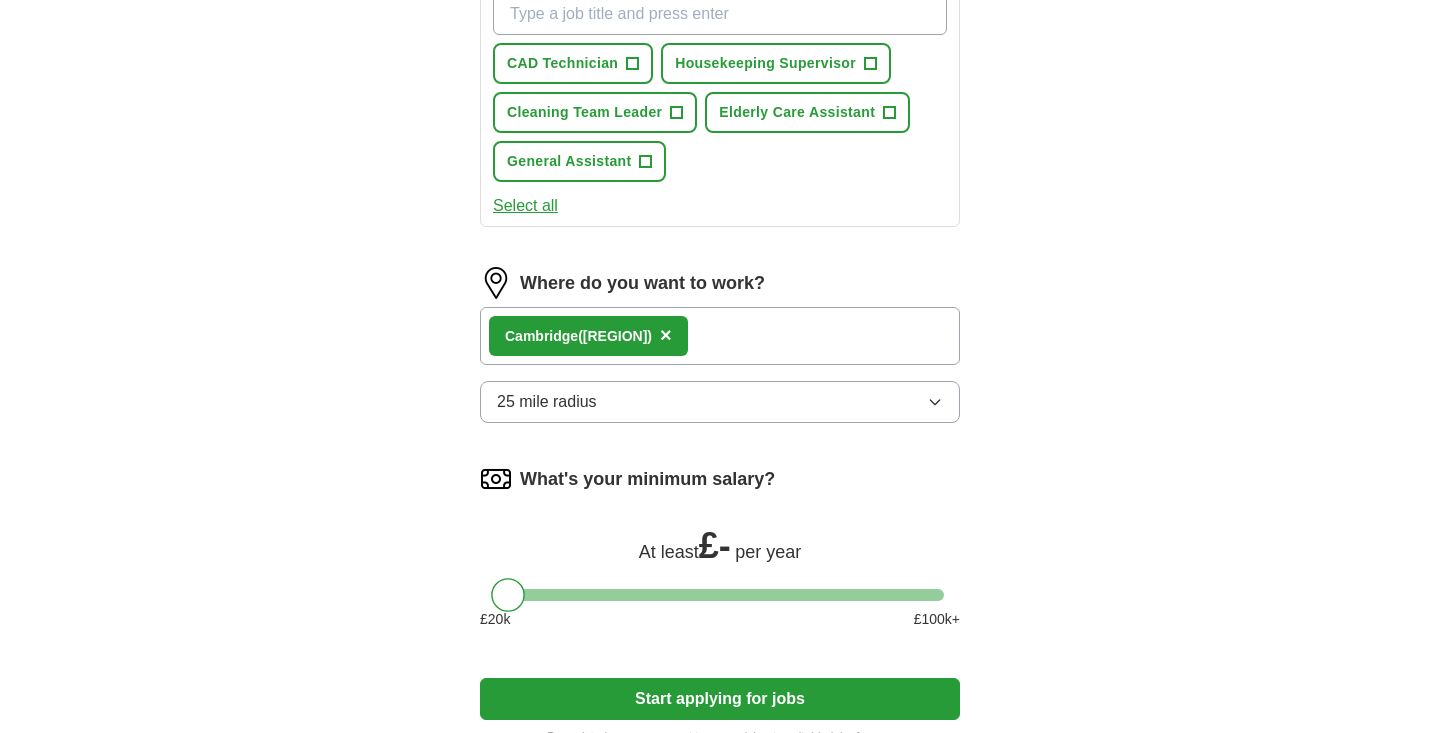 click on "25 mile radius" at bounding box center [720, 402] 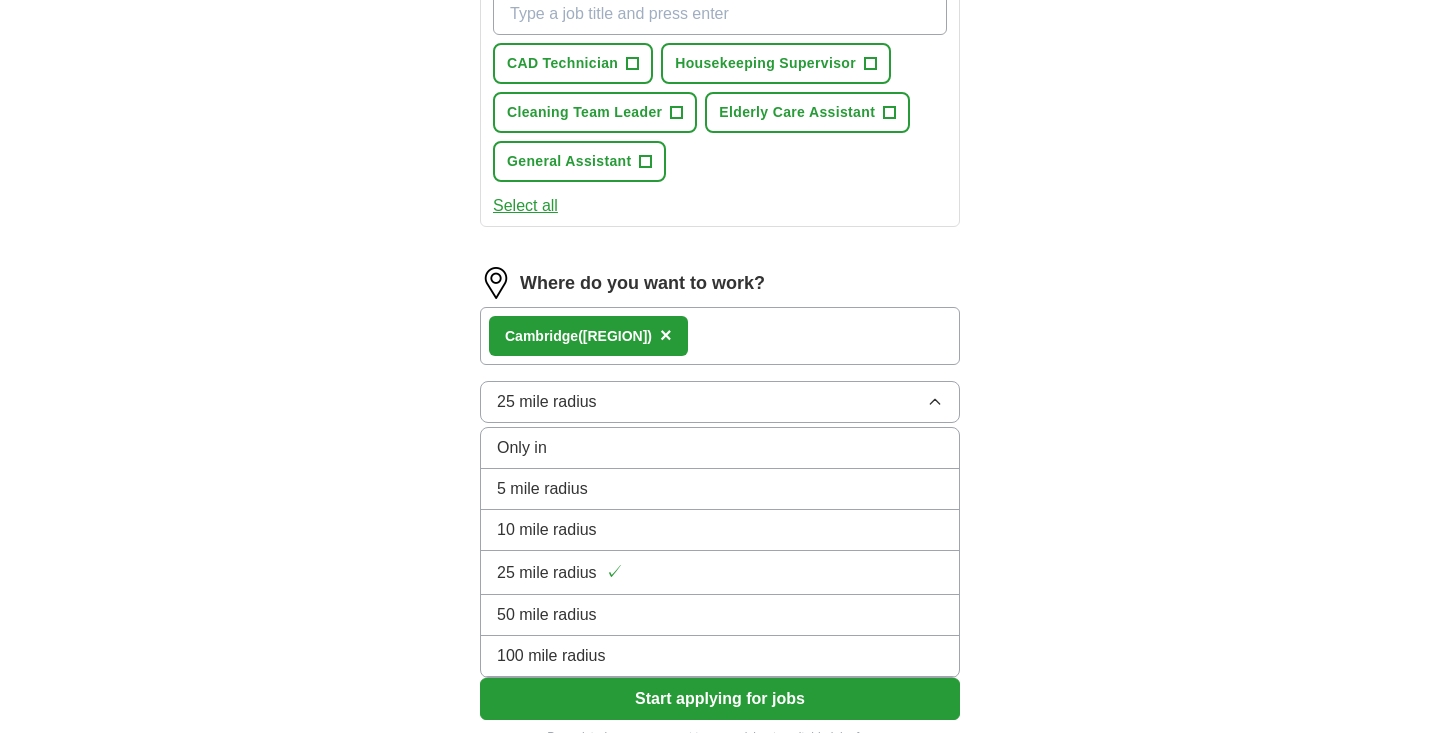 click on "Where do you want to work? Cambr idge ([REGION]) × 25 mile radius" at bounding box center (720, 37) 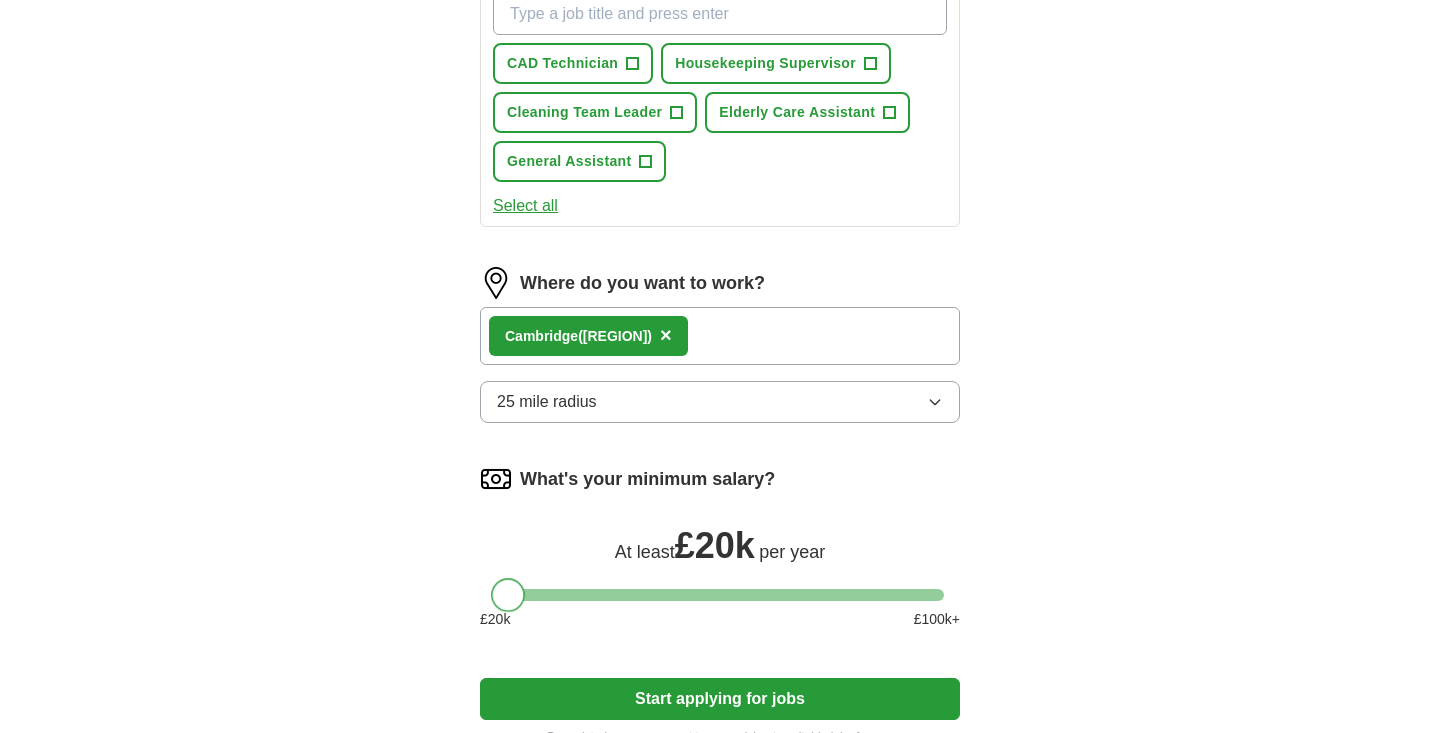 click at bounding box center [508, 595] 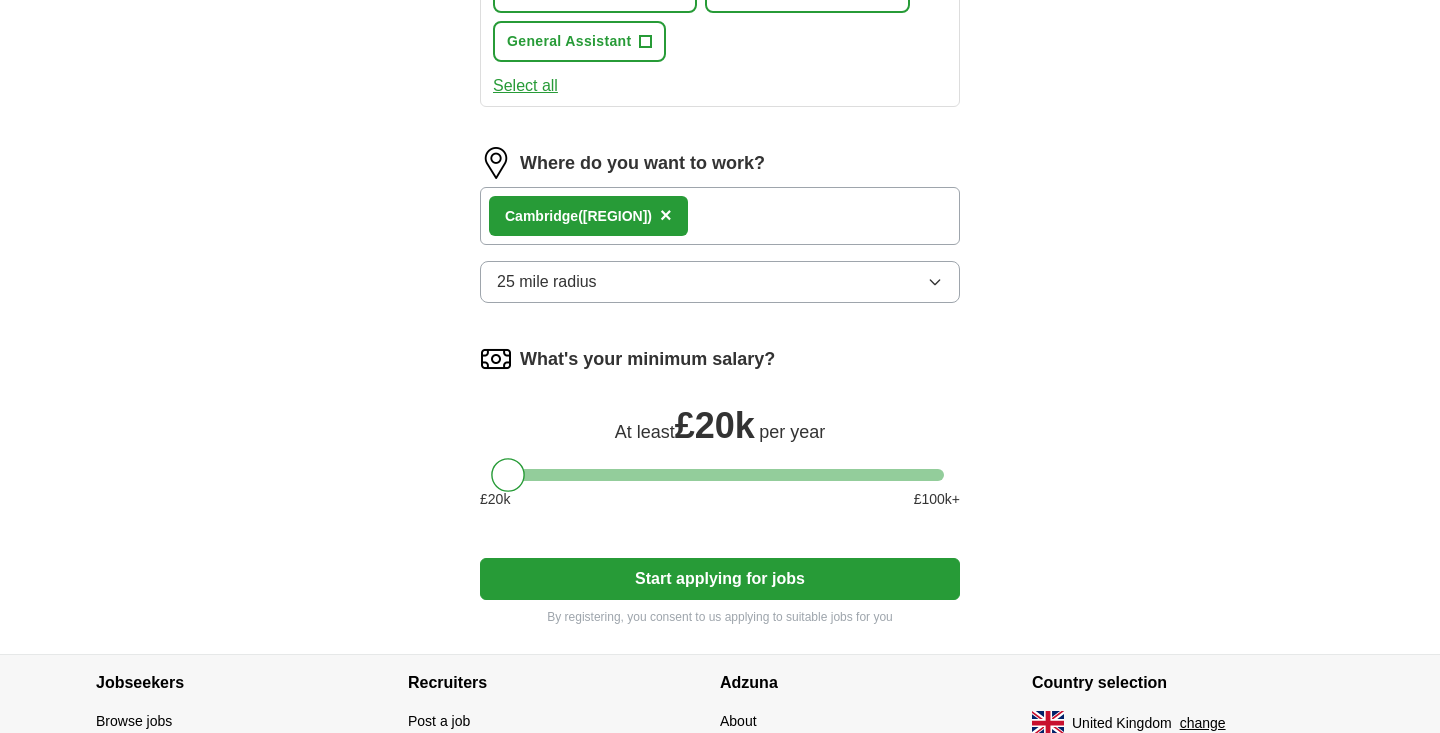 scroll, scrollTop: 920, scrollLeft: 0, axis: vertical 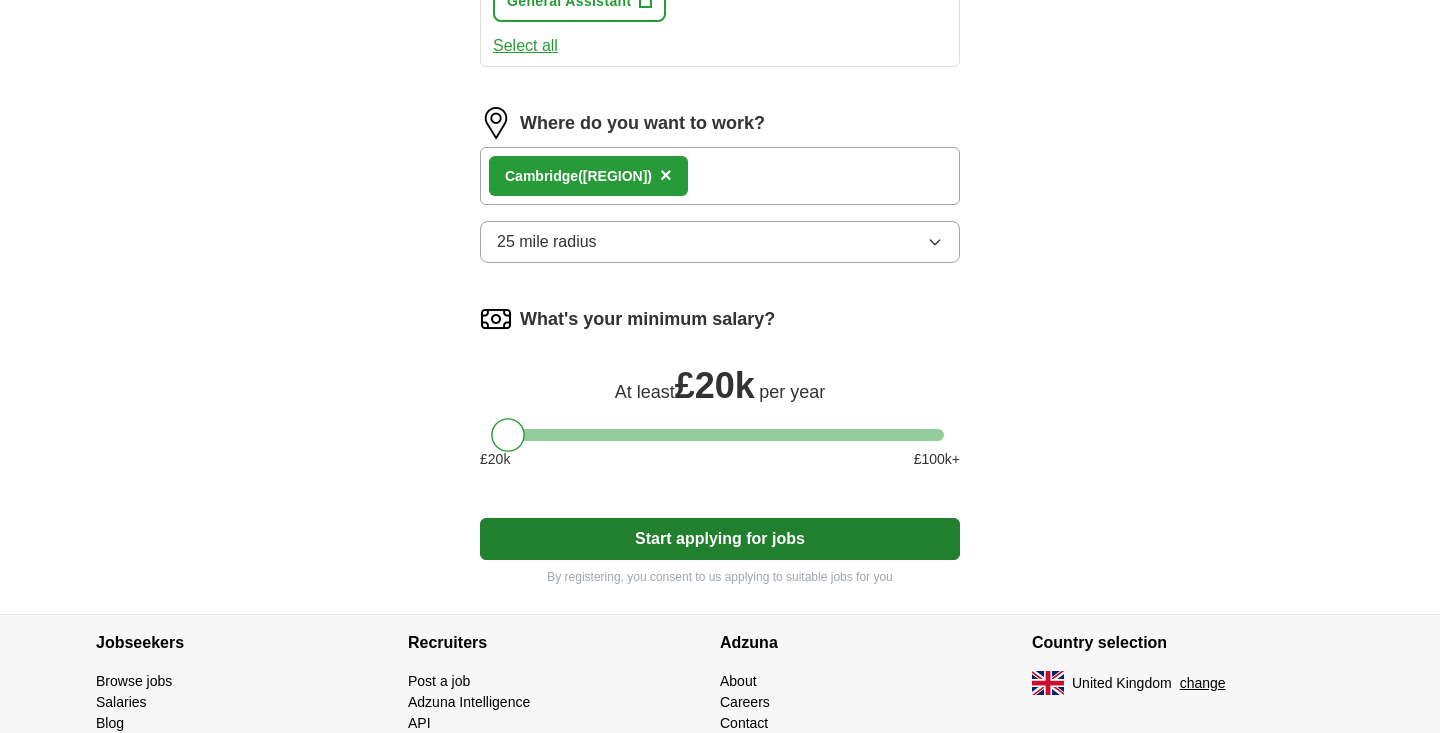 click on "Start applying for jobs" at bounding box center (720, 539) 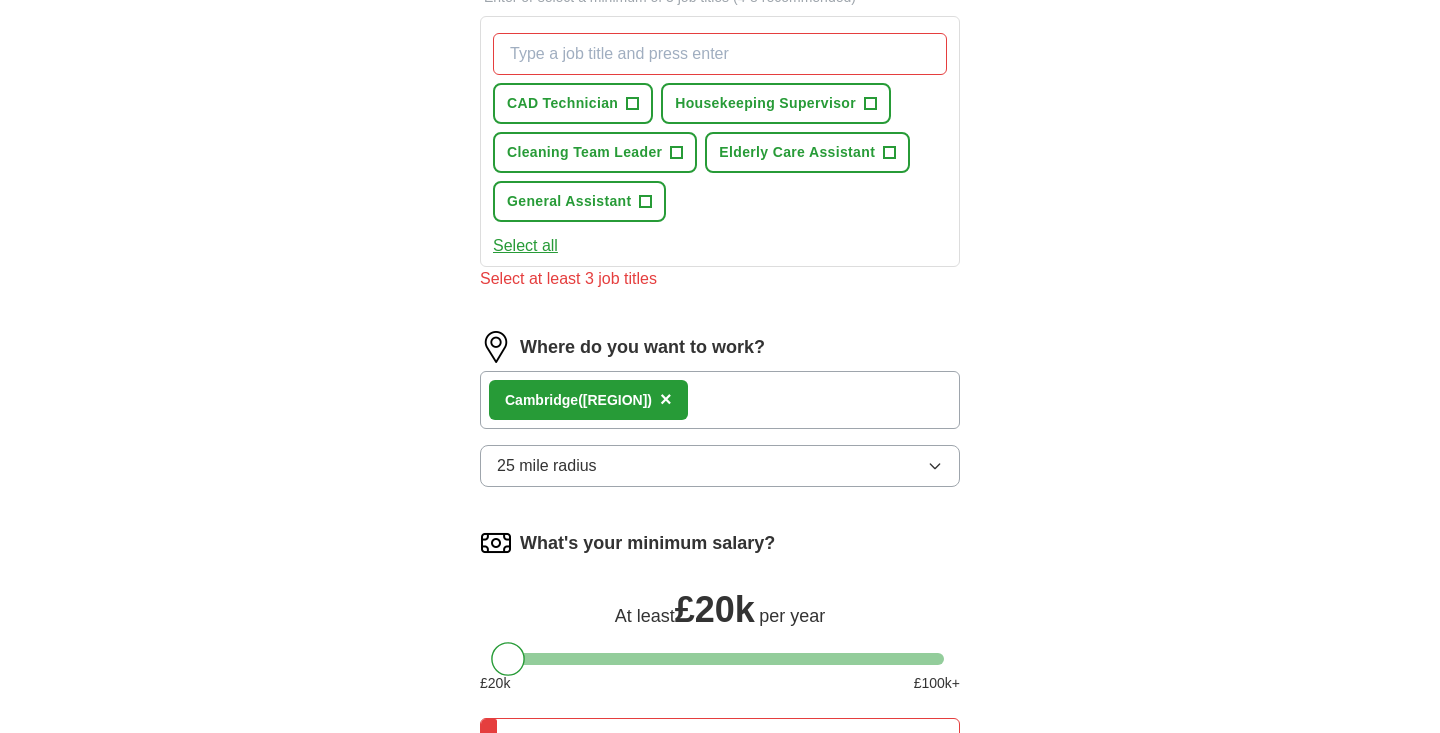 scroll, scrollTop: 680, scrollLeft: 0, axis: vertical 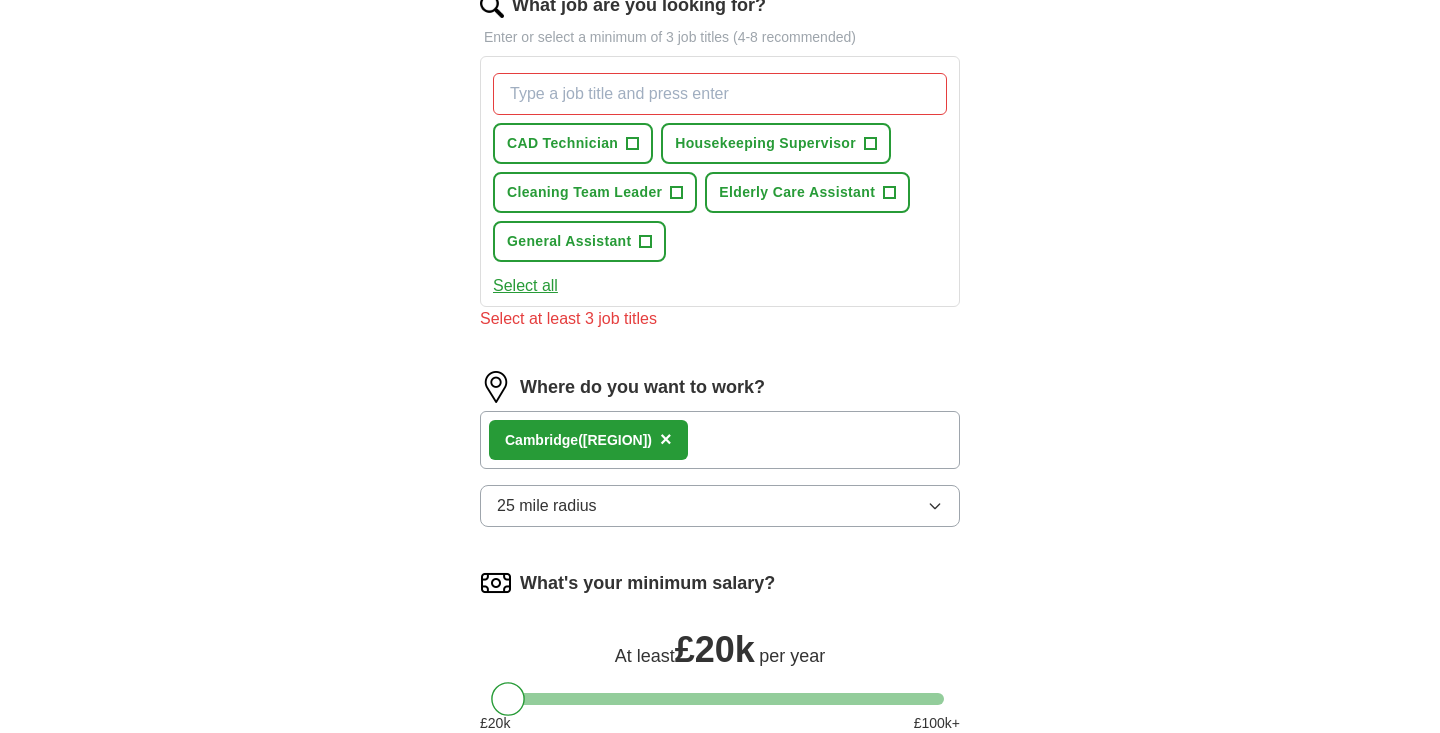 click on "CAD Technician" at bounding box center (562, 143) 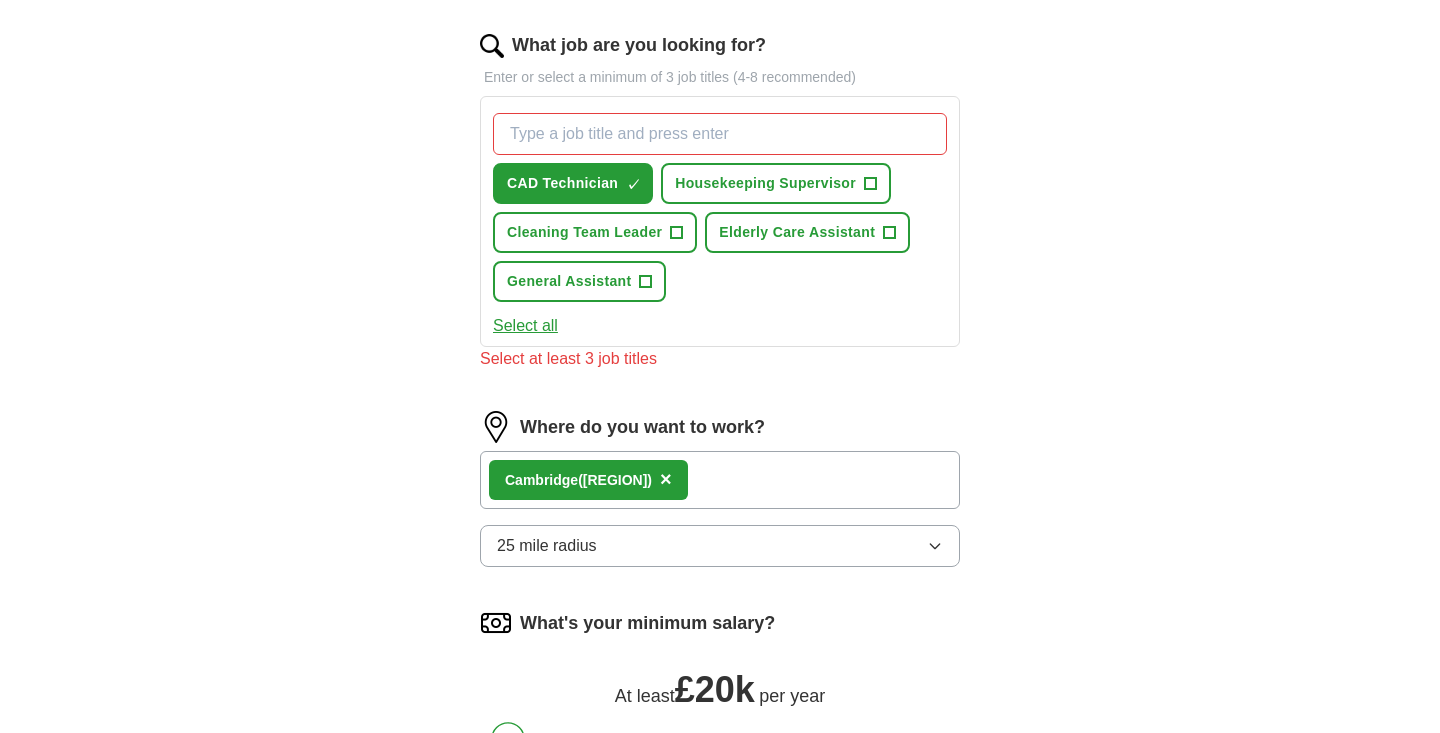 scroll, scrollTop: 600, scrollLeft: 0, axis: vertical 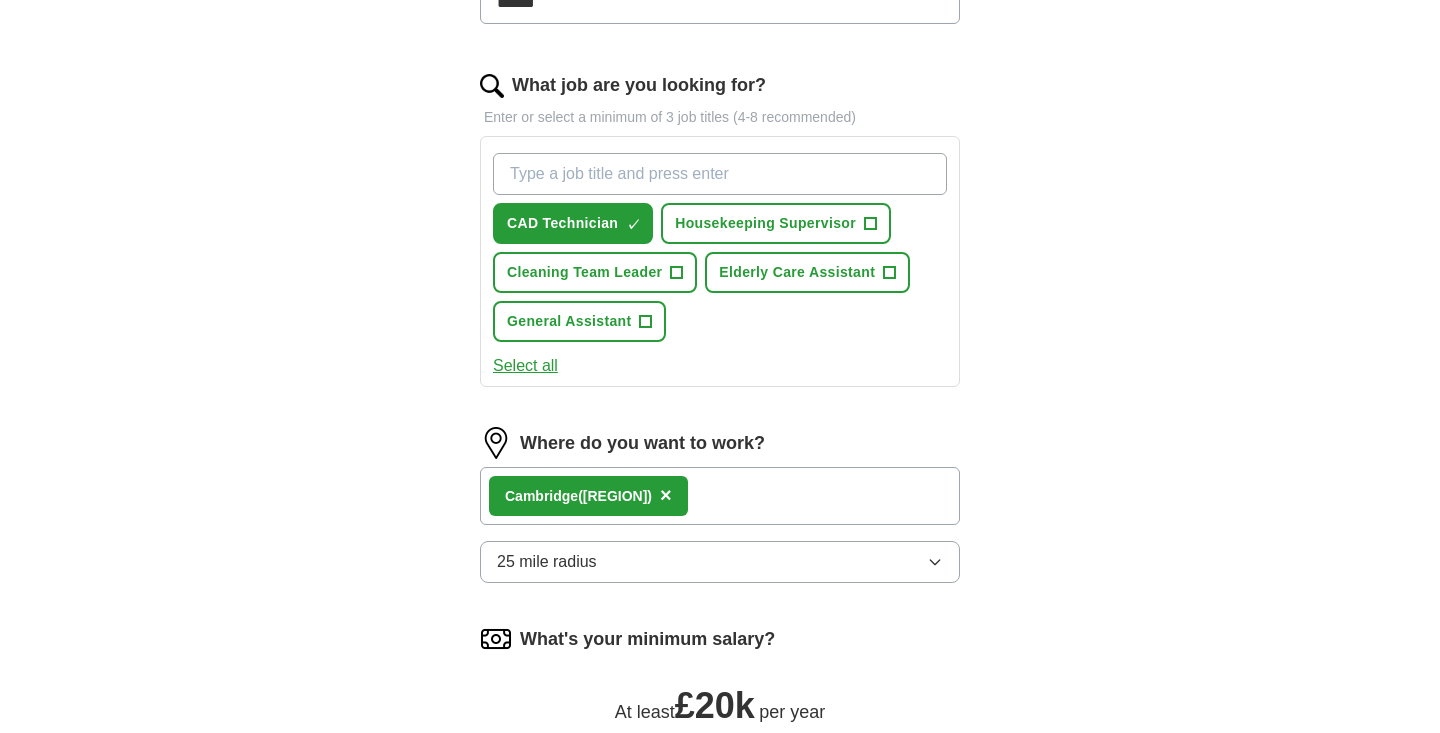 click on "What job are you looking for?" at bounding box center [720, 174] 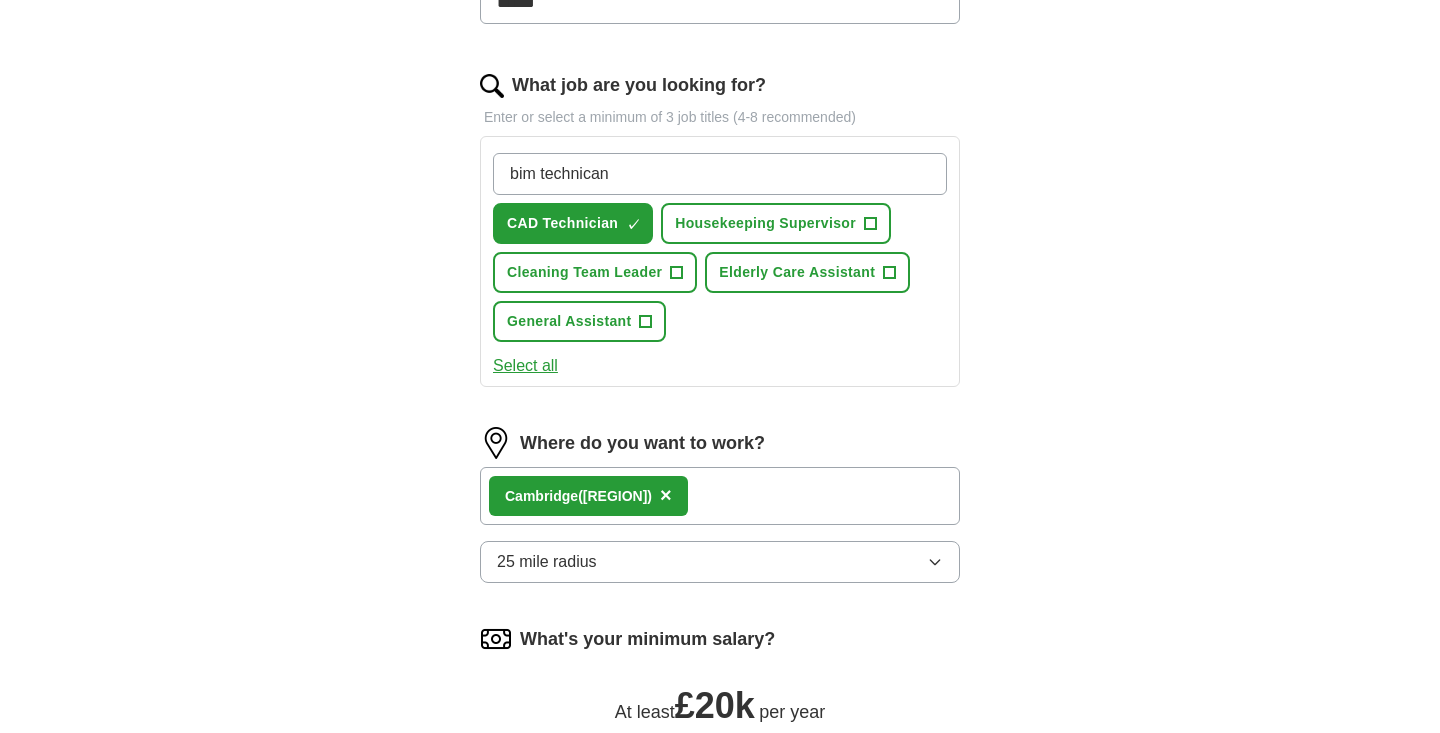 click on "bim technican" at bounding box center [720, 174] 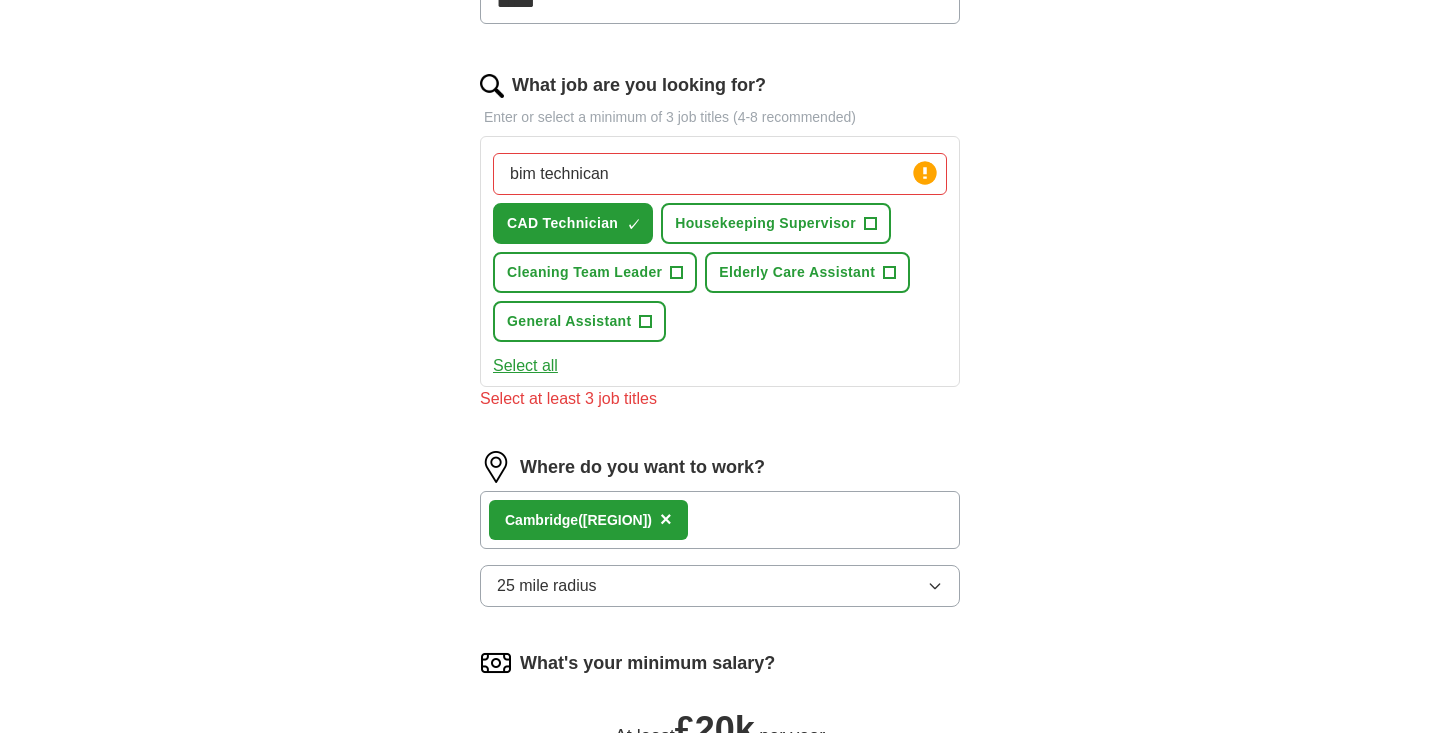 click on "Where do you want to work? Cambr idge ([REGION]) × 25 mile radius" at bounding box center [720, 314] 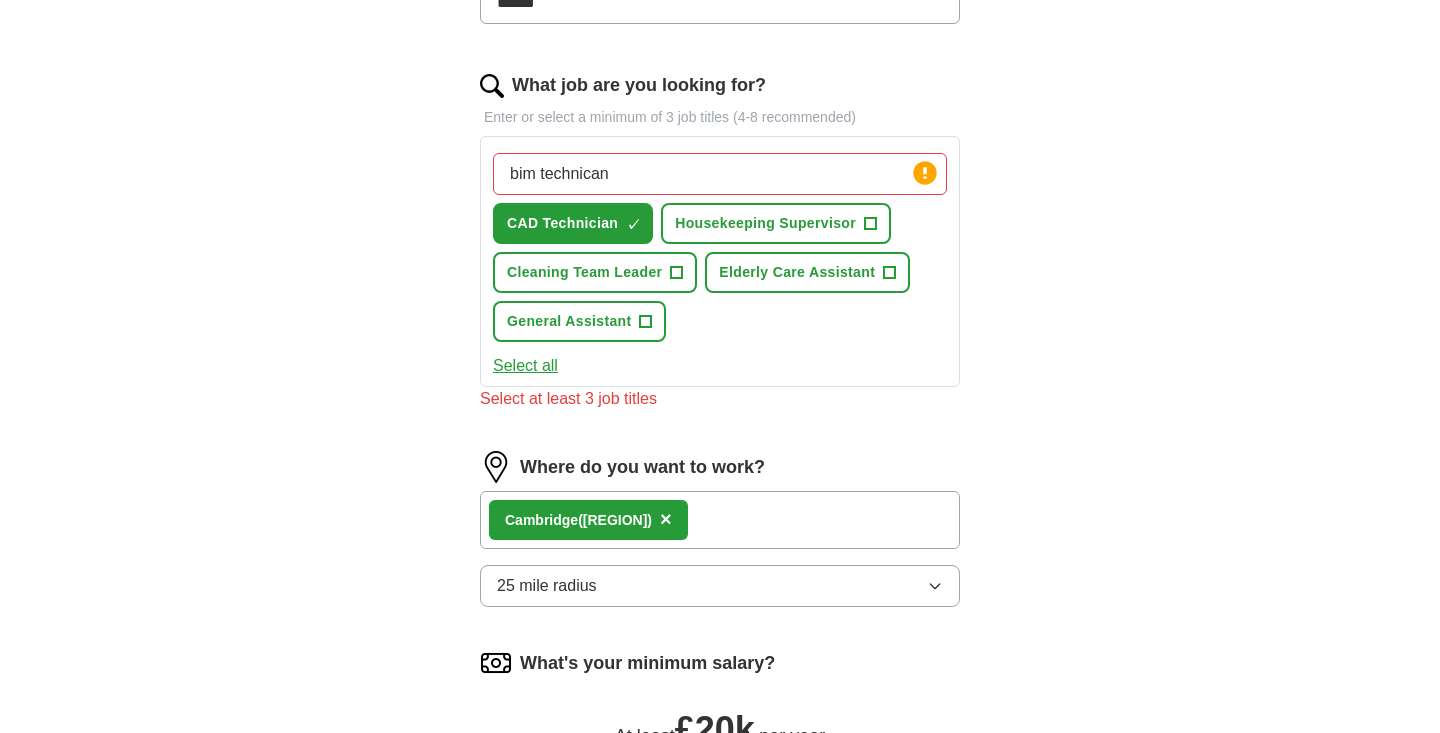 click on "bim technican" at bounding box center (720, 174) 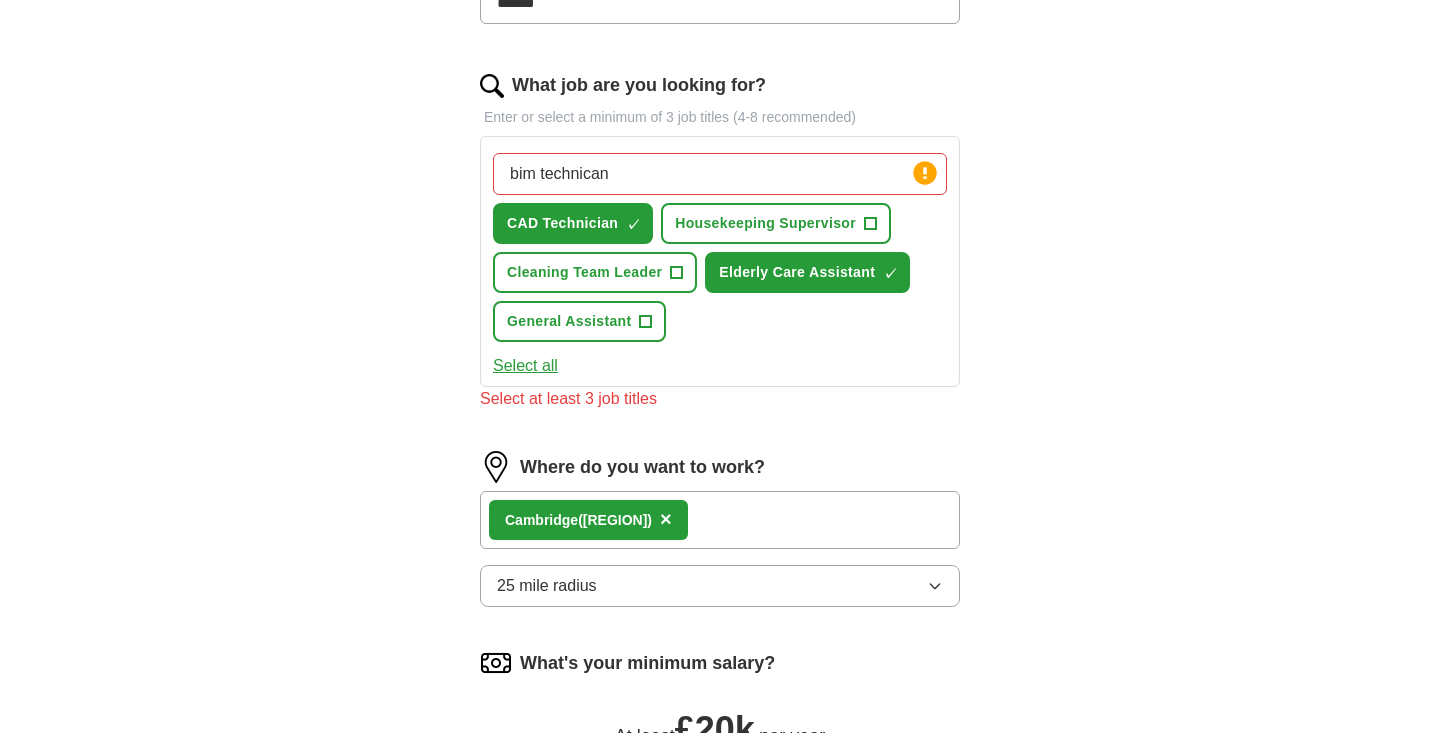 click on "×" at bounding box center (0, 0) 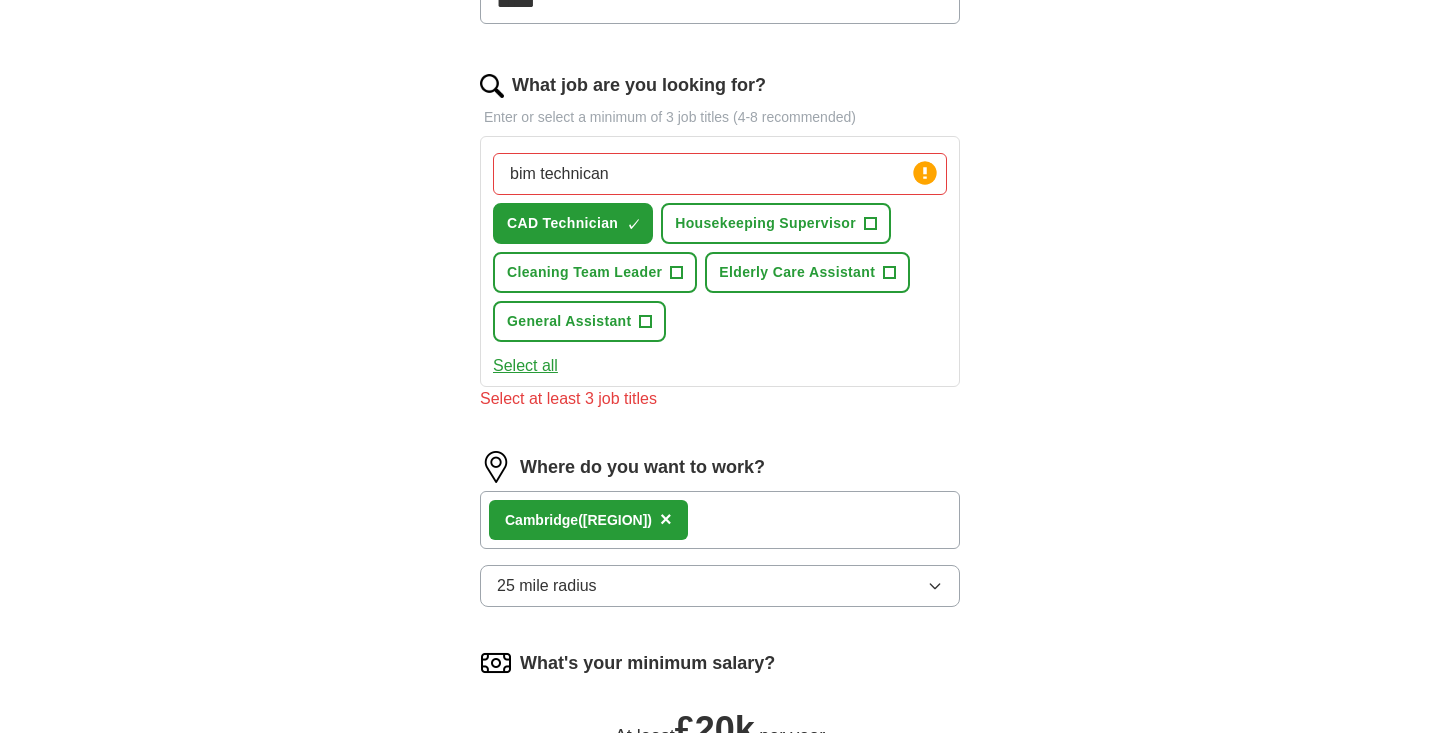 click on "Cleaning Team Leader" at bounding box center [584, 272] 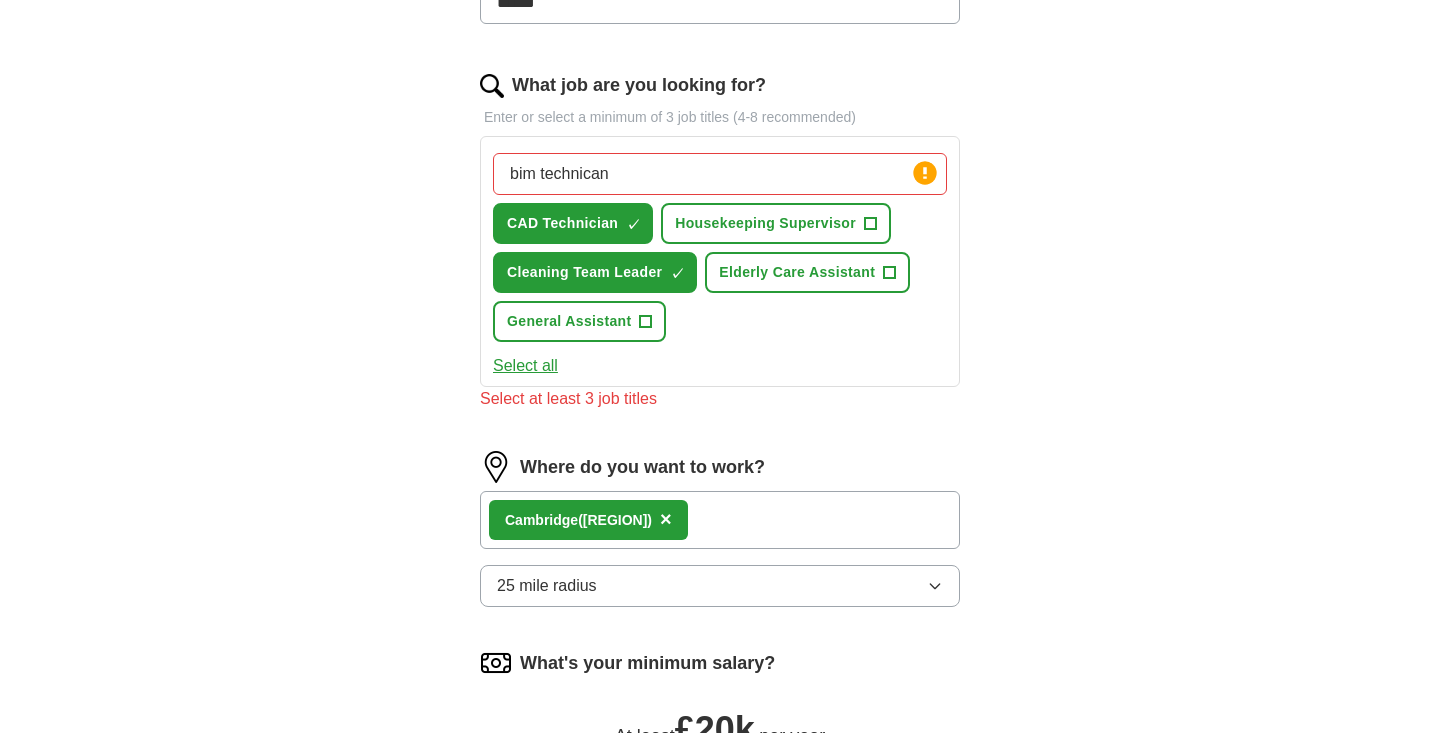 click on "Housekeeping Supervisor" at bounding box center [765, 223] 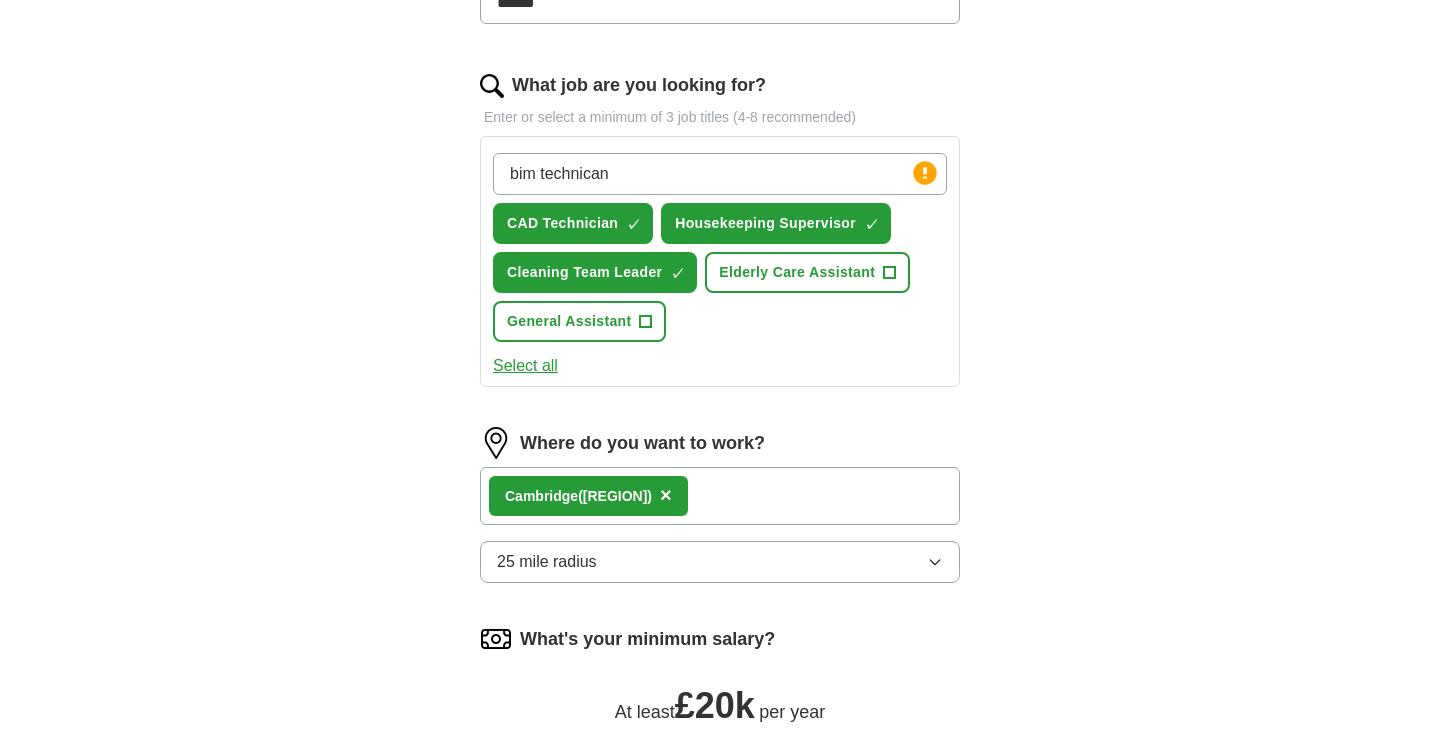 click on "Select a CV GABRIELA STOICA CV.pdf 13/07/2025, 16:48 Upload a different  CV By uploading your  CV  you agree to our   T&Cs   and   Privacy Notice . First Name ******** Last Name ****** What job are you looking for? Enter or select a minimum of 3 job titles (4-8 recommended) bim technican Press return to add title CAD Technician ✓ × Housekeeping Supervisor ✓ × Cleaning Team Leader ✓ × Elderly Care Assistant + General Assistant + Select all Where do you want to work? [CITY] ([STATE]) × 25 mile radius What's your minimum salary? At least  £ 20k   per year £ 20 k £ 100 k+ Start applying for jobs By registering, you consent to us applying to suitable jobs for you" at bounding box center (720, 253) 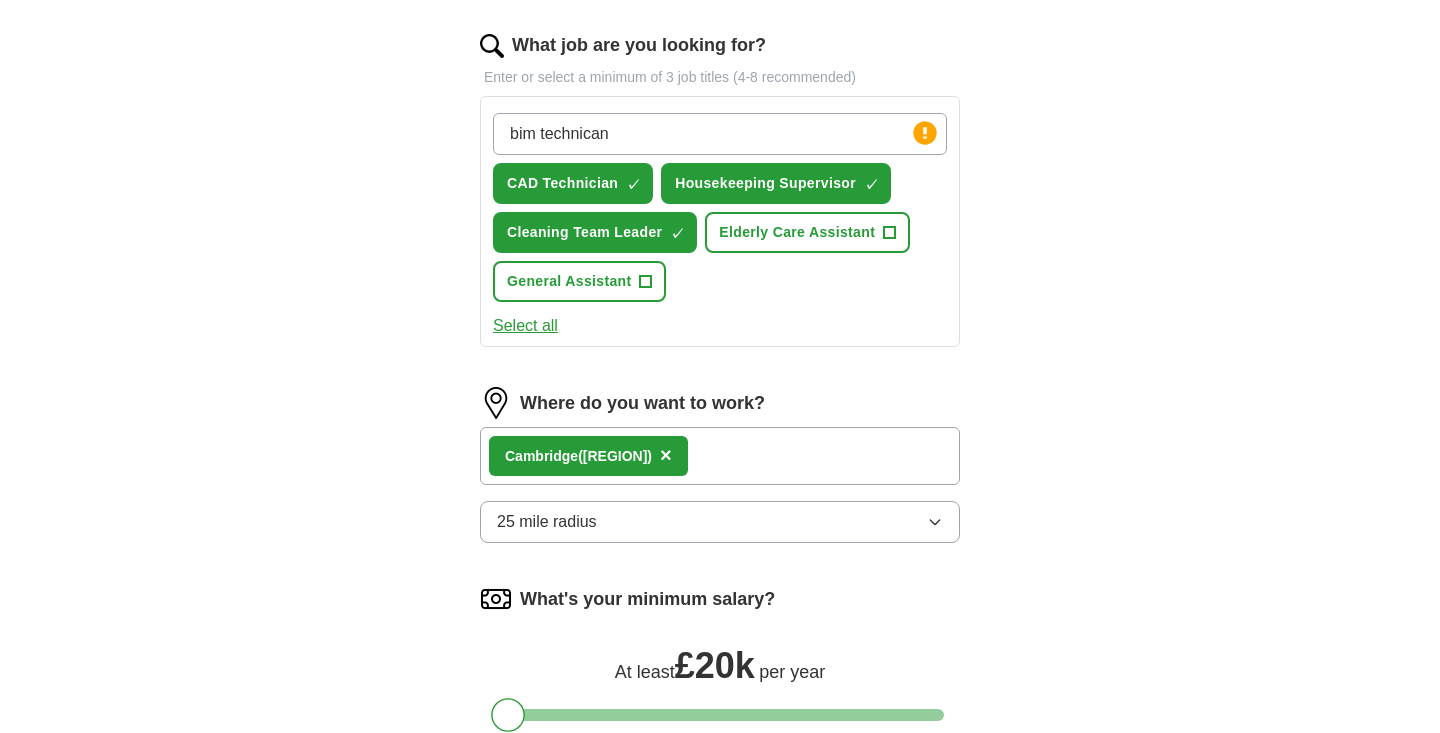 scroll, scrollTop: 720, scrollLeft: 0, axis: vertical 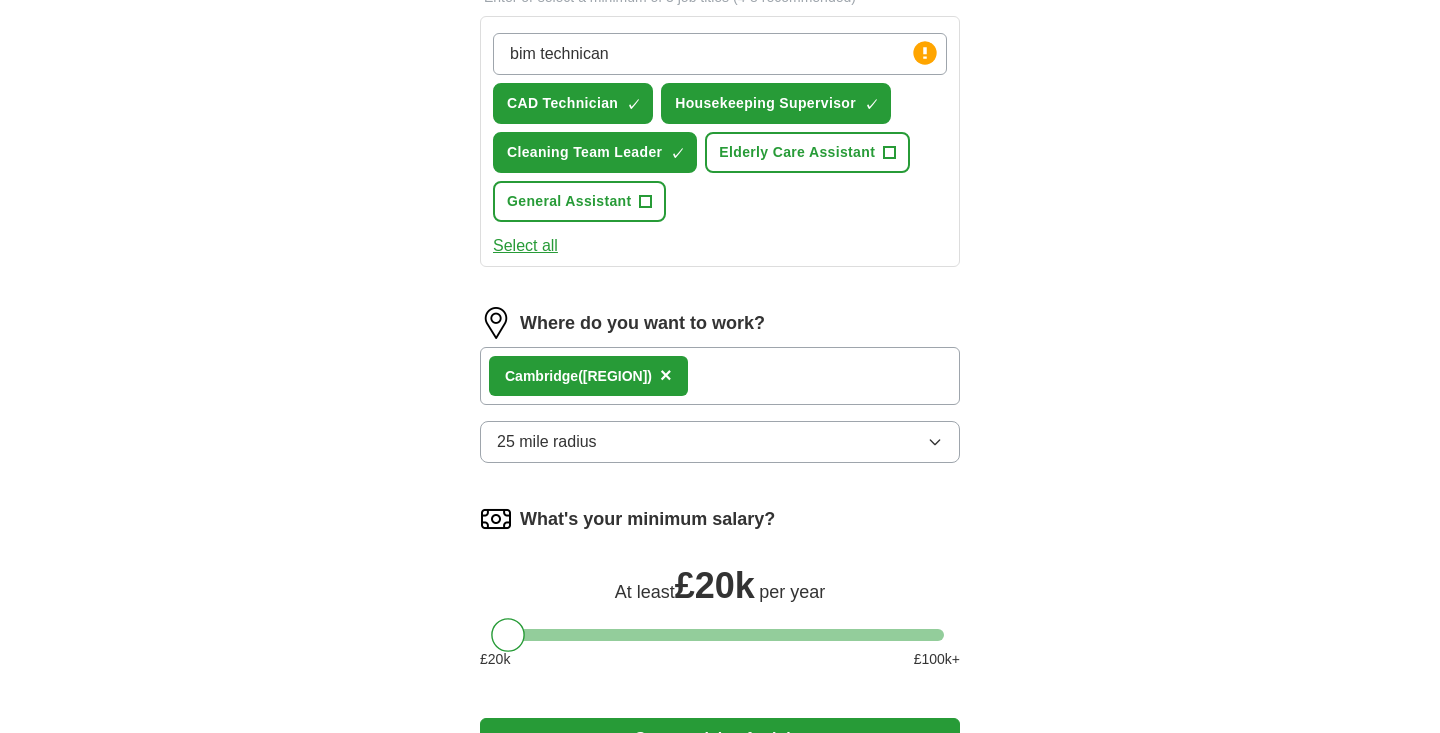 click on "Where do you want to work? Cambr idge ([REGION]) × 25 mile radius" at bounding box center (720, 77) 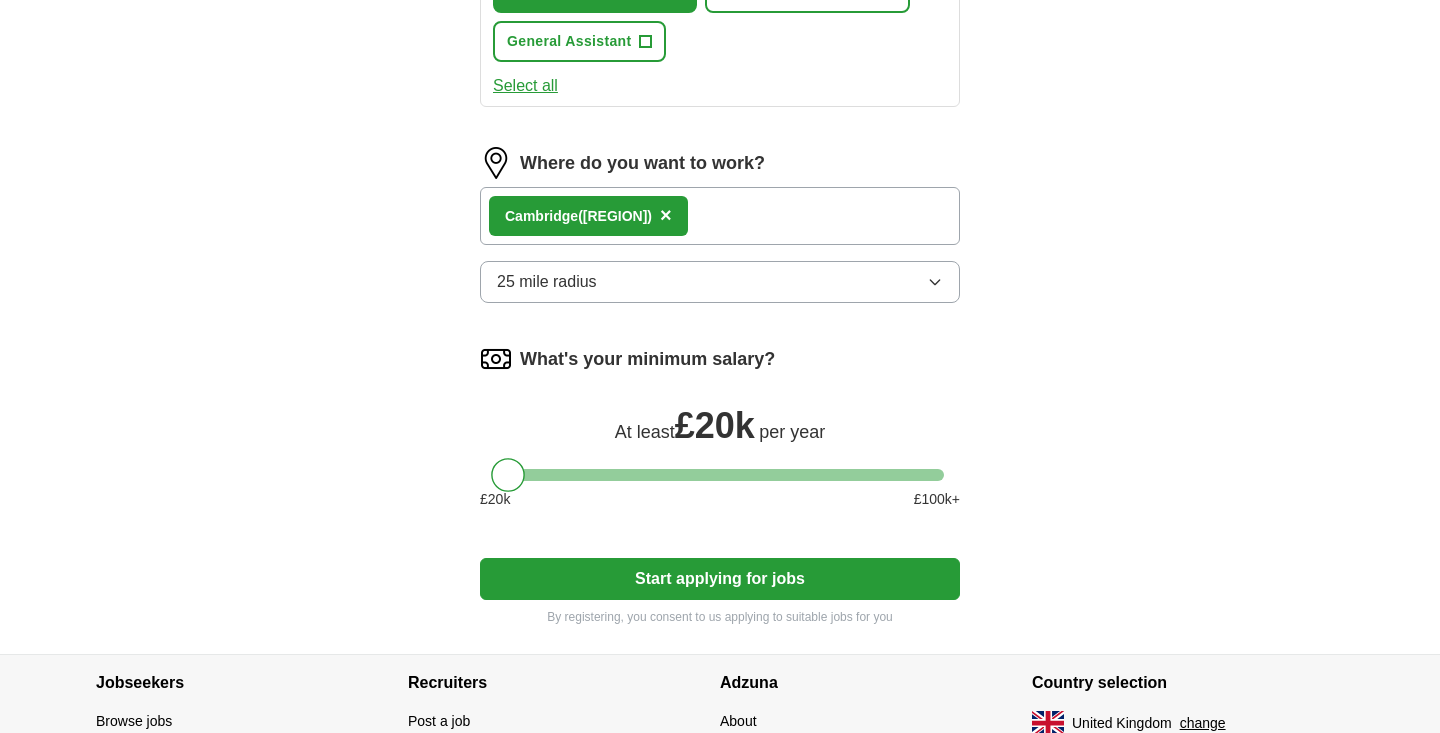 scroll, scrollTop: 920, scrollLeft: 0, axis: vertical 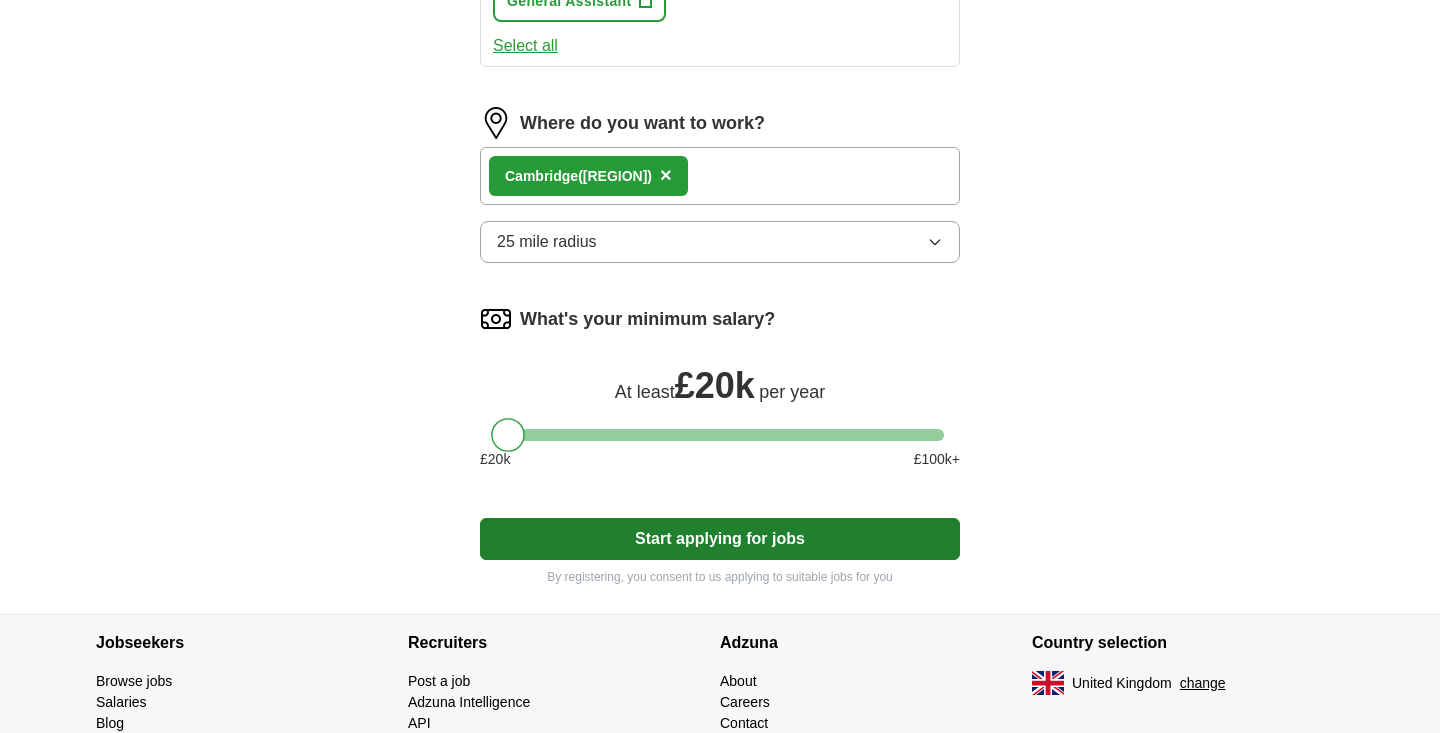 click on "Start applying for jobs" at bounding box center [720, 539] 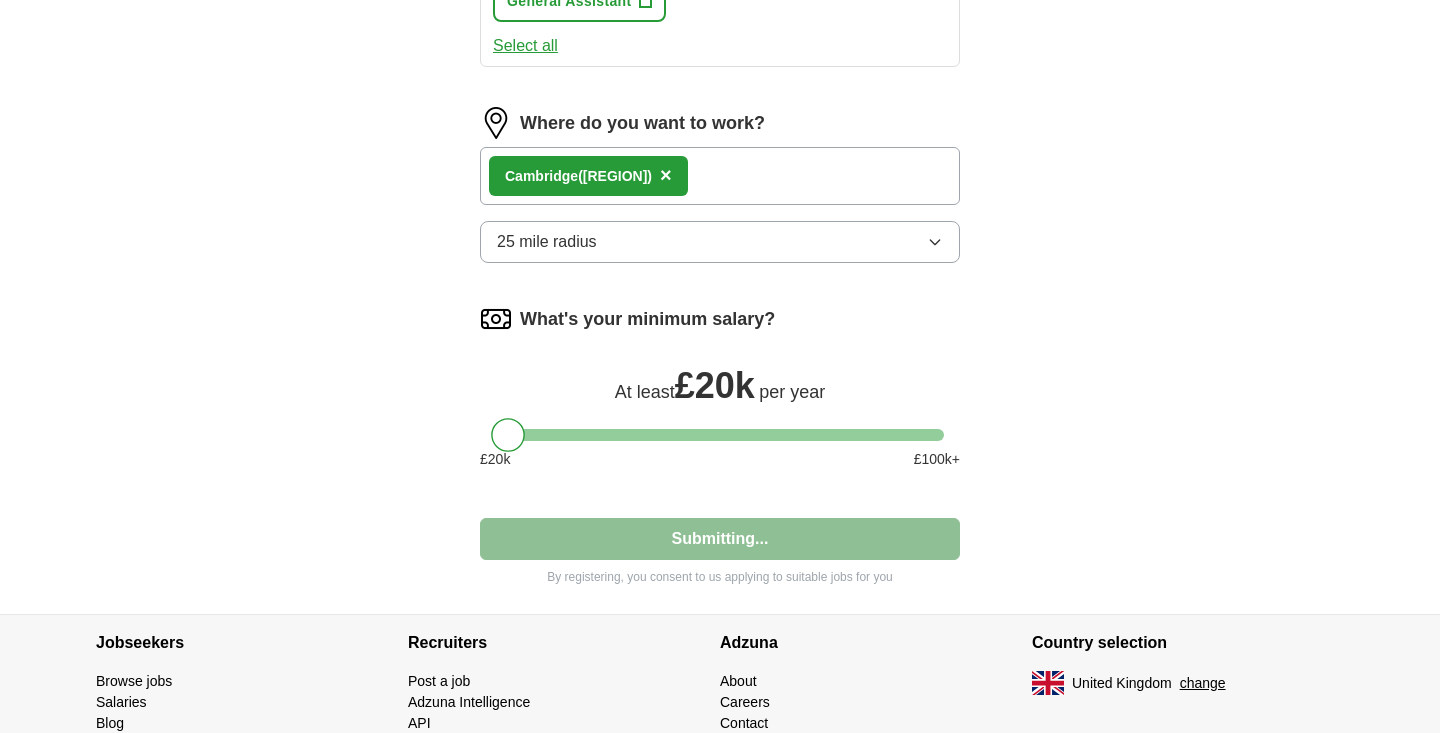 select on "**" 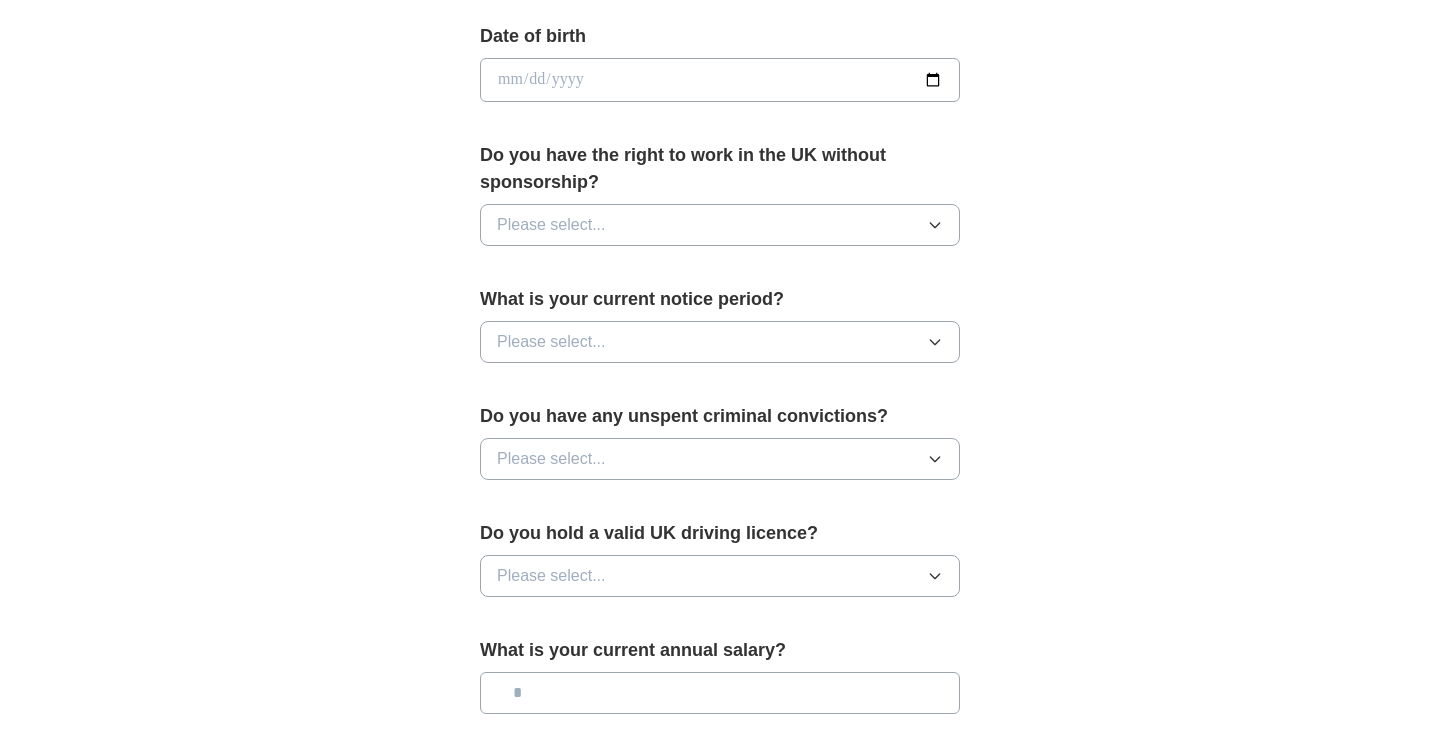 scroll, scrollTop: 0, scrollLeft: 0, axis: both 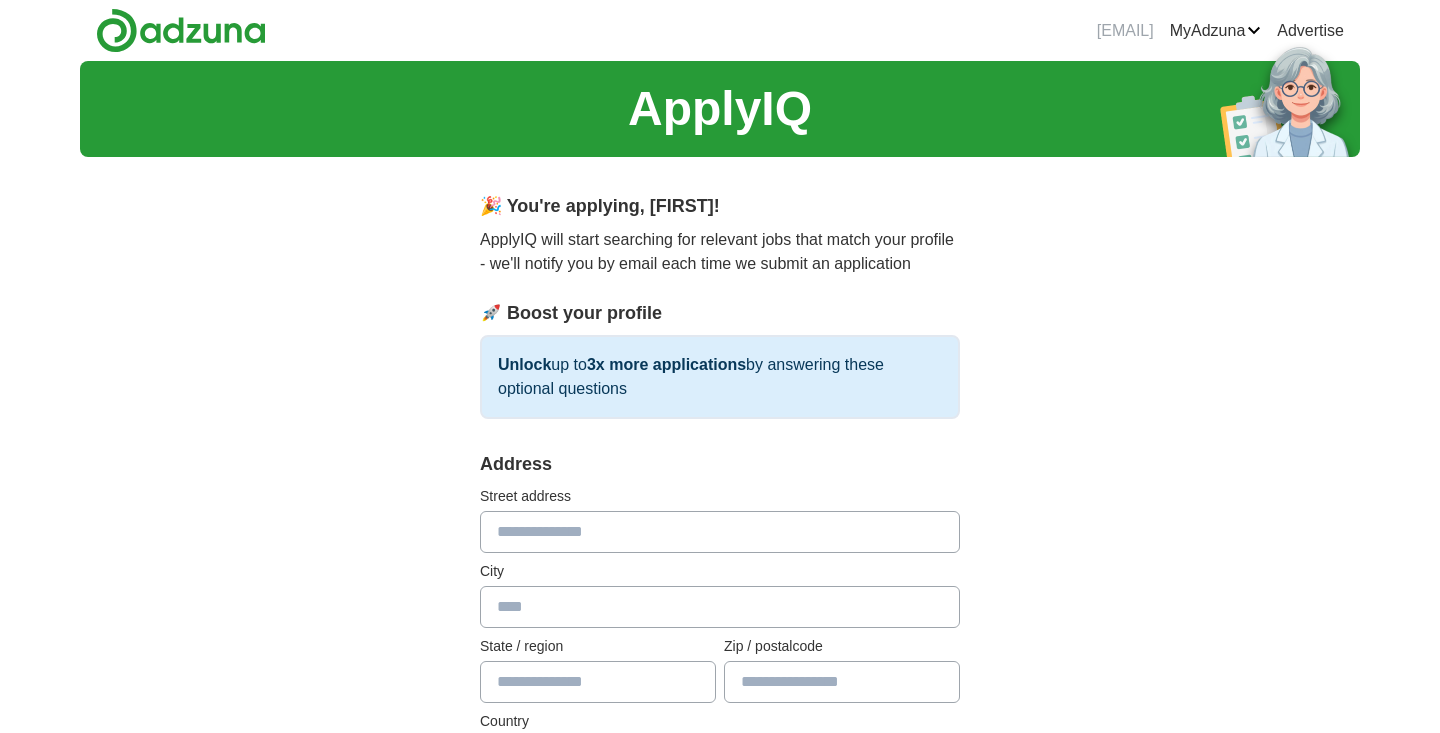 click on "Address Street address City State / region Zip / postalcode Country Please select... Phone number [PHONE]" at bounding box center [720, 956] 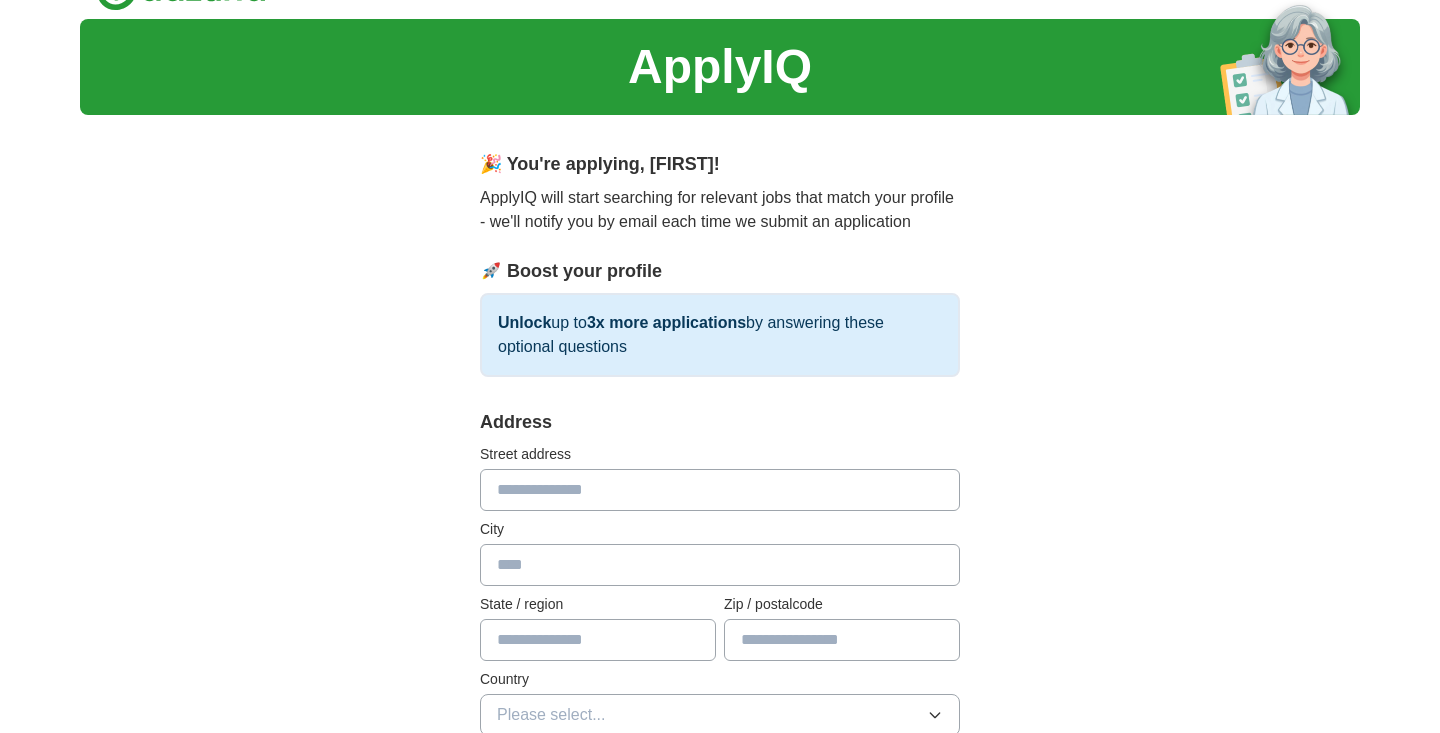 scroll, scrollTop: 0, scrollLeft: 0, axis: both 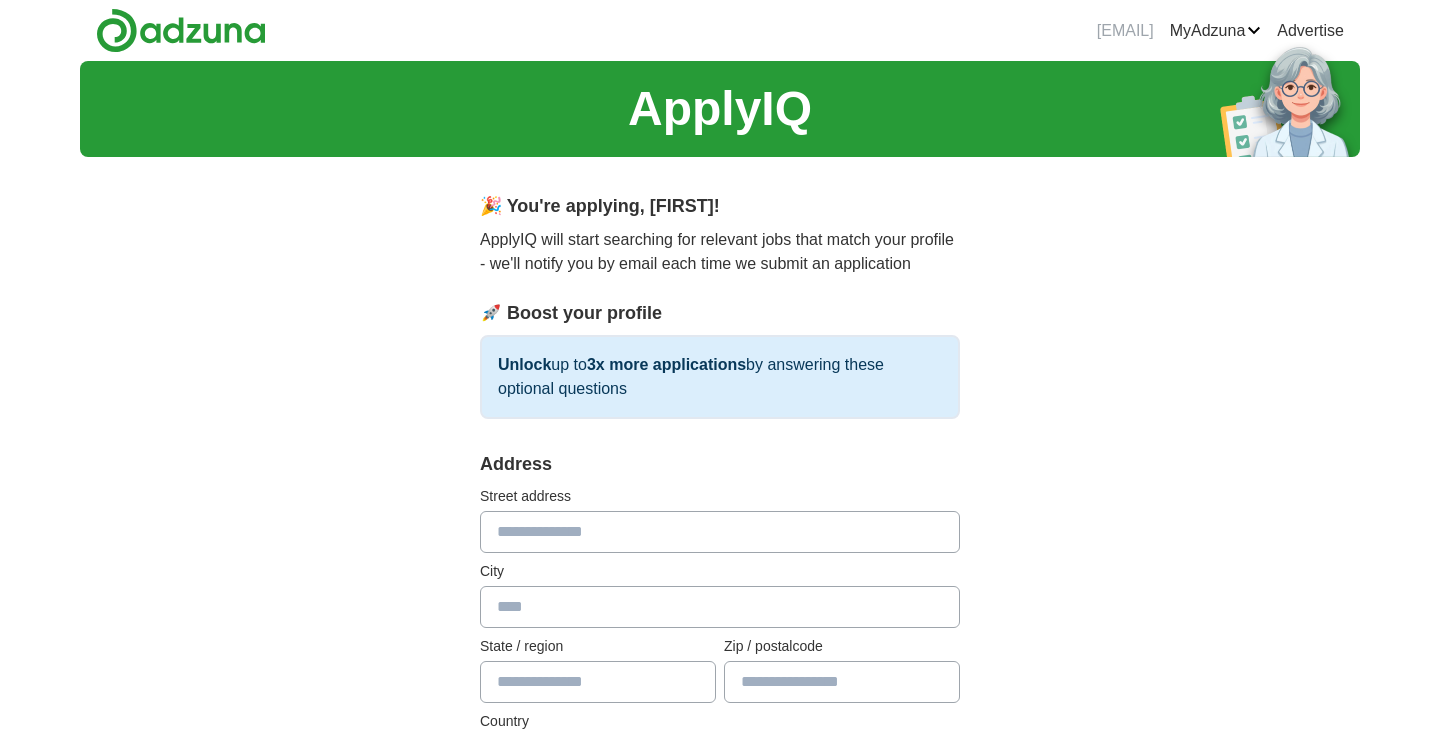 click at bounding box center (720, 532) 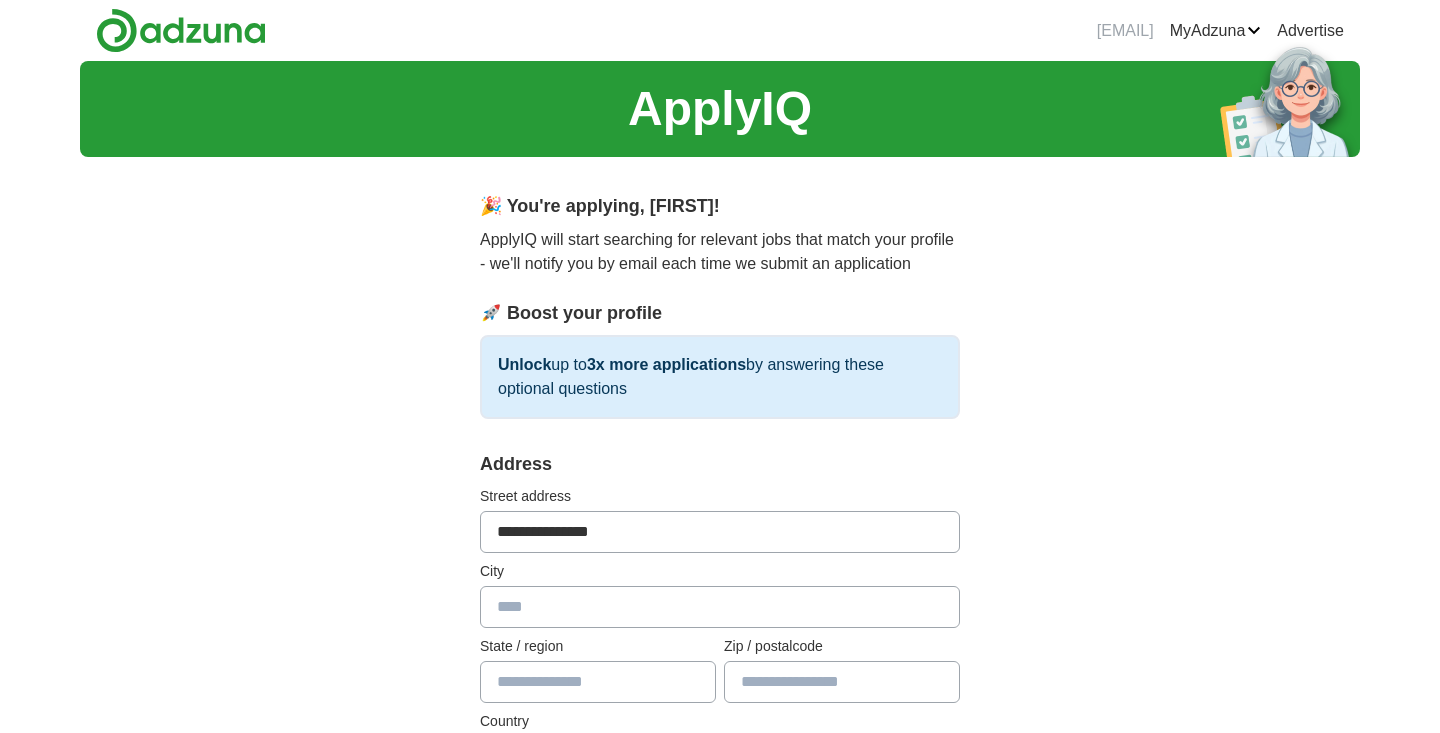 type on "**********" 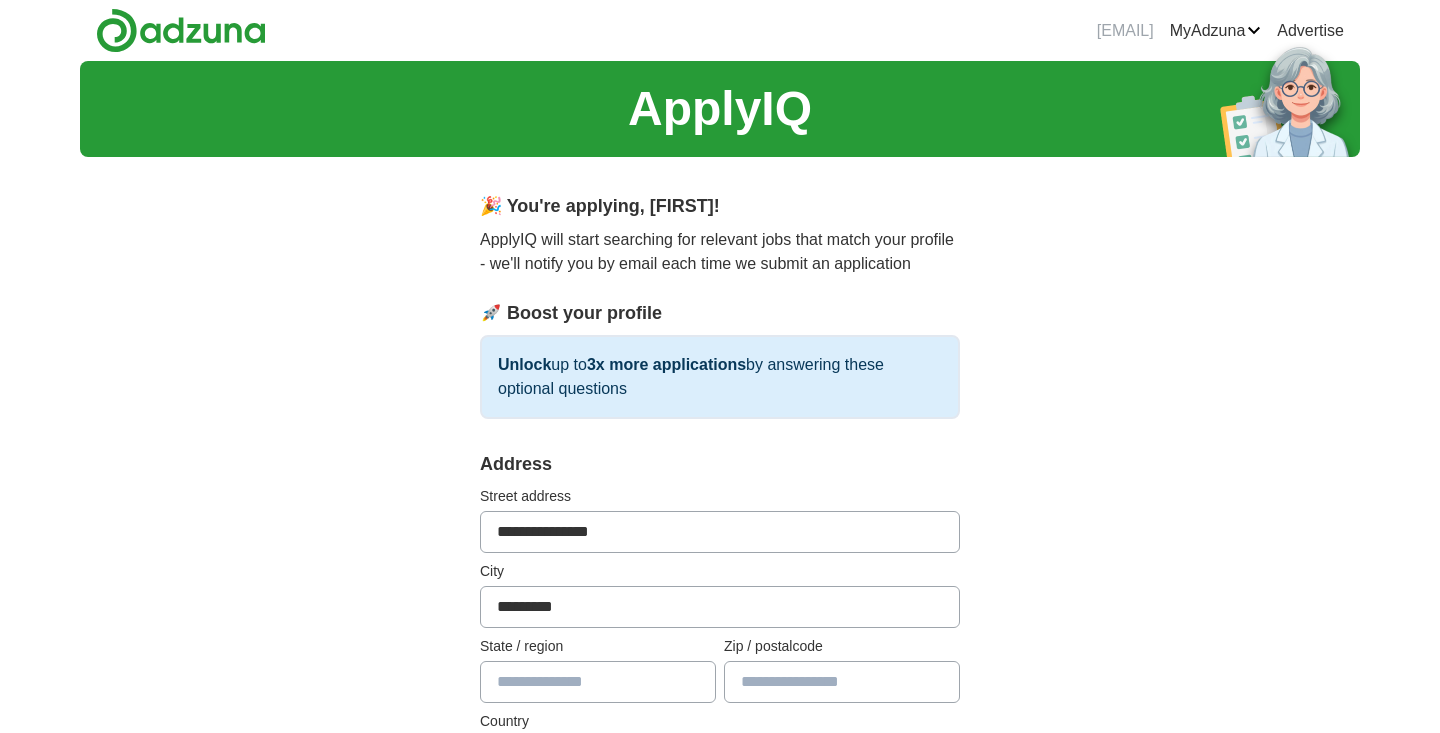 type on "*********" 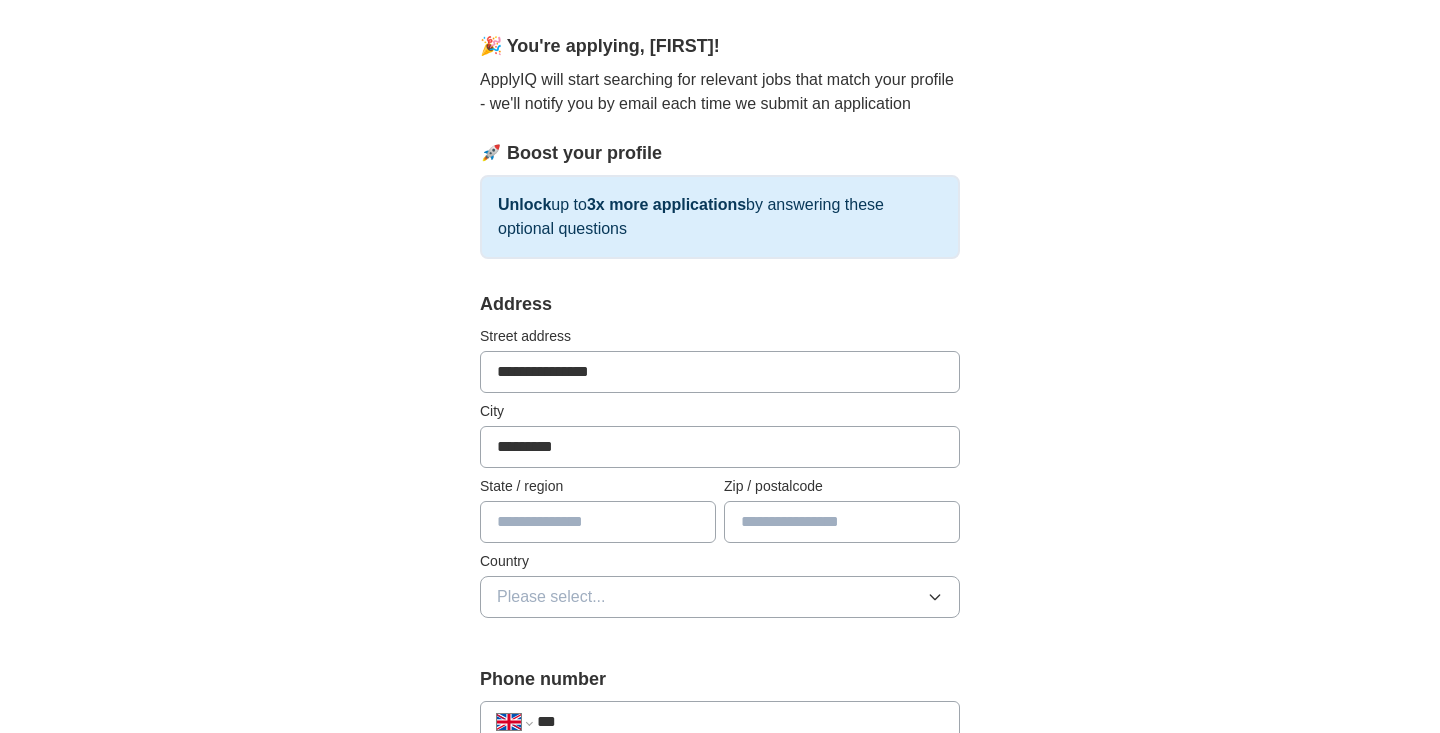 scroll, scrollTop: 200, scrollLeft: 0, axis: vertical 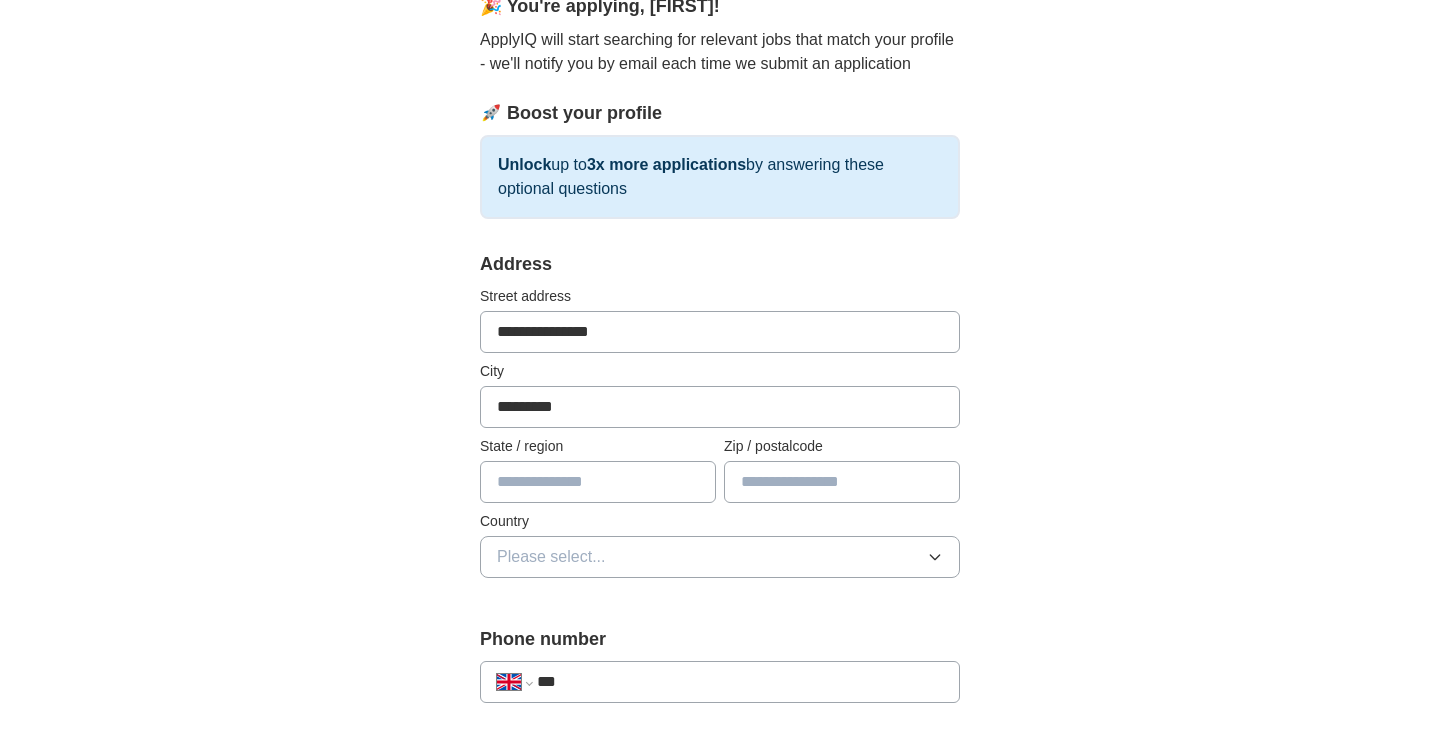 click at bounding box center (598, 482) 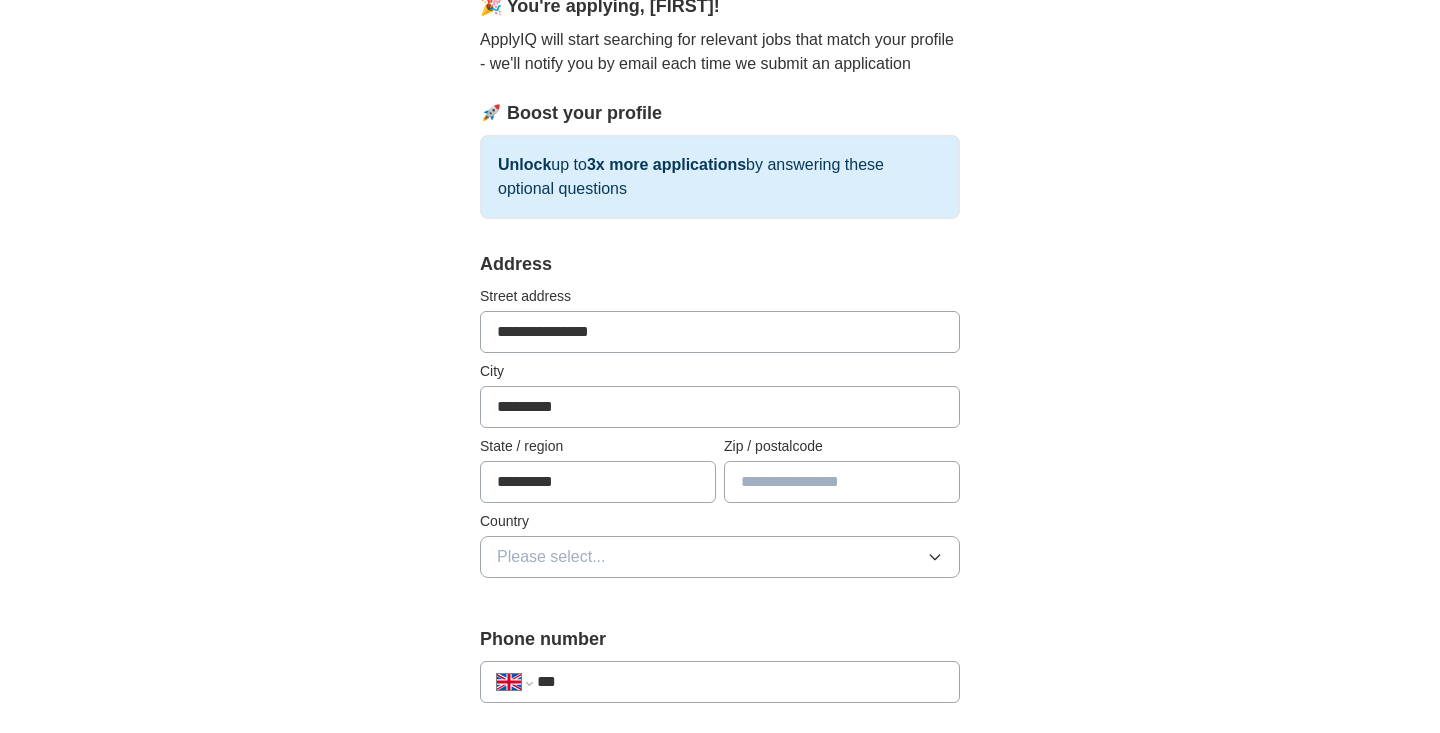 type on "*********" 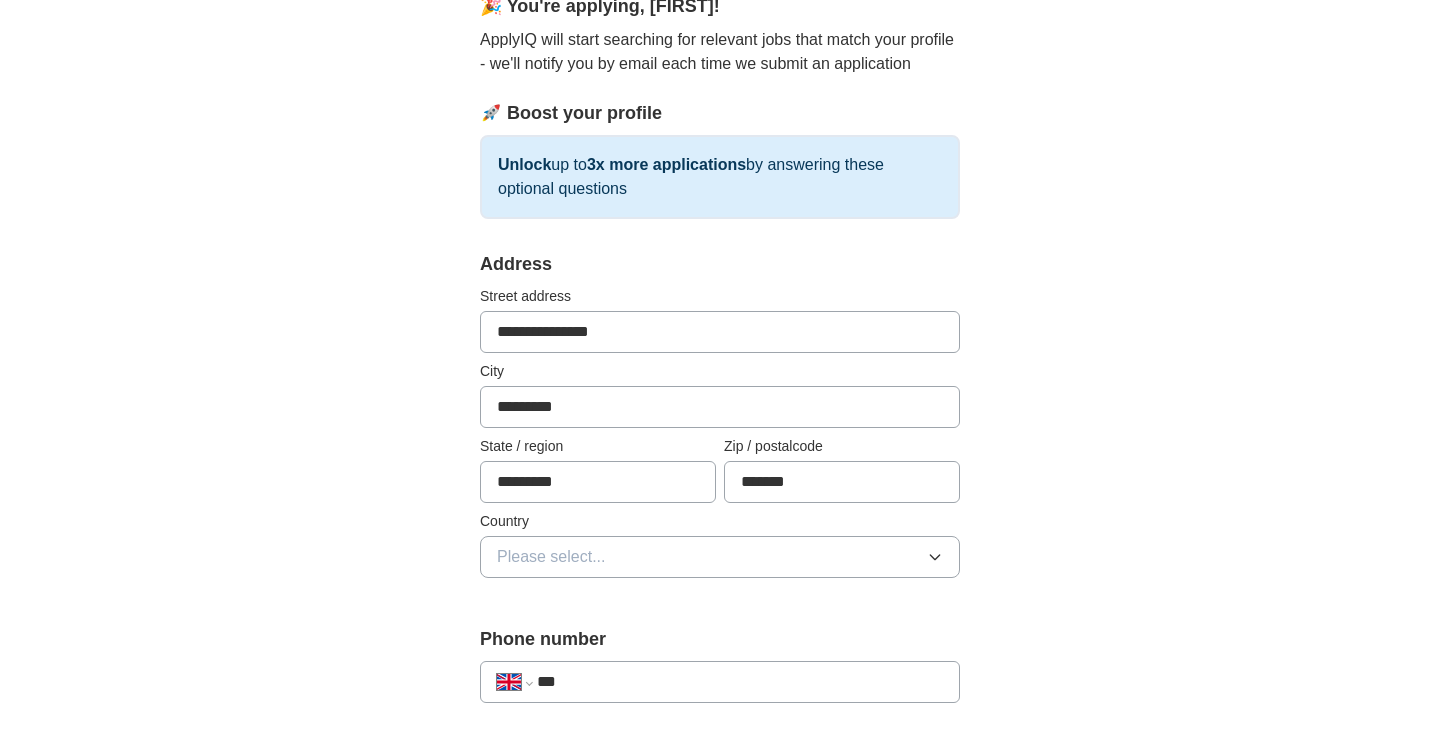 type on "*******" 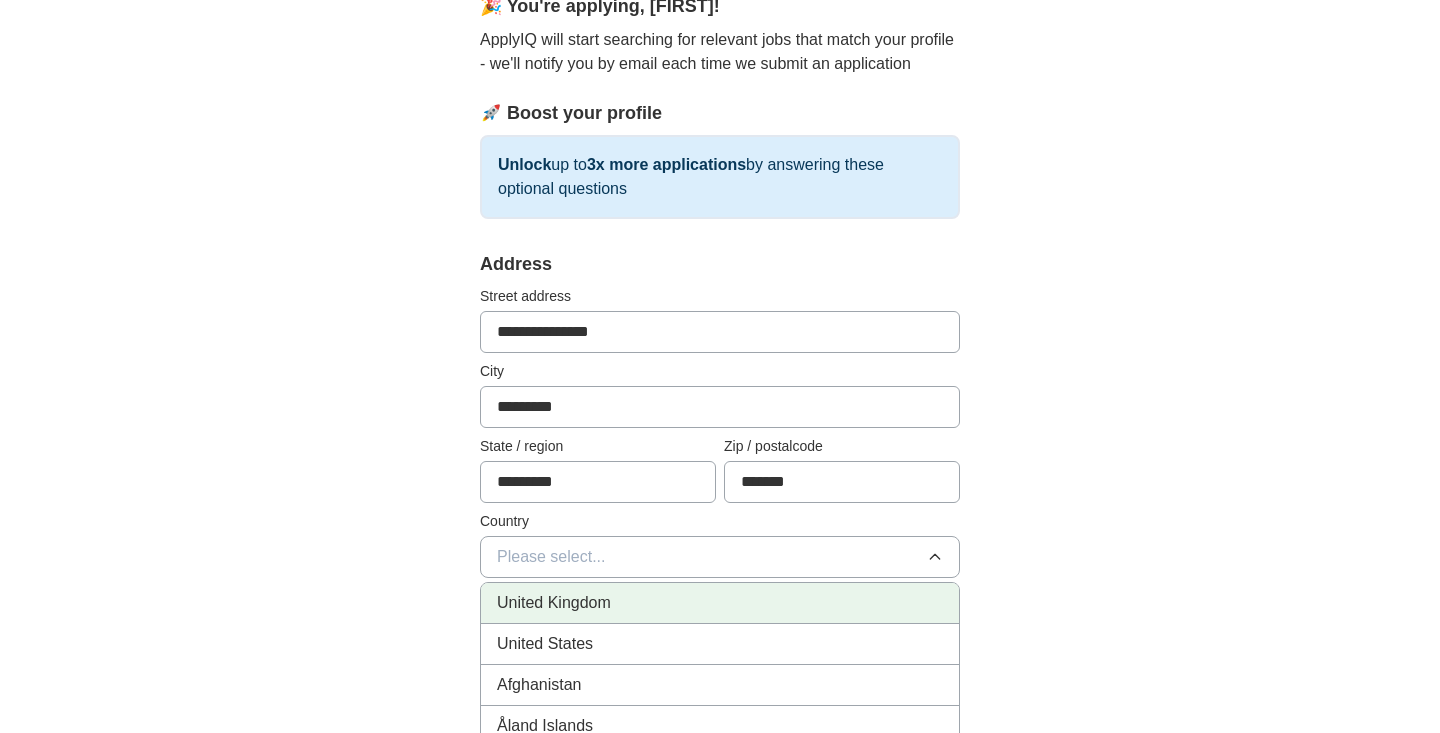 click on "United Kingdom" at bounding box center [720, 603] 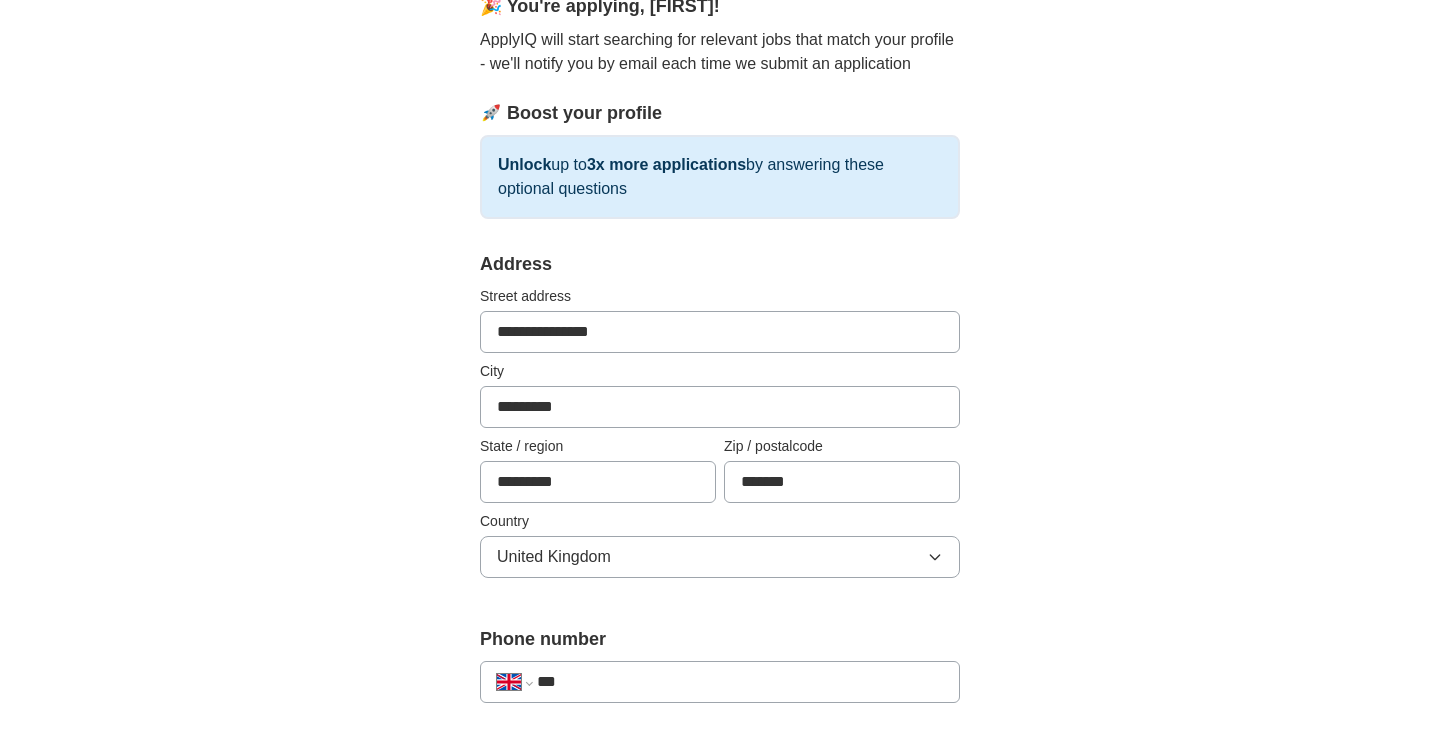 click on "**********" at bounding box center (720, 756) 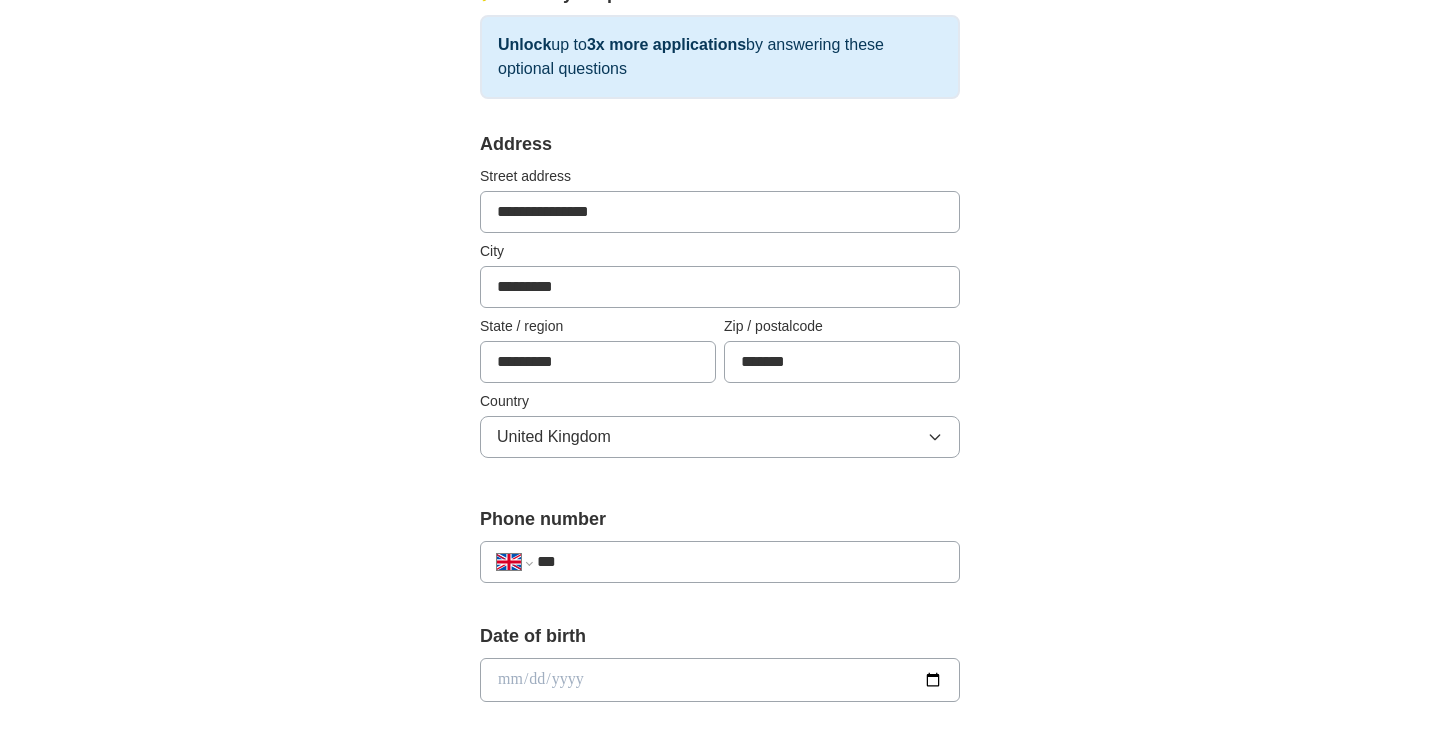 scroll, scrollTop: 360, scrollLeft: 0, axis: vertical 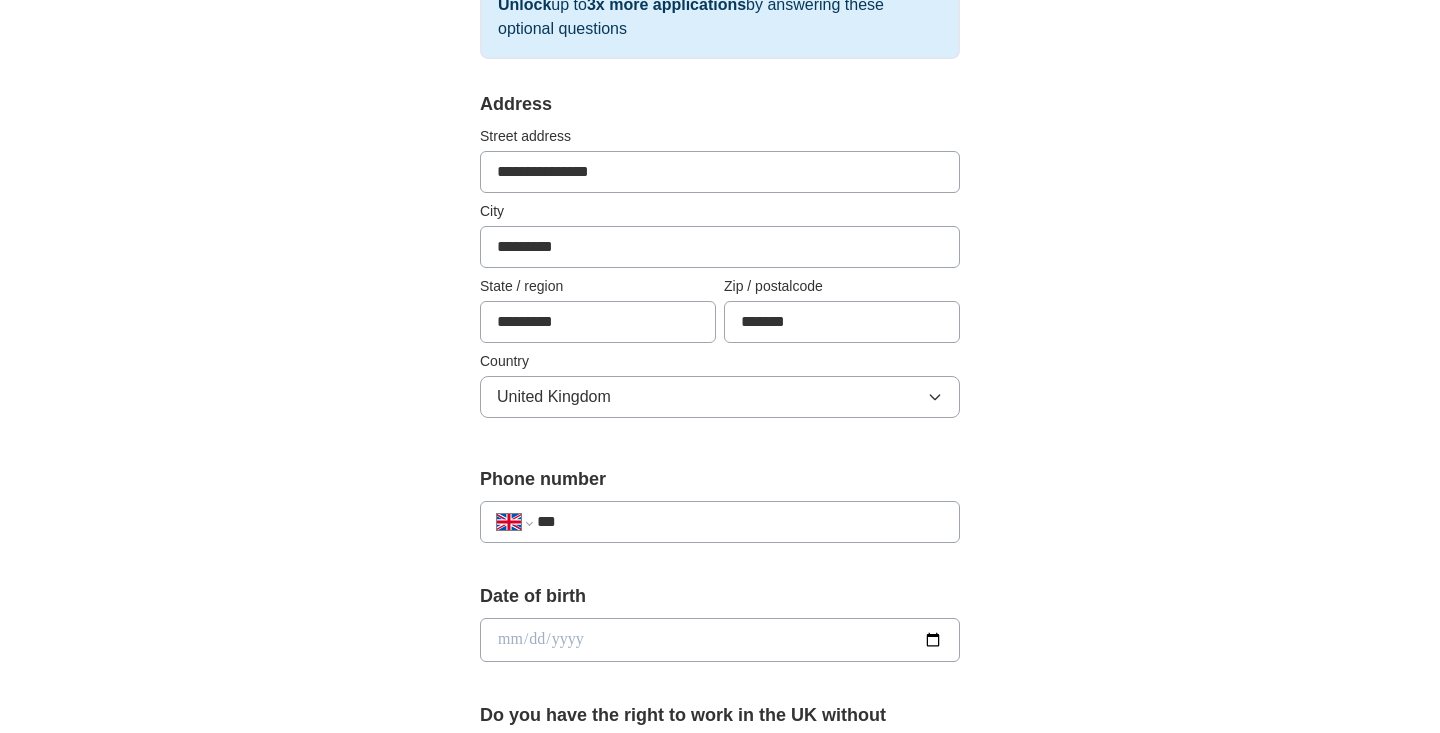 click on "***" at bounding box center (740, 522) 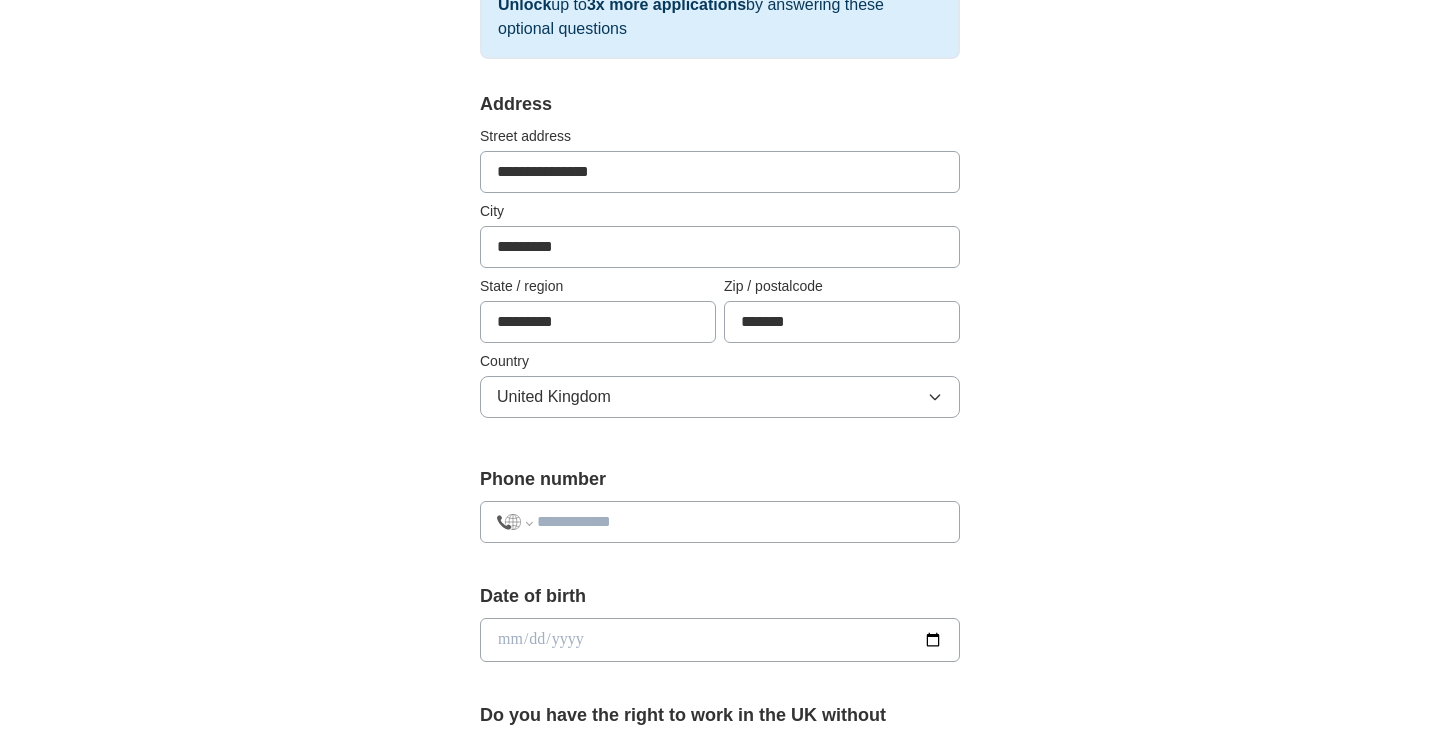 paste on "**********" 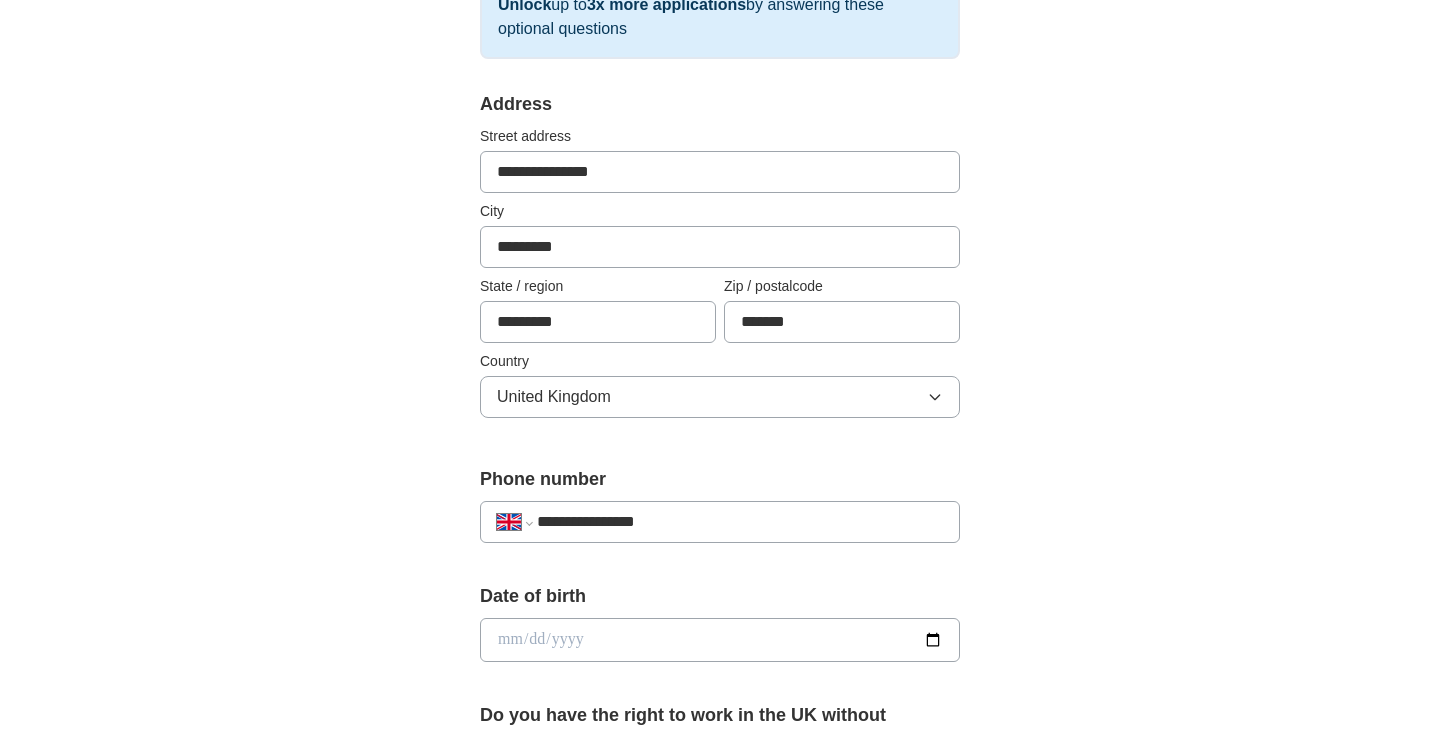 click on "**********" at bounding box center [720, 596] 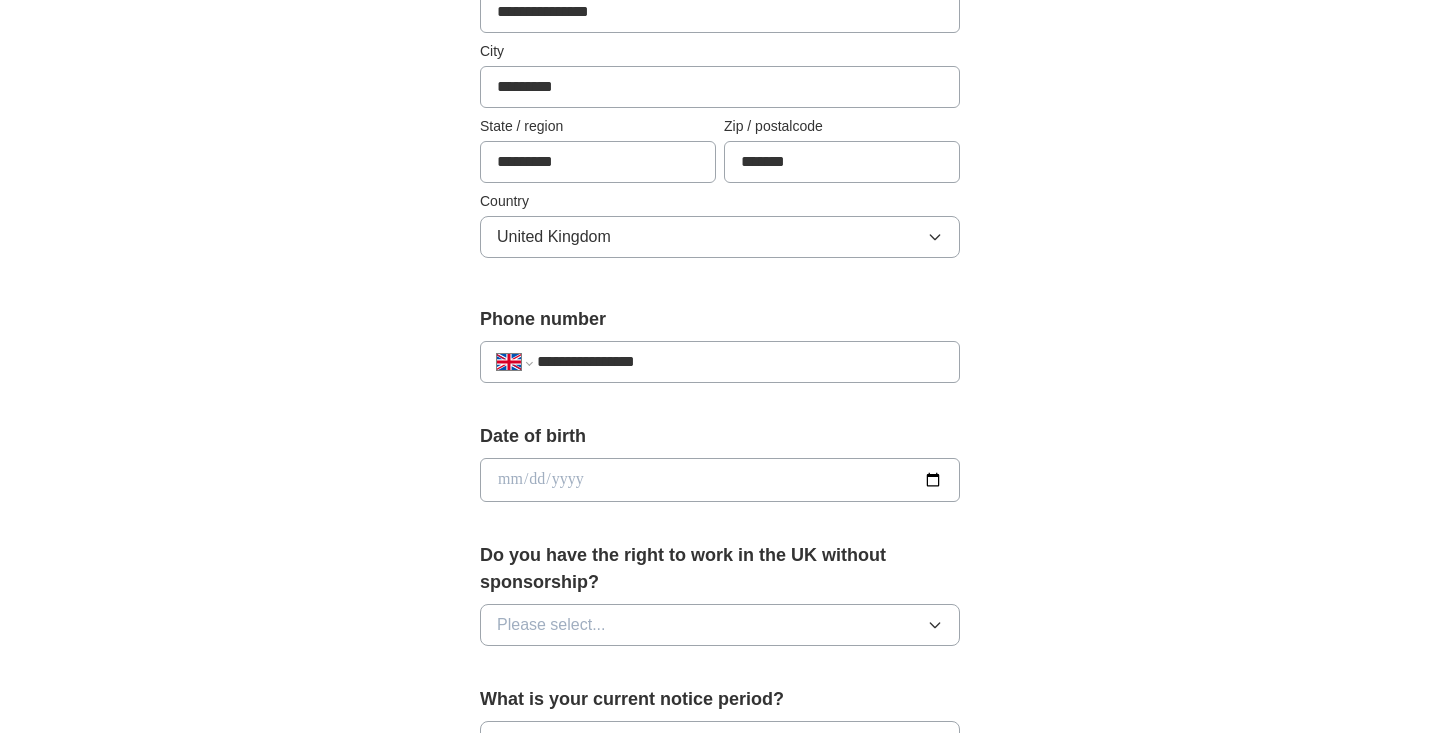 scroll, scrollTop: 560, scrollLeft: 0, axis: vertical 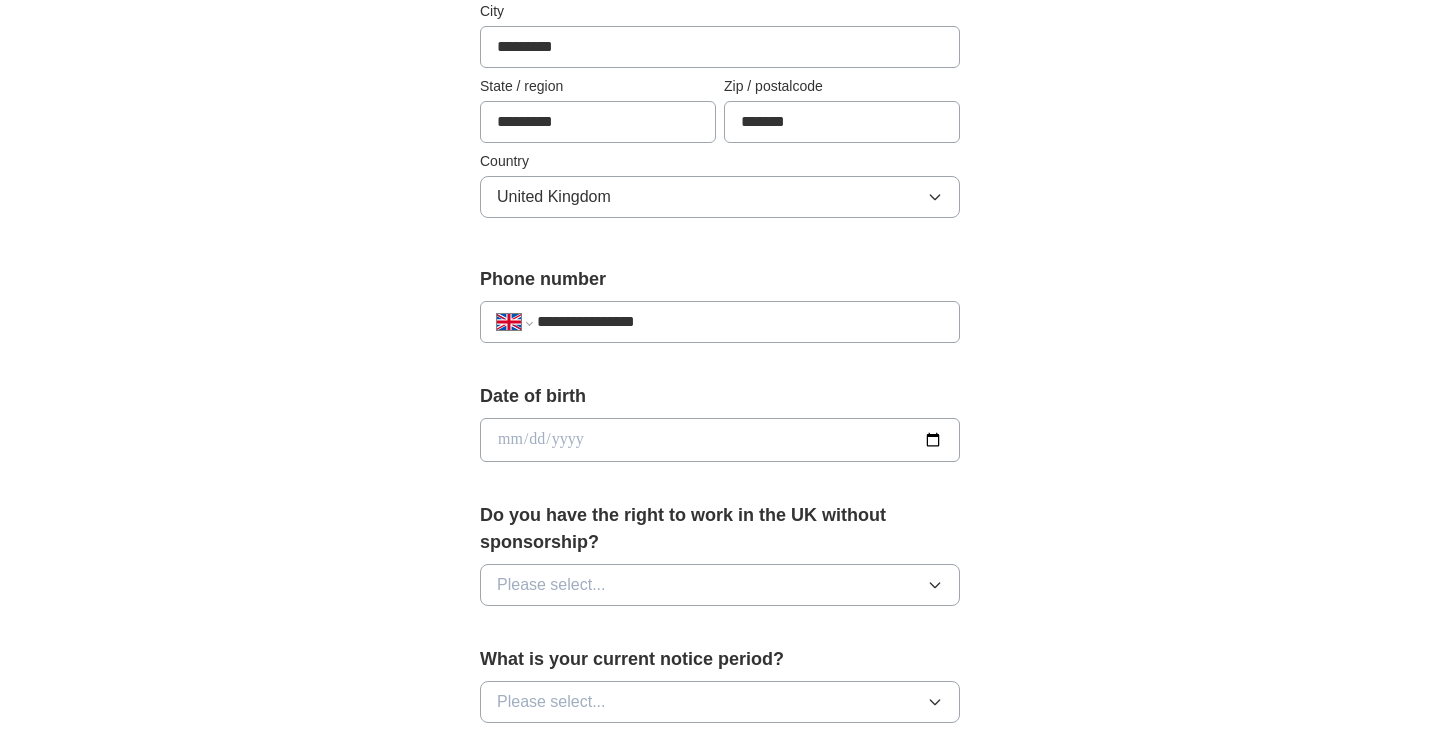 click at bounding box center [720, 440] 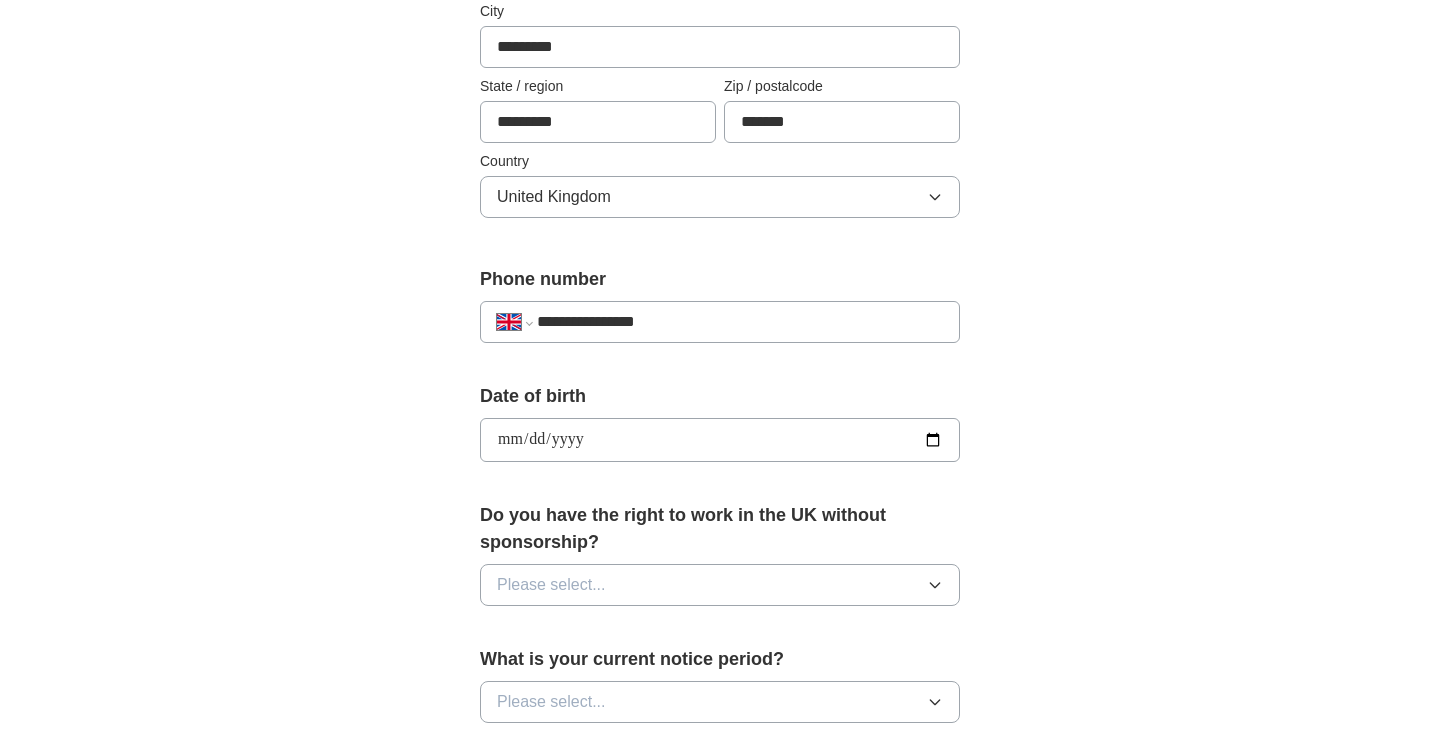 click on "**********" at bounding box center [720, 440] 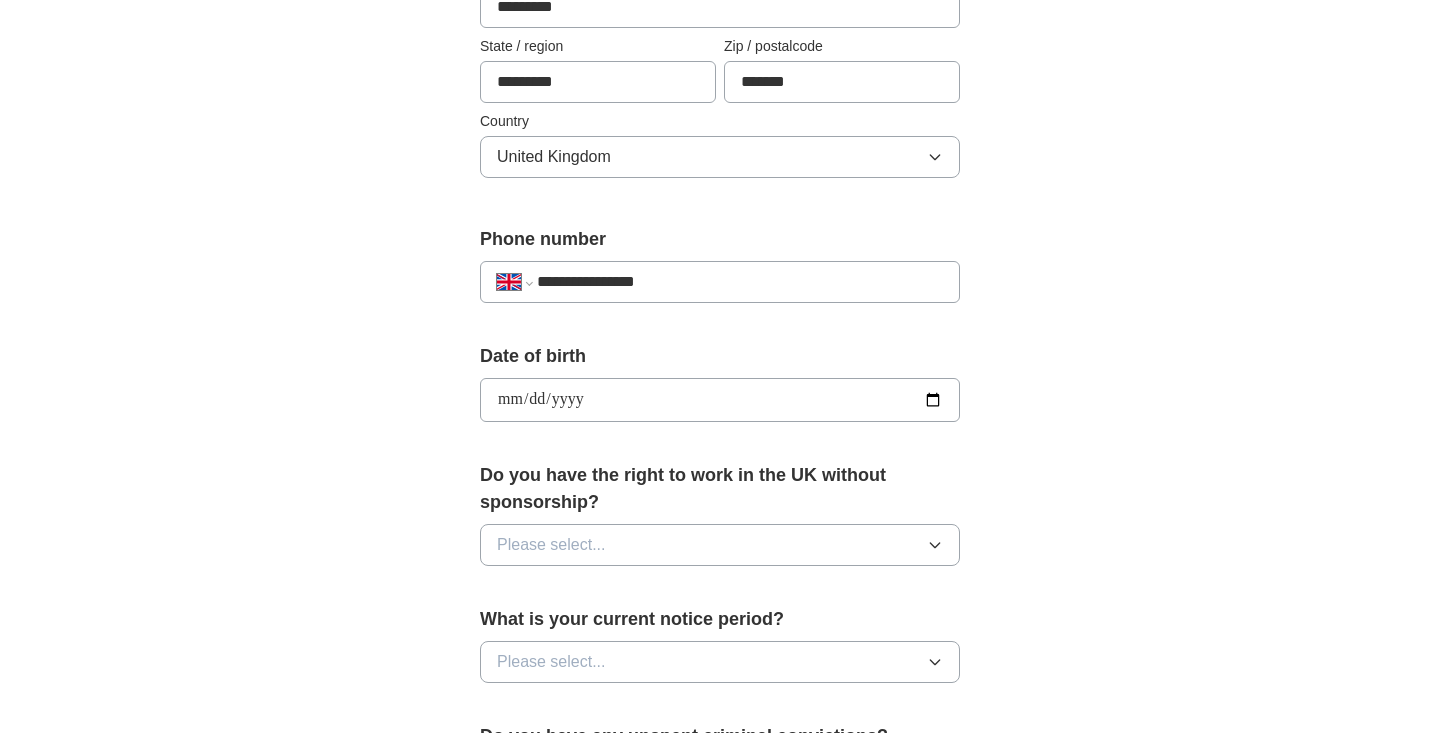 scroll, scrollTop: 640, scrollLeft: 0, axis: vertical 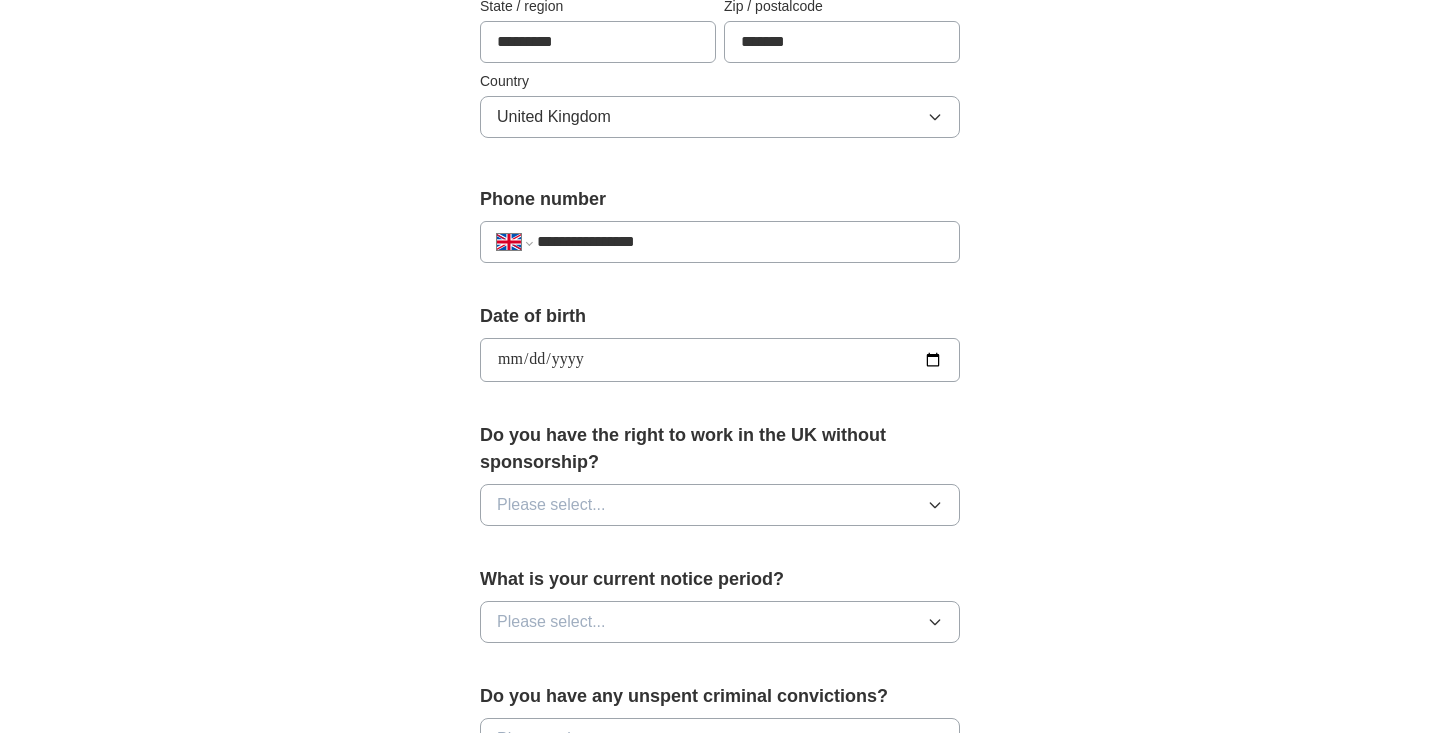 click 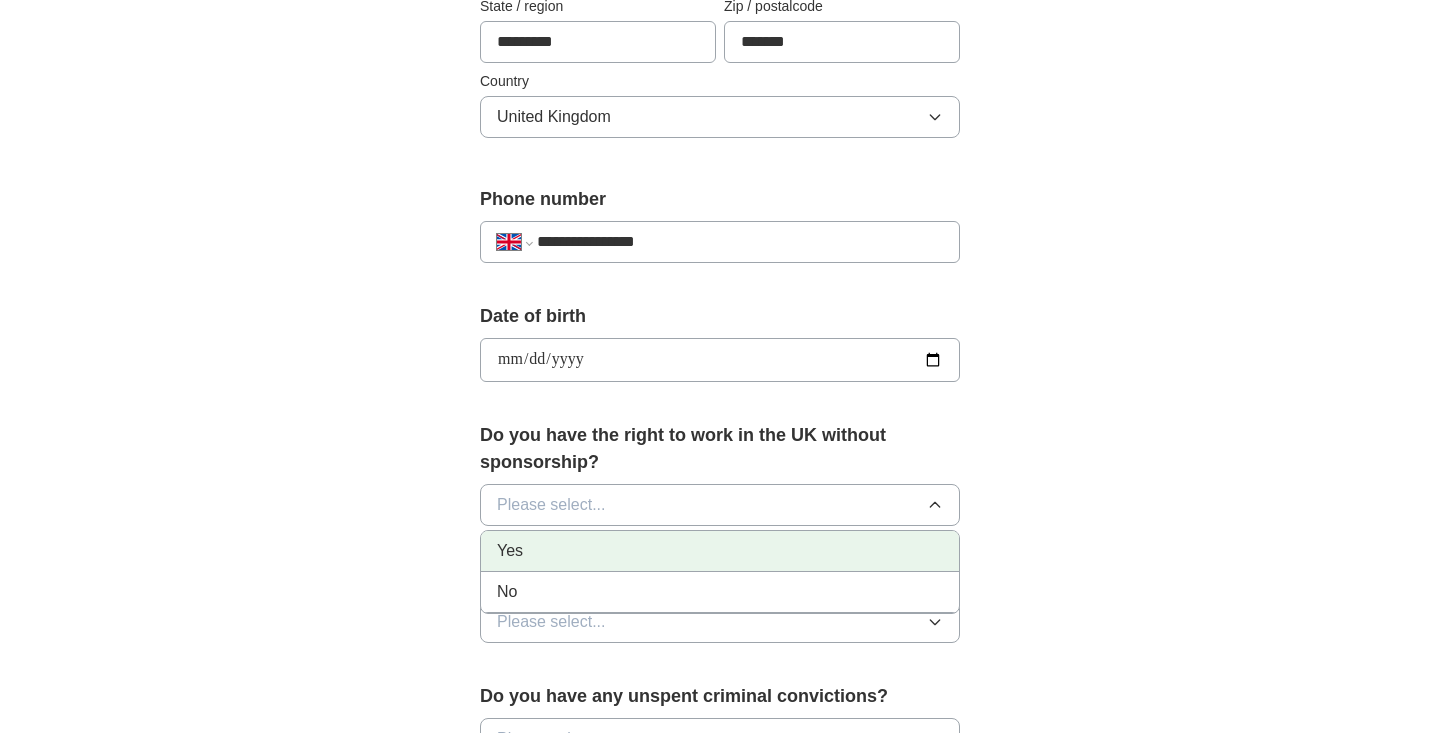 click on "Yes" at bounding box center [720, 551] 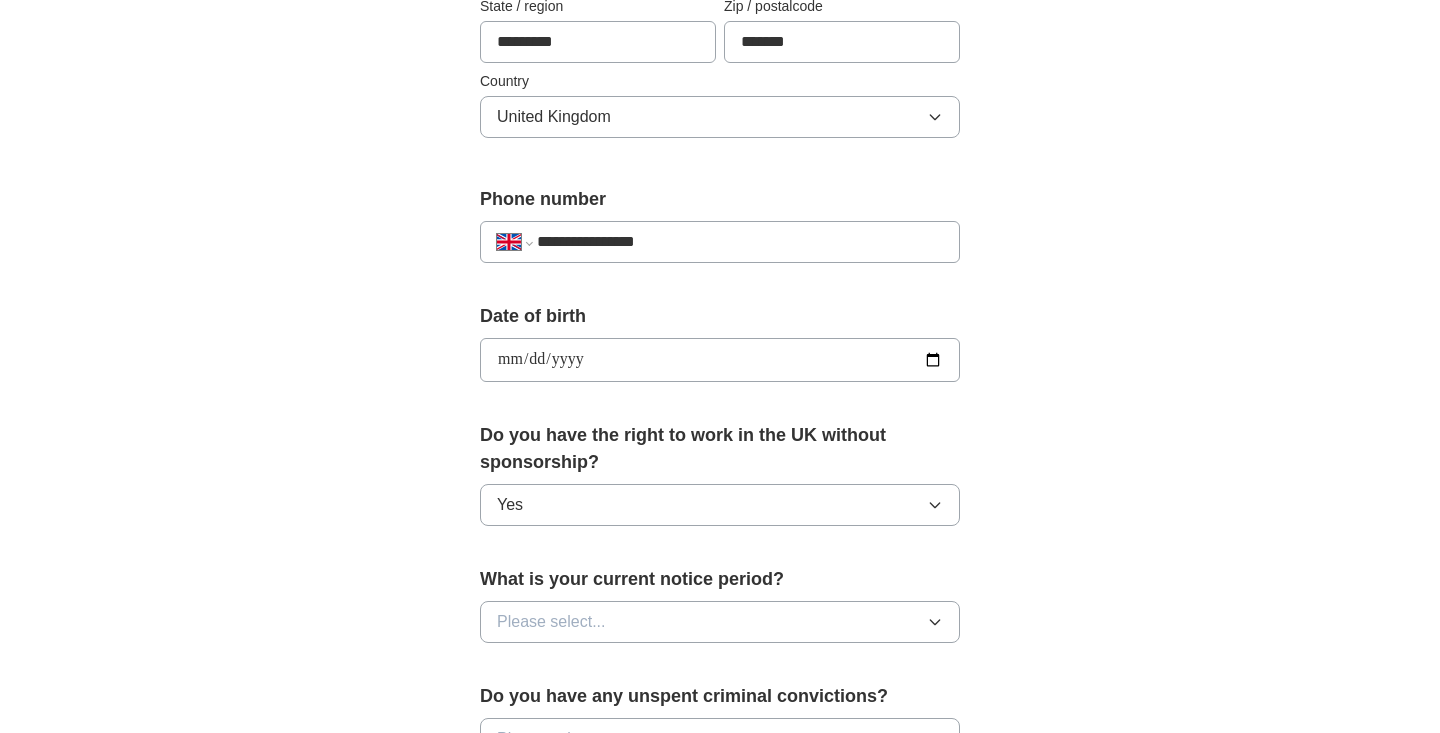 click on "**********" at bounding box center [720, 316] 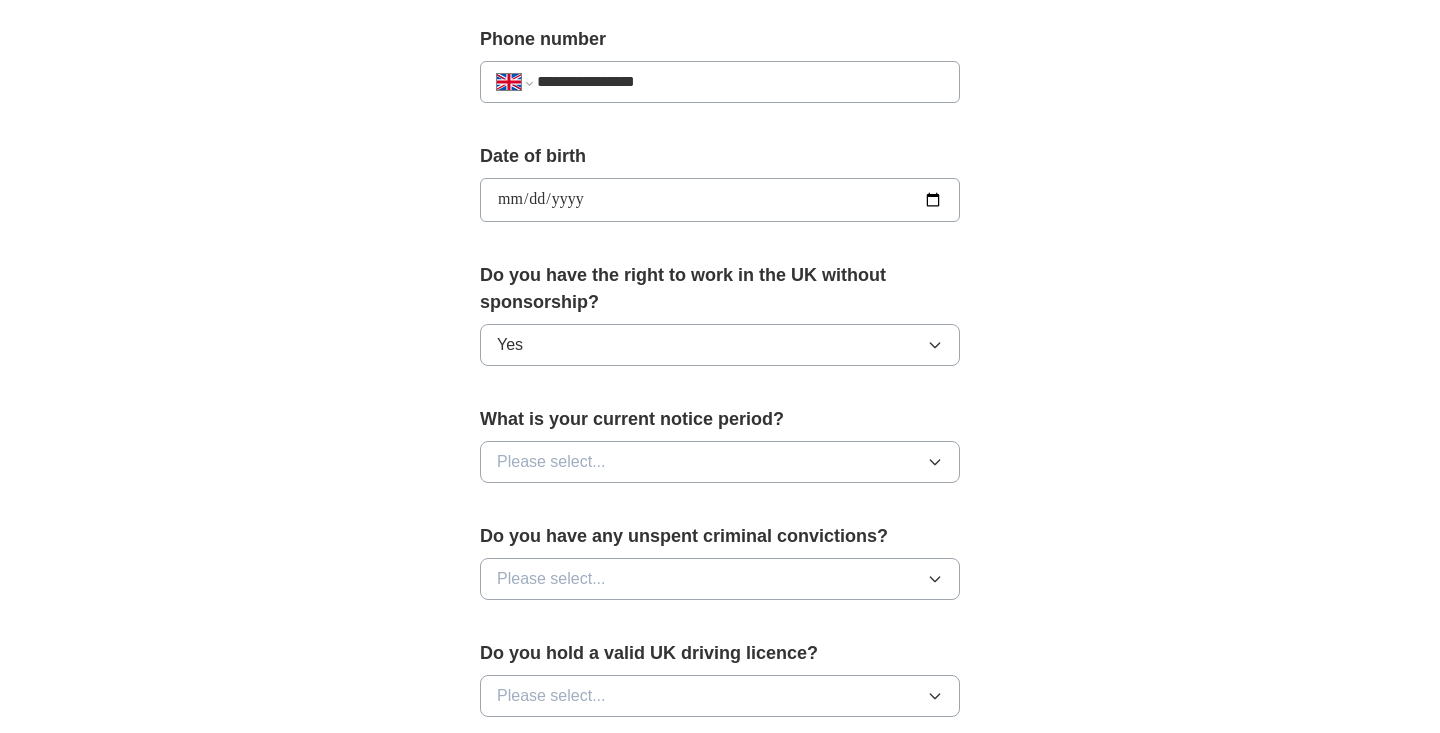 scroll, scrollTop: 840, scrollLeft: 0, axis: vertical 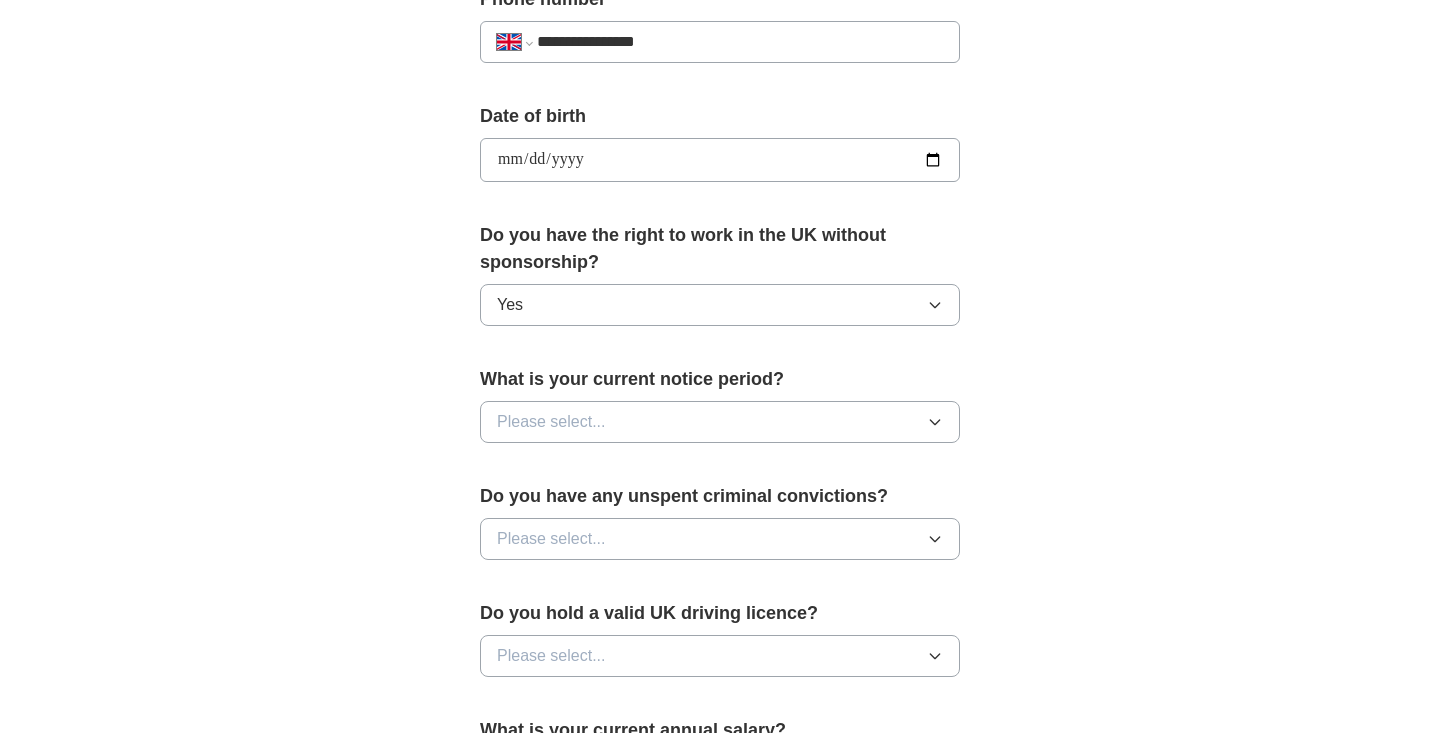 click 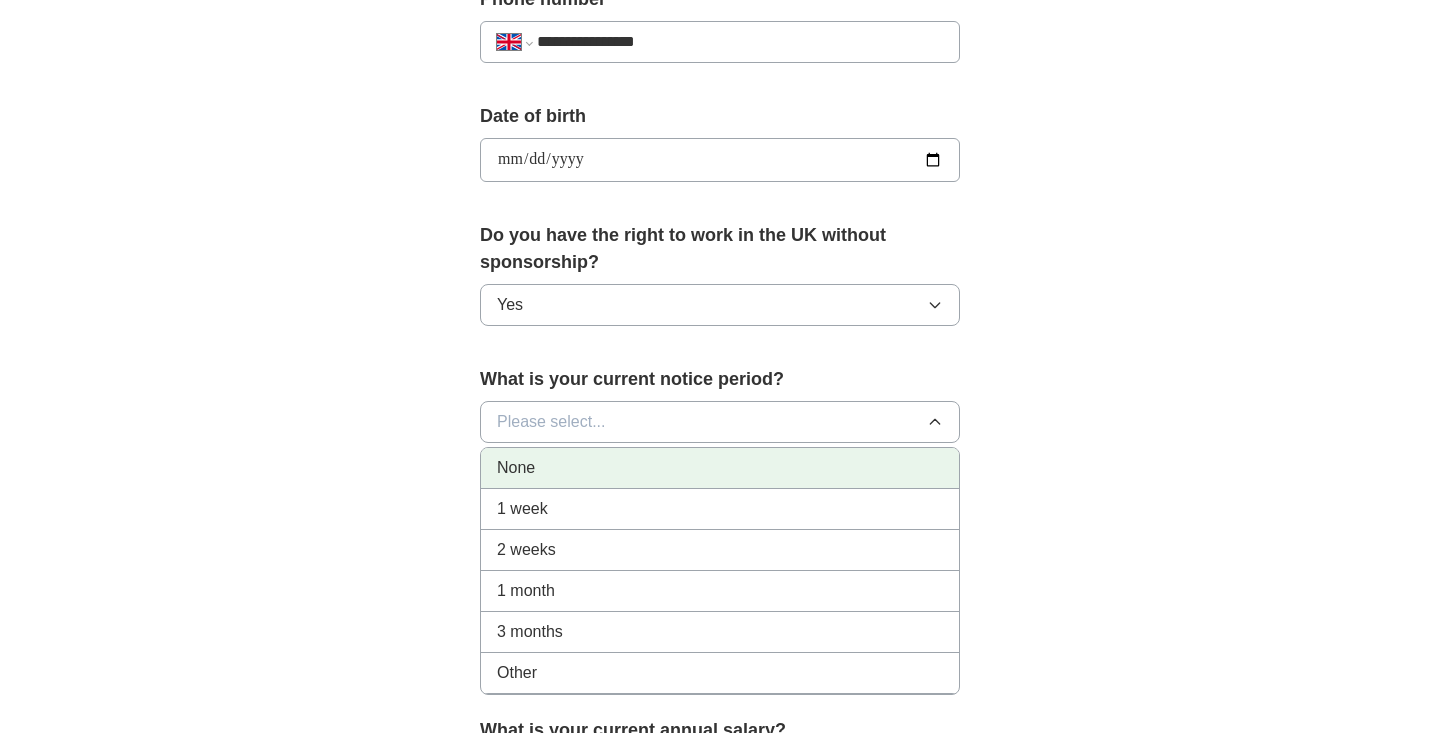 click on "None" at bounding box center (720, 468) 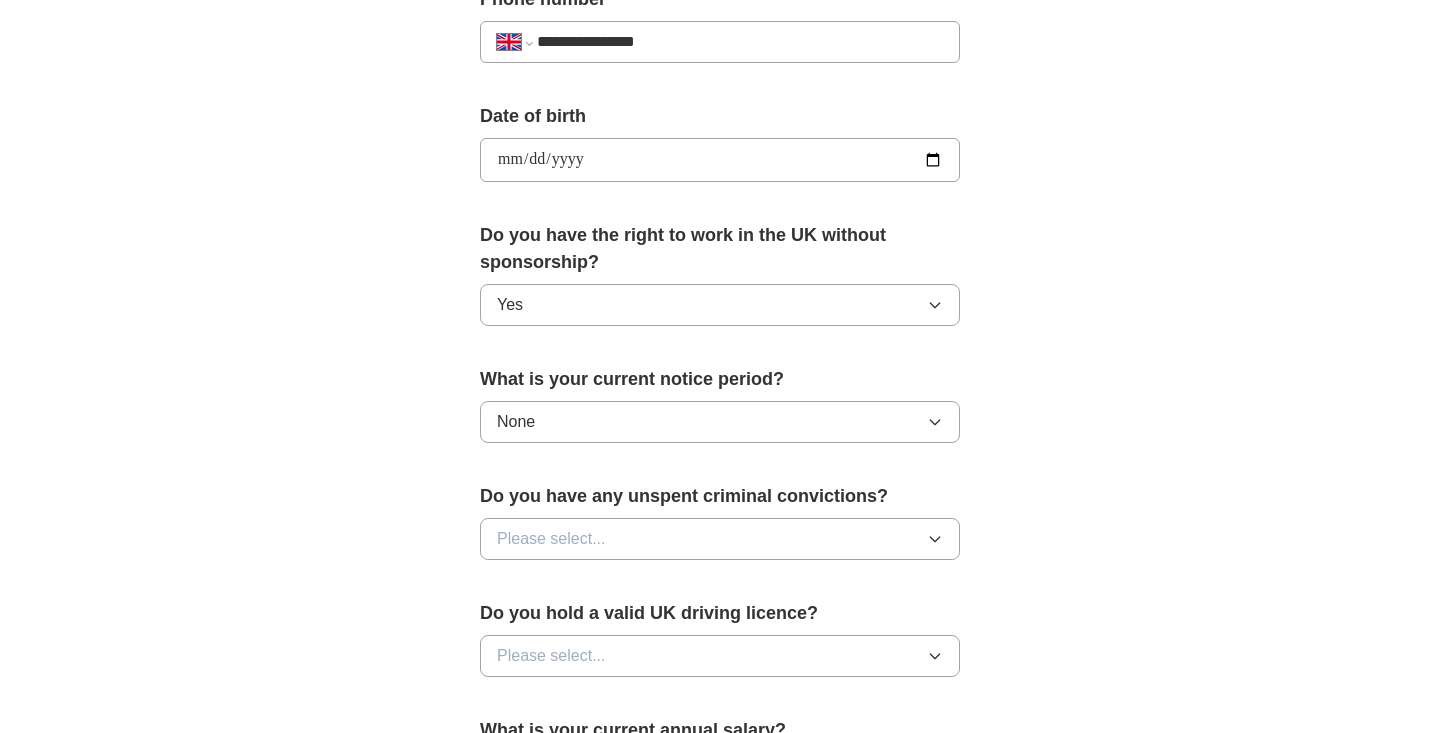 click 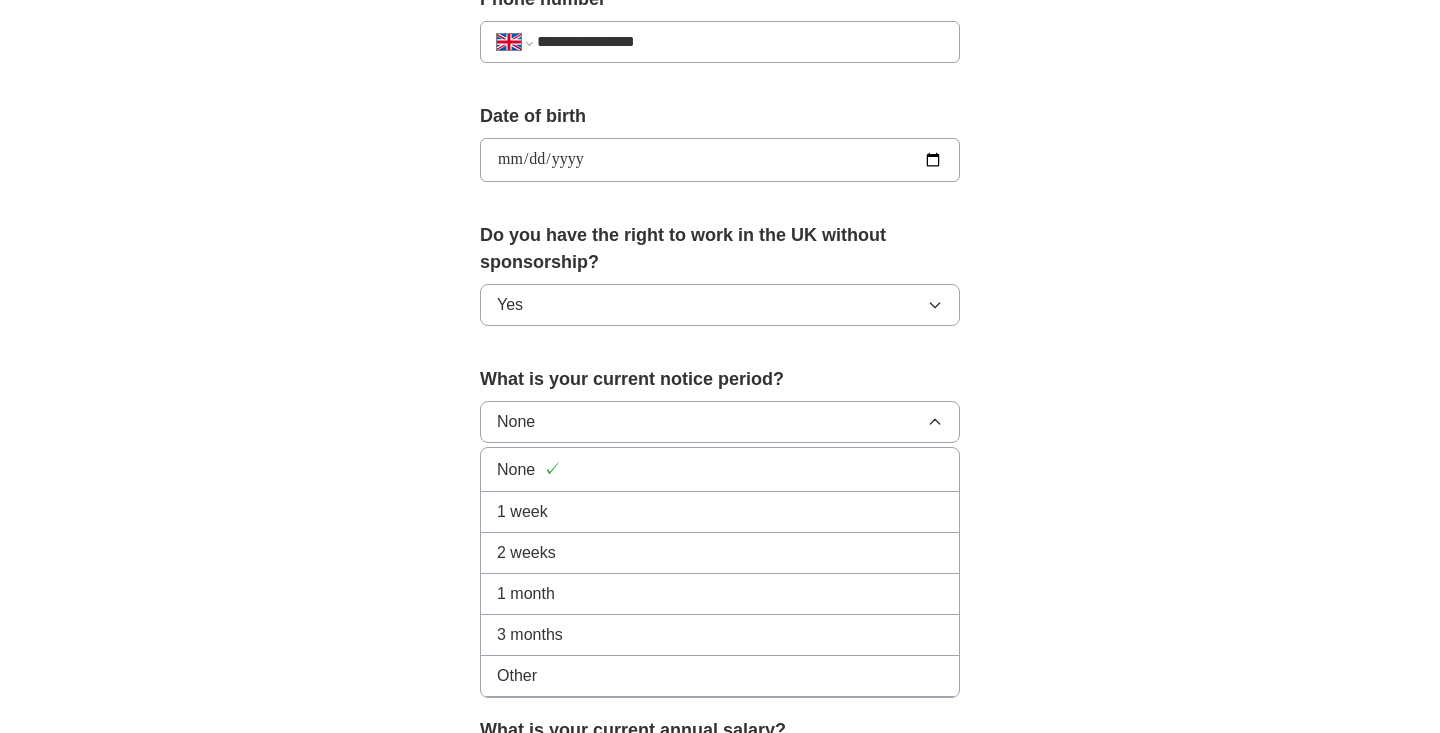 click on "**********" at bounding box center (720, 172) 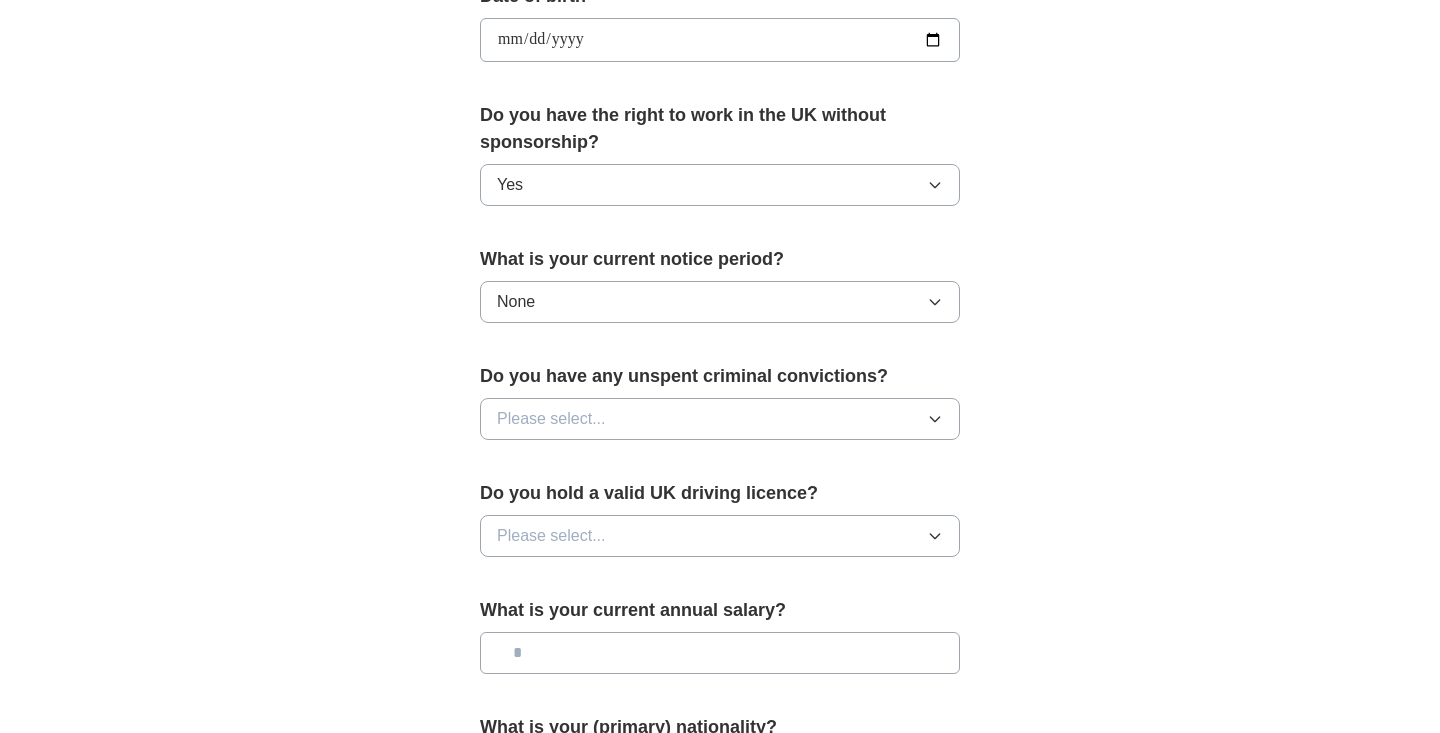 scroll, scrollTop: 1000, scrollLeft: 0, axis: vertical 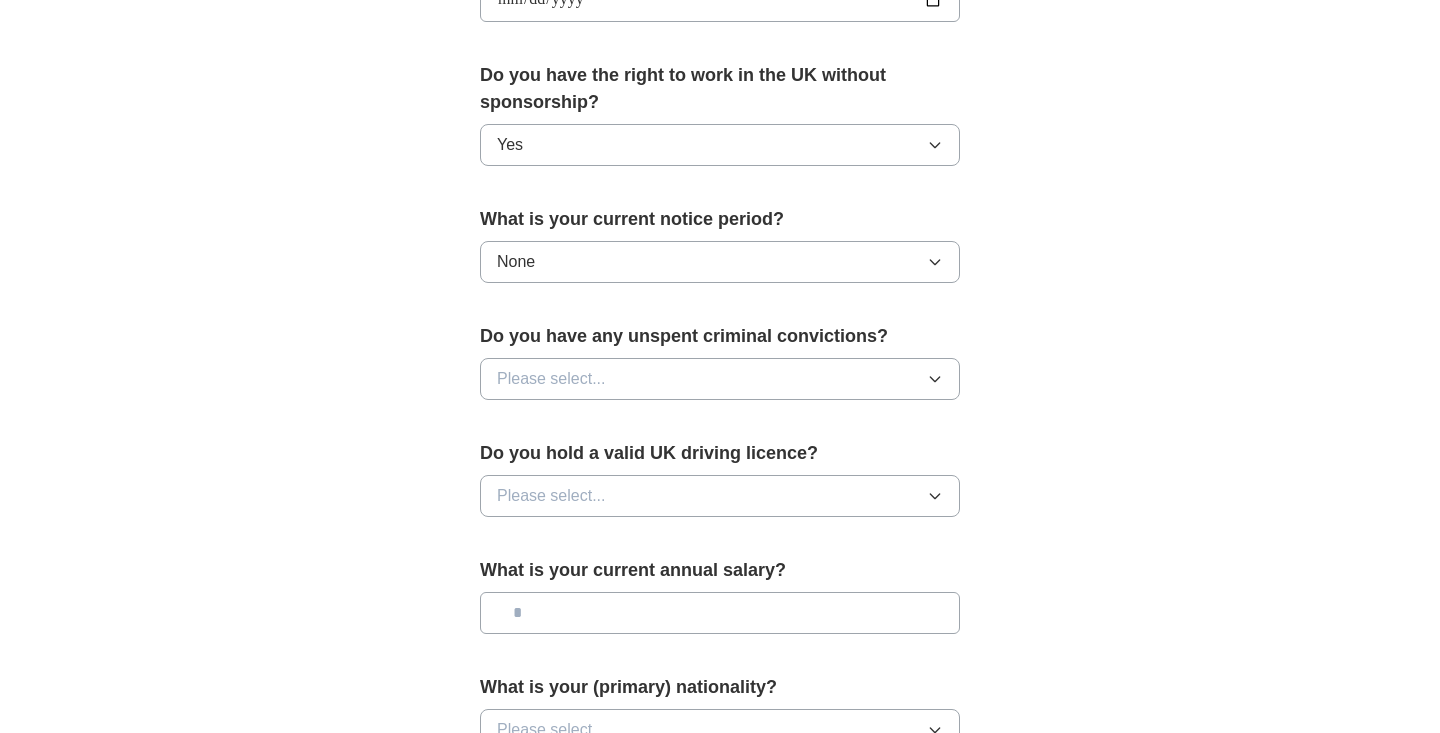 click on "None" at bounding box center [720, 262] 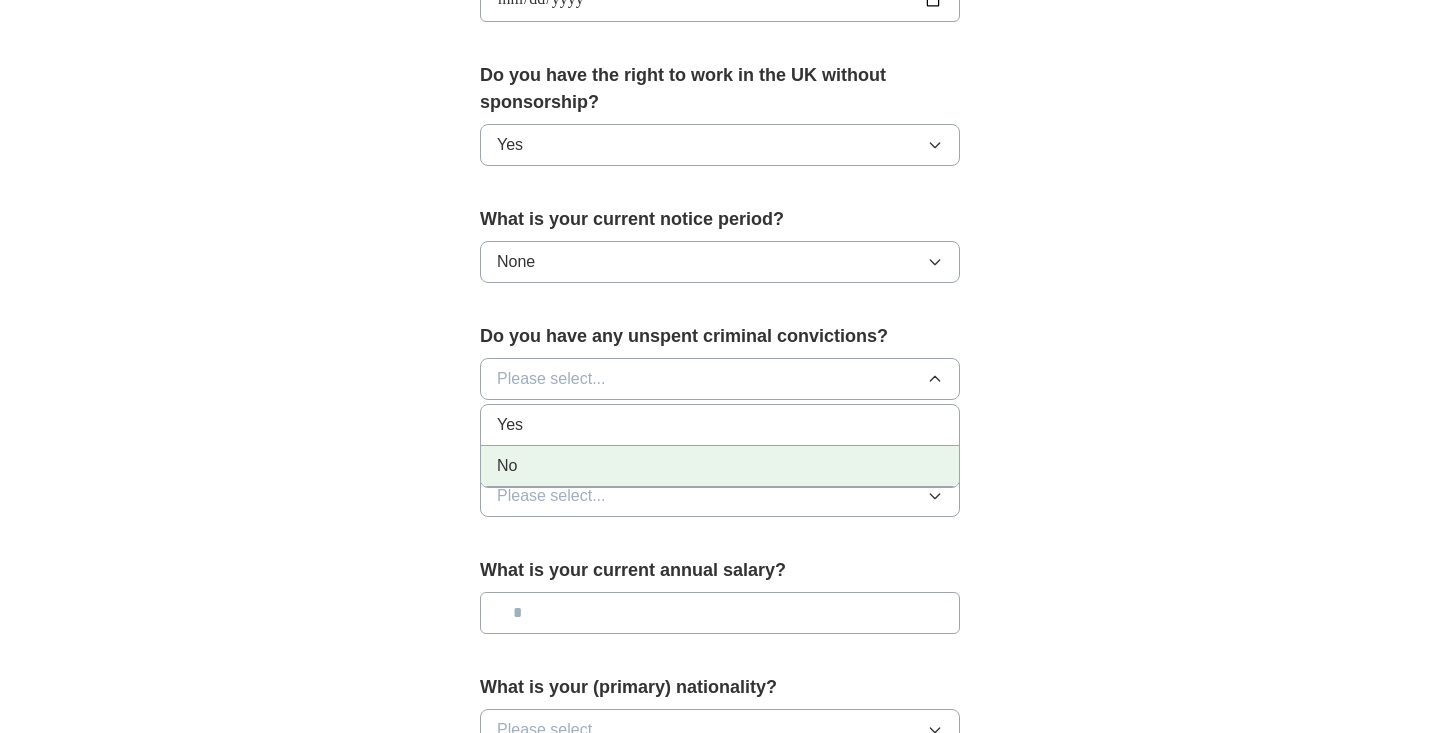 click on "No" at bounding box center (720, 466) 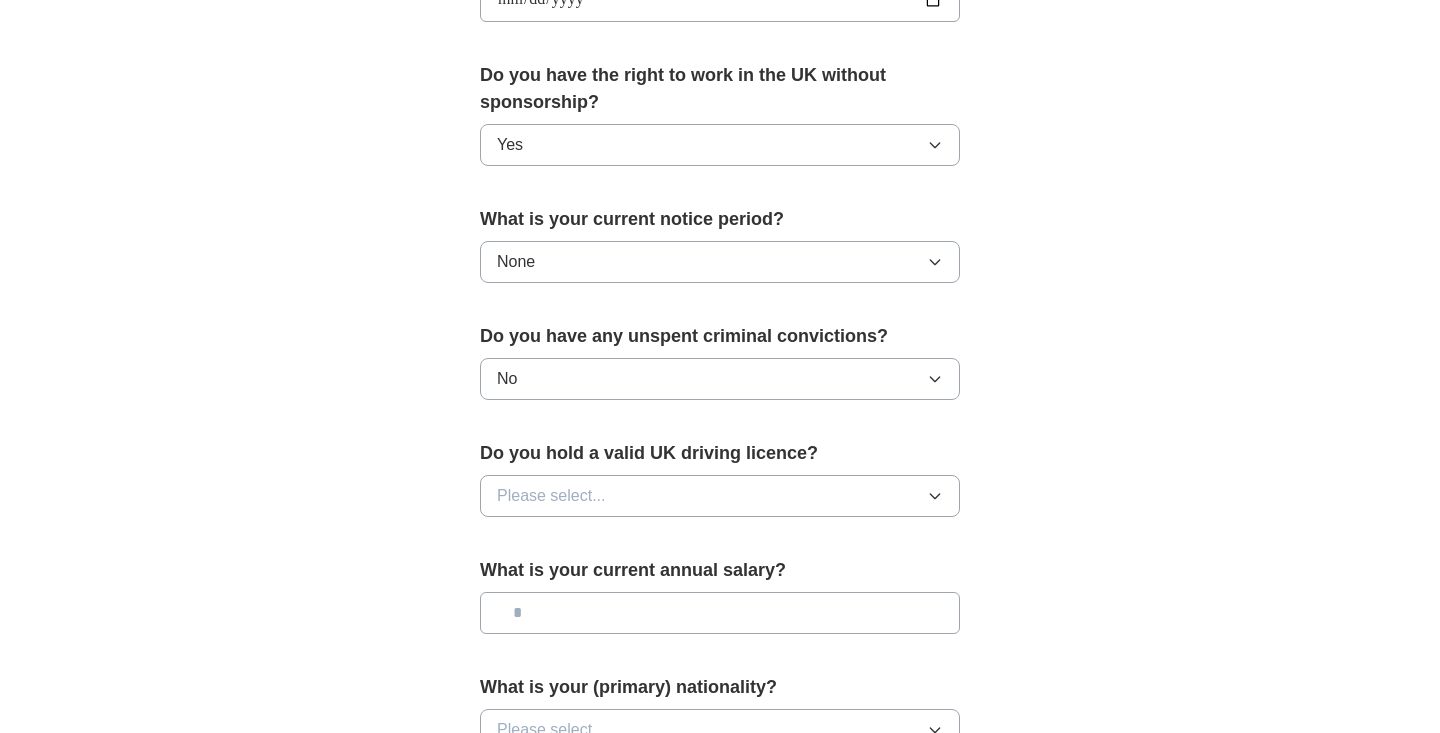 click 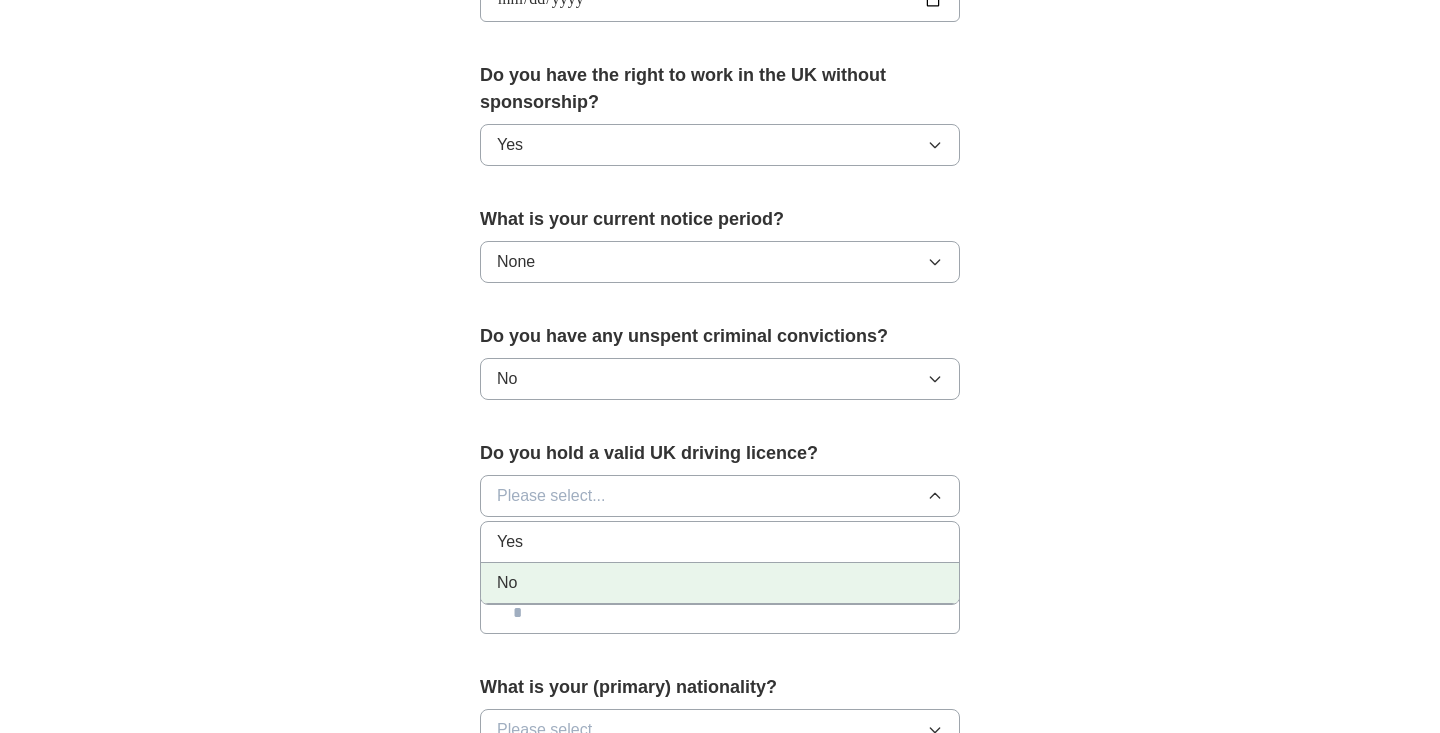 click on "No" at bounding box center [720, 583] 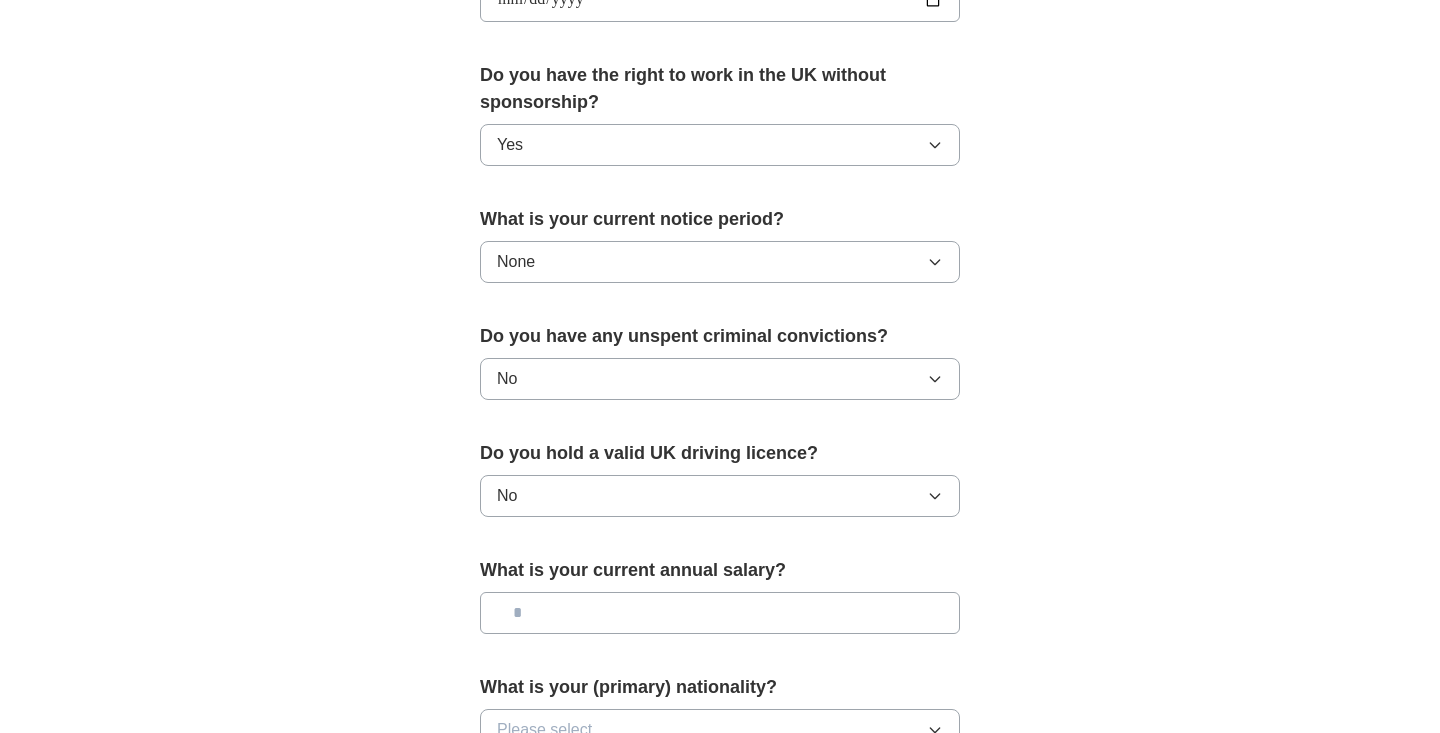 click on "**********" at bounding box center (720, 12) 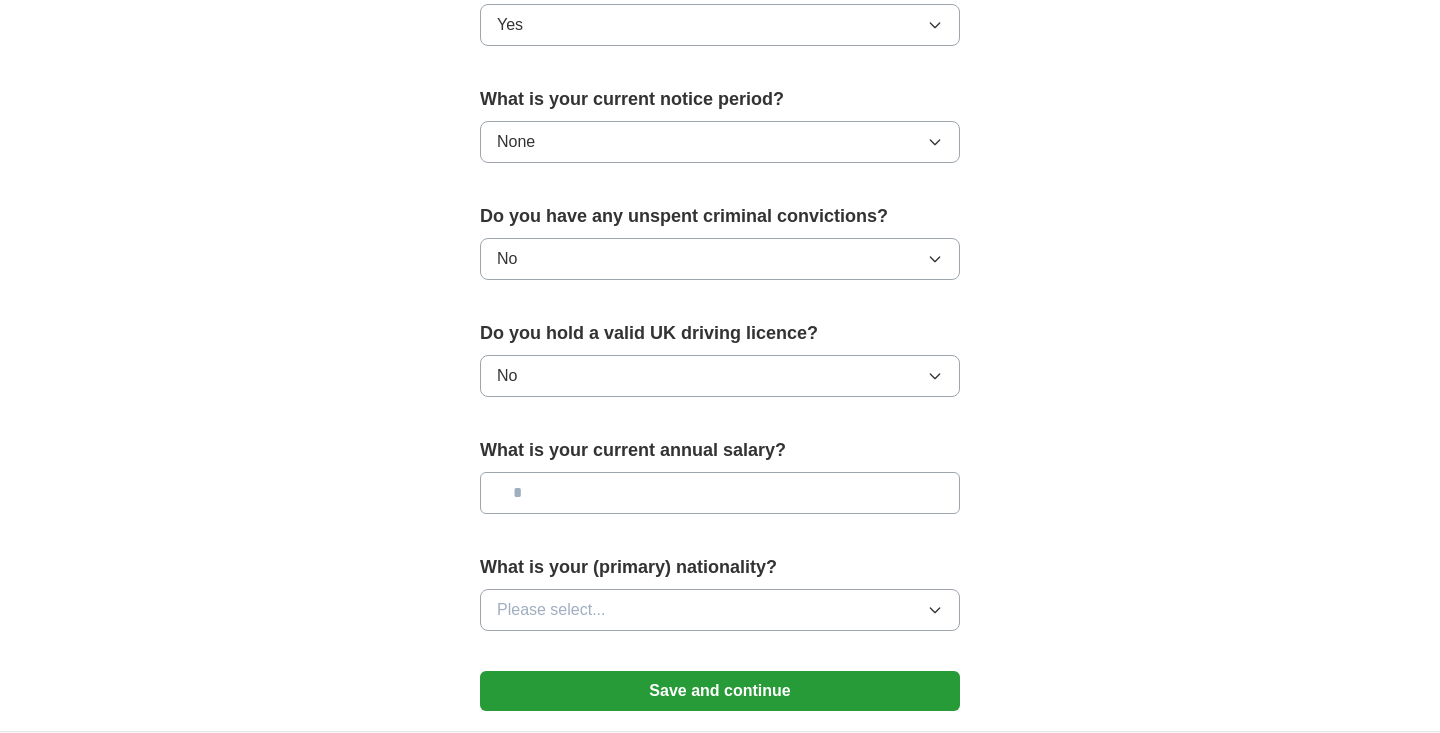 scroll, scrollTop: 1160, scrollLeft: 0, axis: vertical 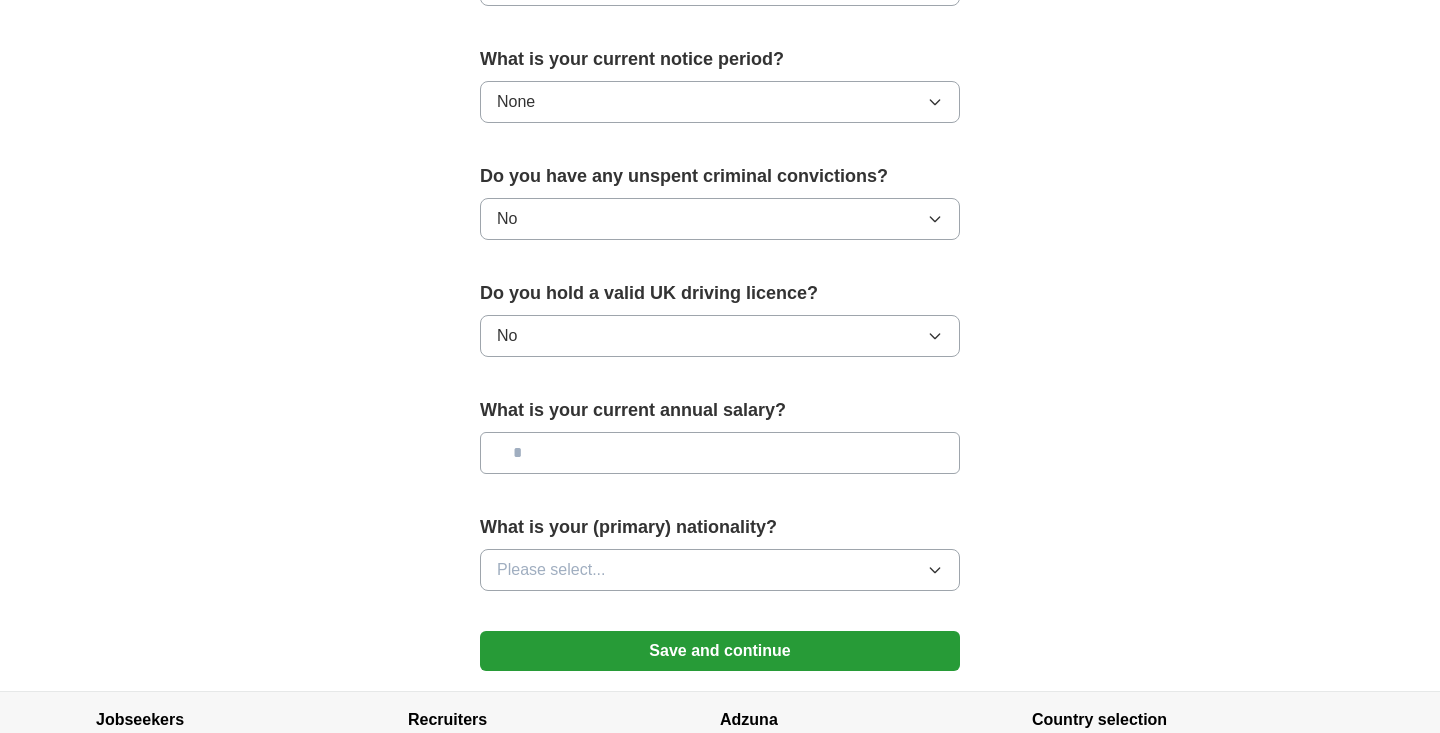 click at bounding box center [720, 453] 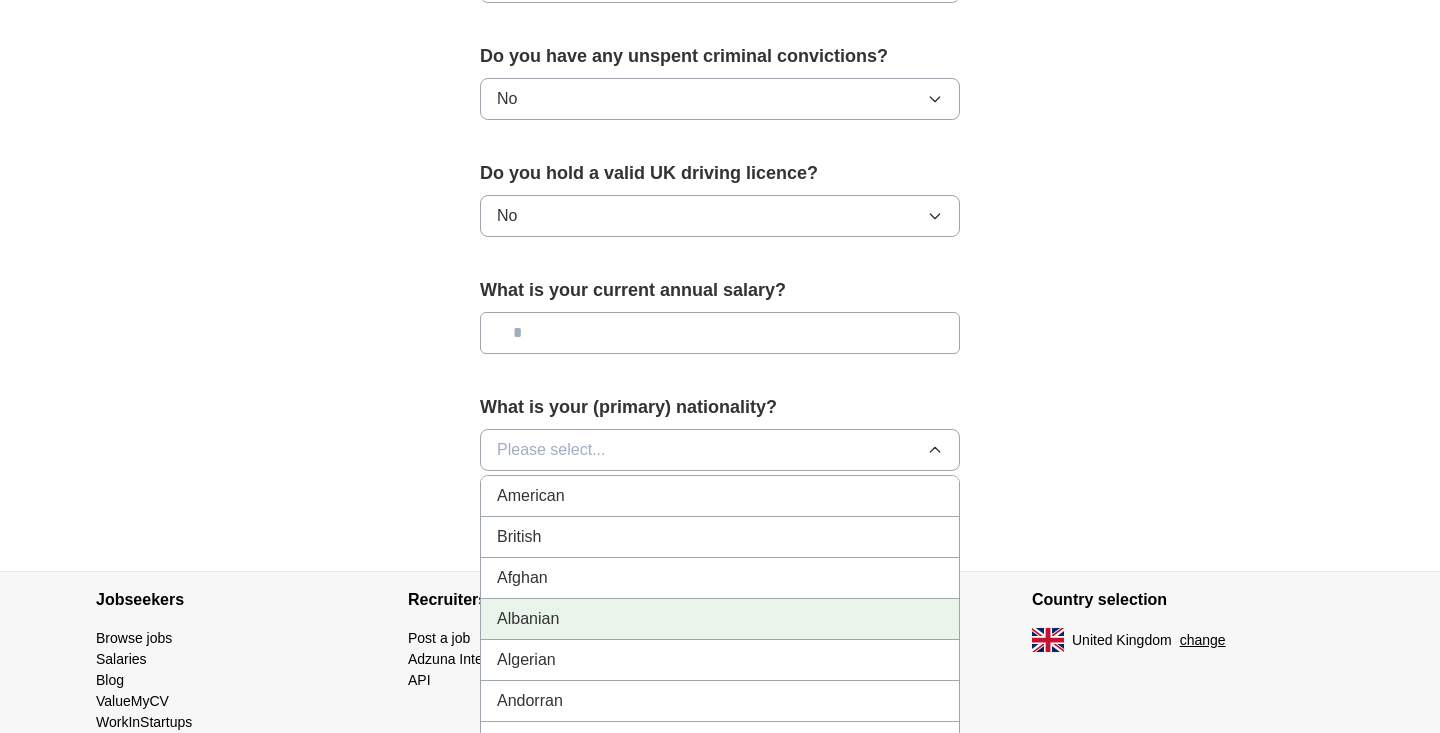 scroll, scrollTop: 1320, scrollLeft: 0, axis: vertical 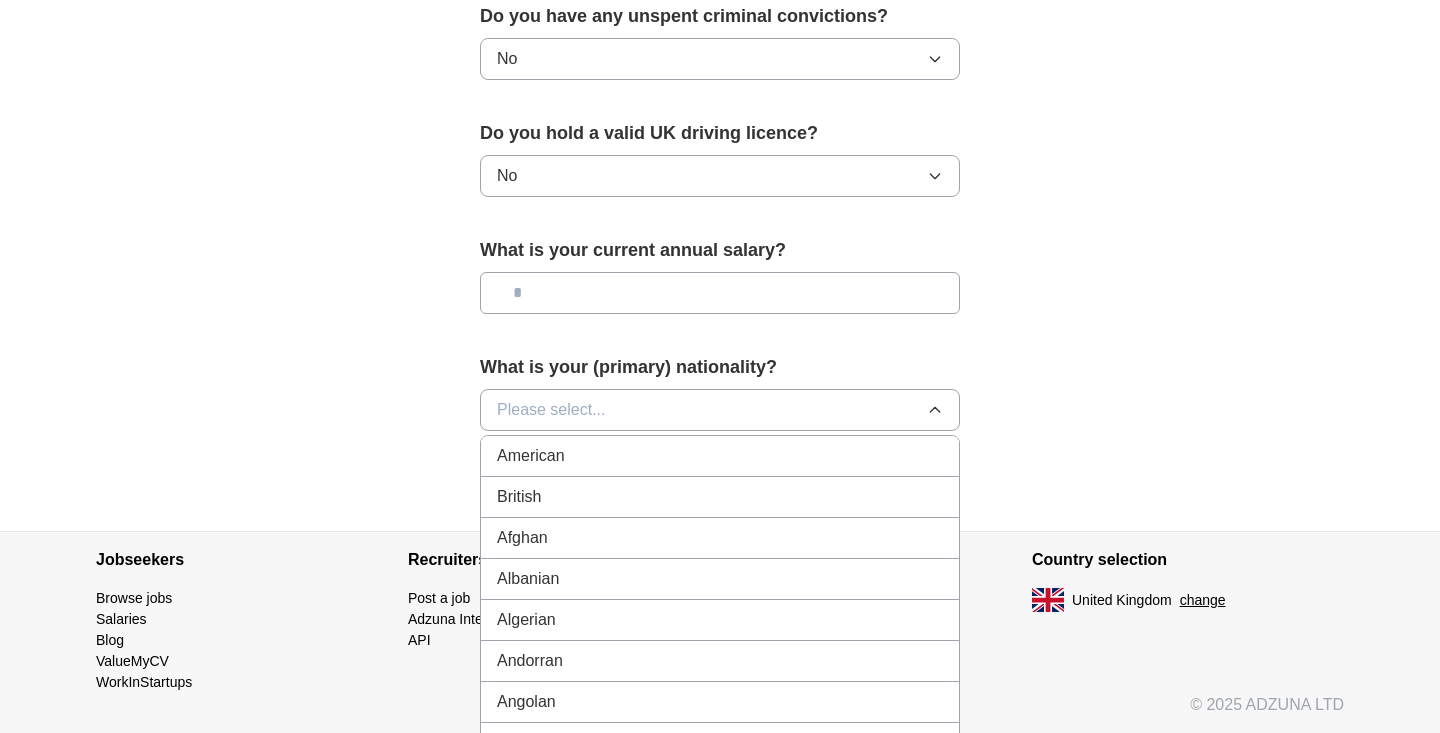 click on "Please select..." at bounding box center [720, 410] 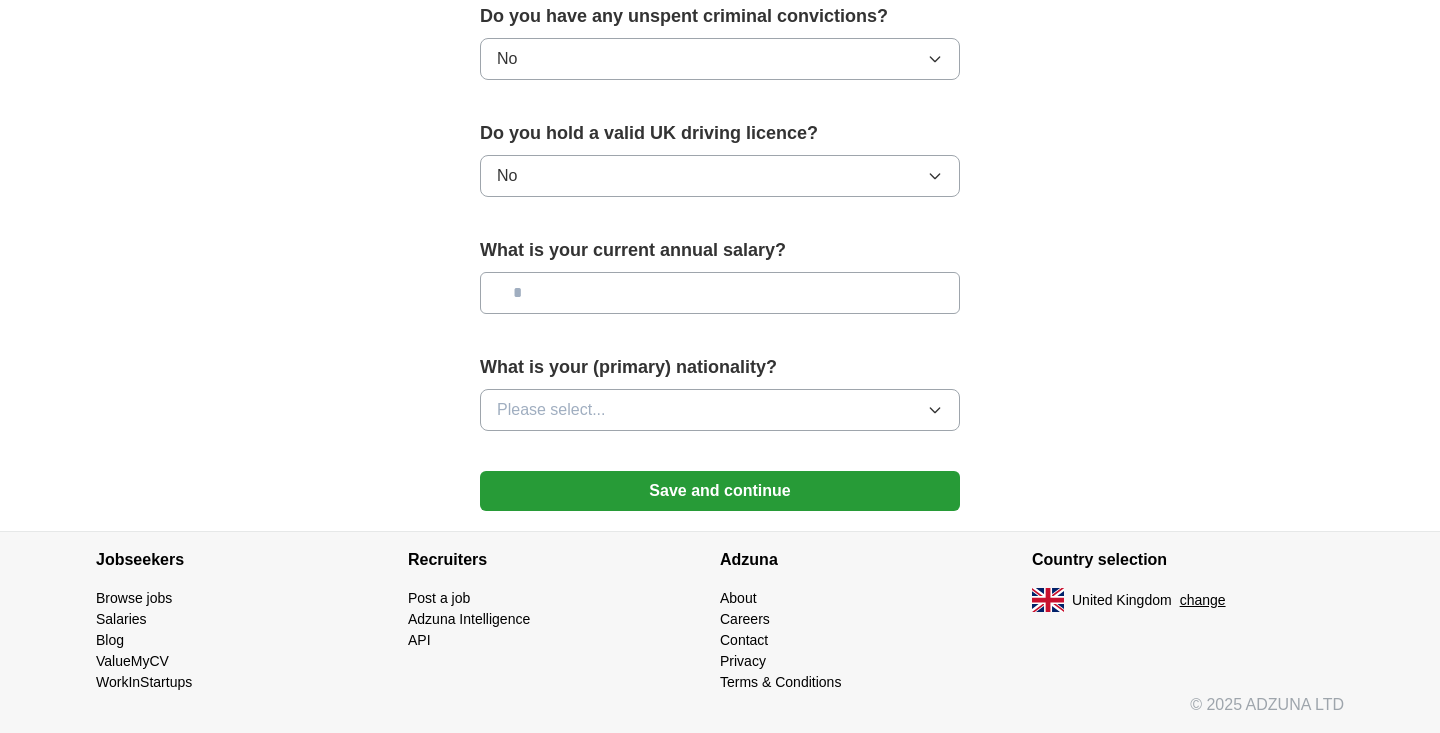 click on "Please select..." at bounding box center [720, 410] 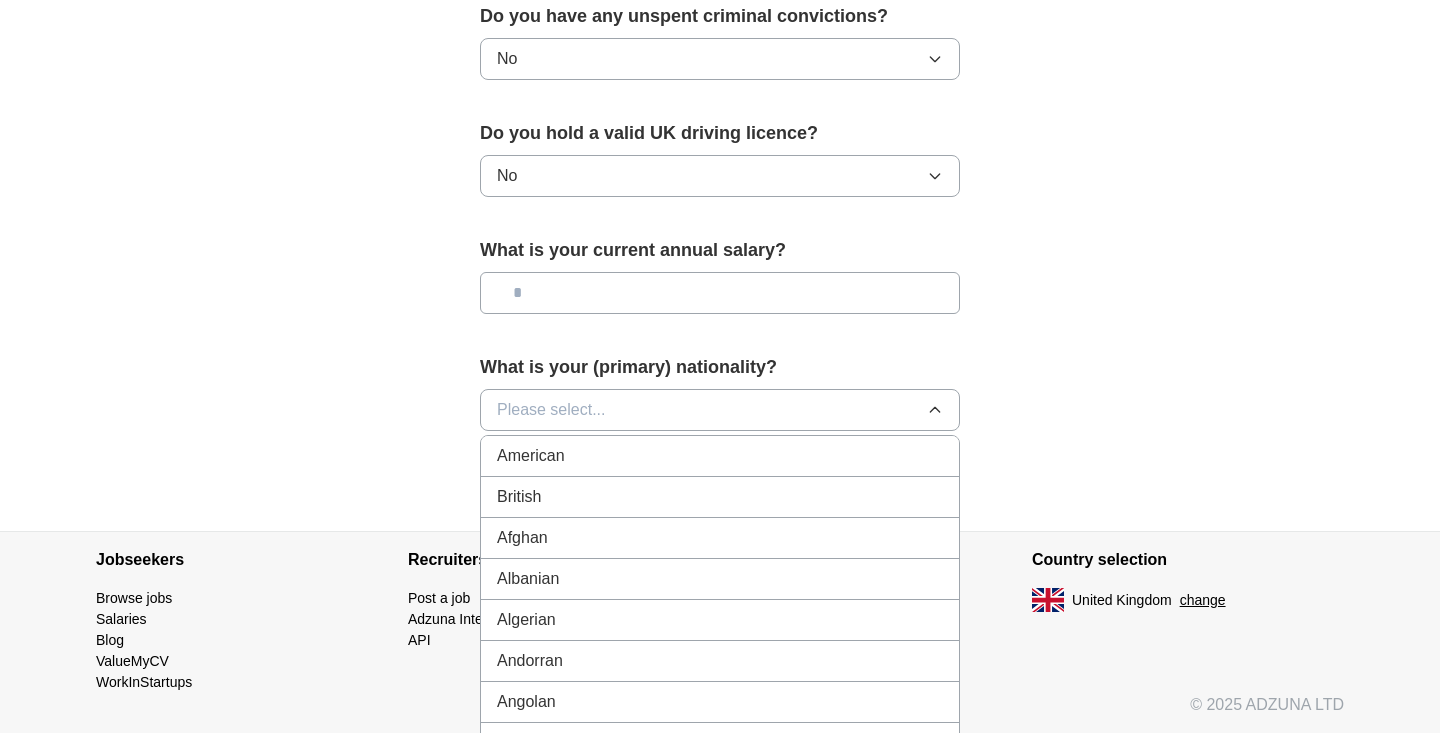 click on "Please select..." at bounding box center [720, 410] 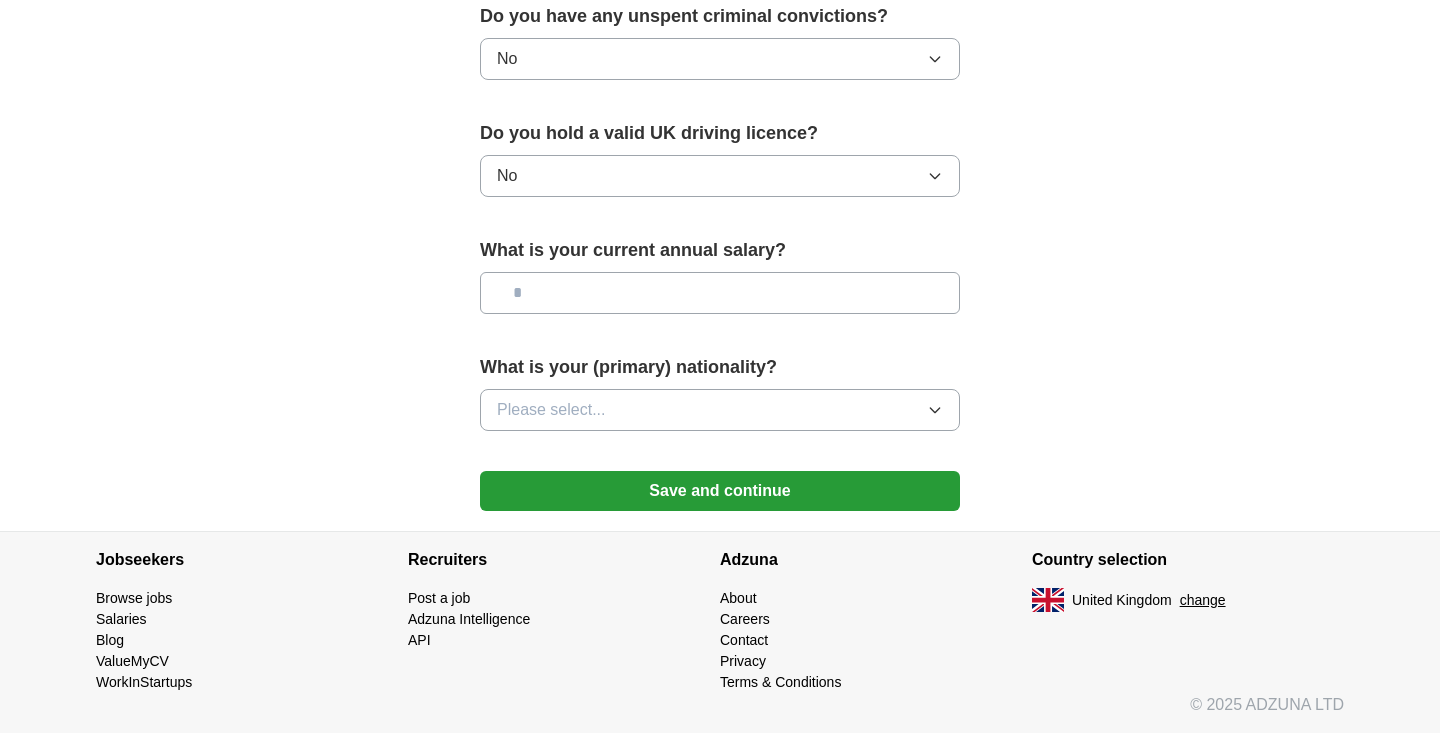 click on "Please select..." at bounding box center (720, 410) 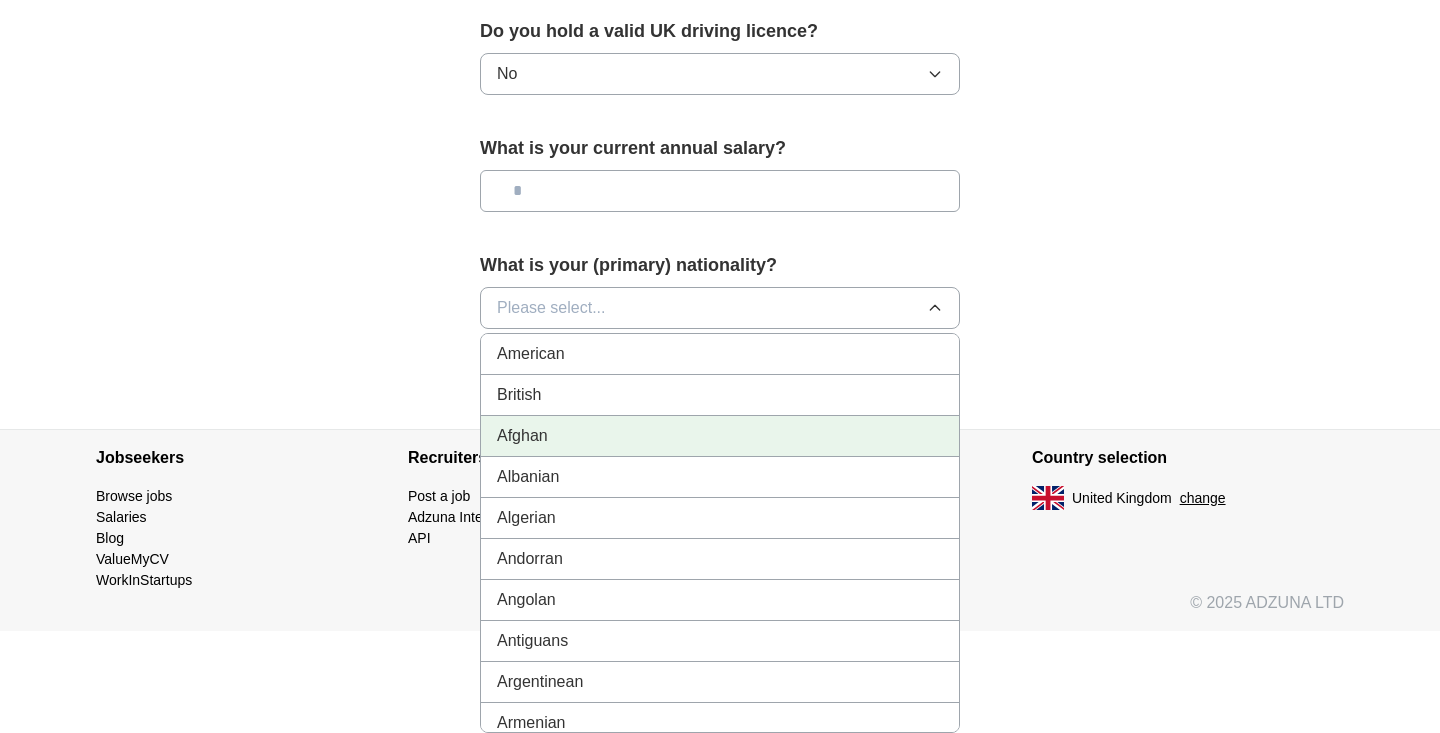 scroll, scrollTop: 1424, scrollLeft: 0, axis: vertical 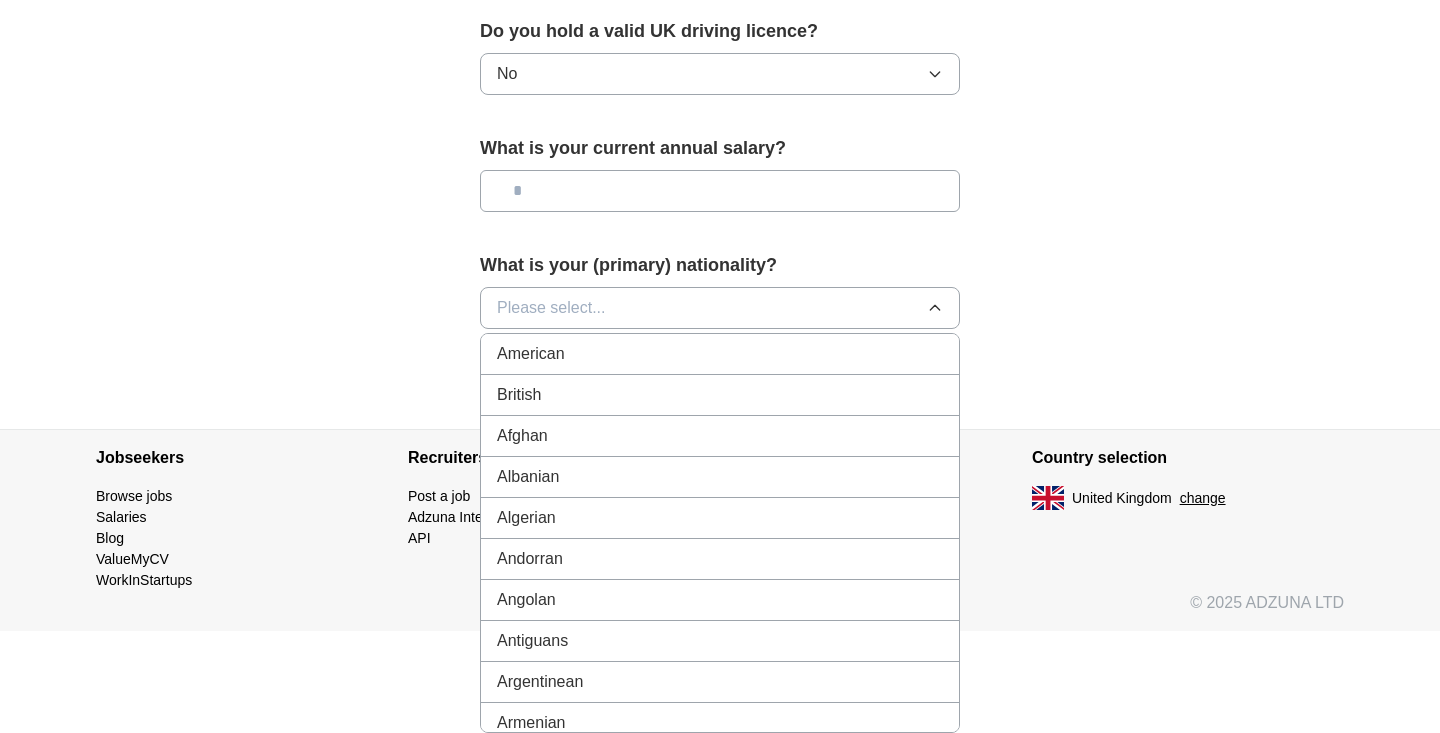 click on "**********" at bounding box center [720, -410] 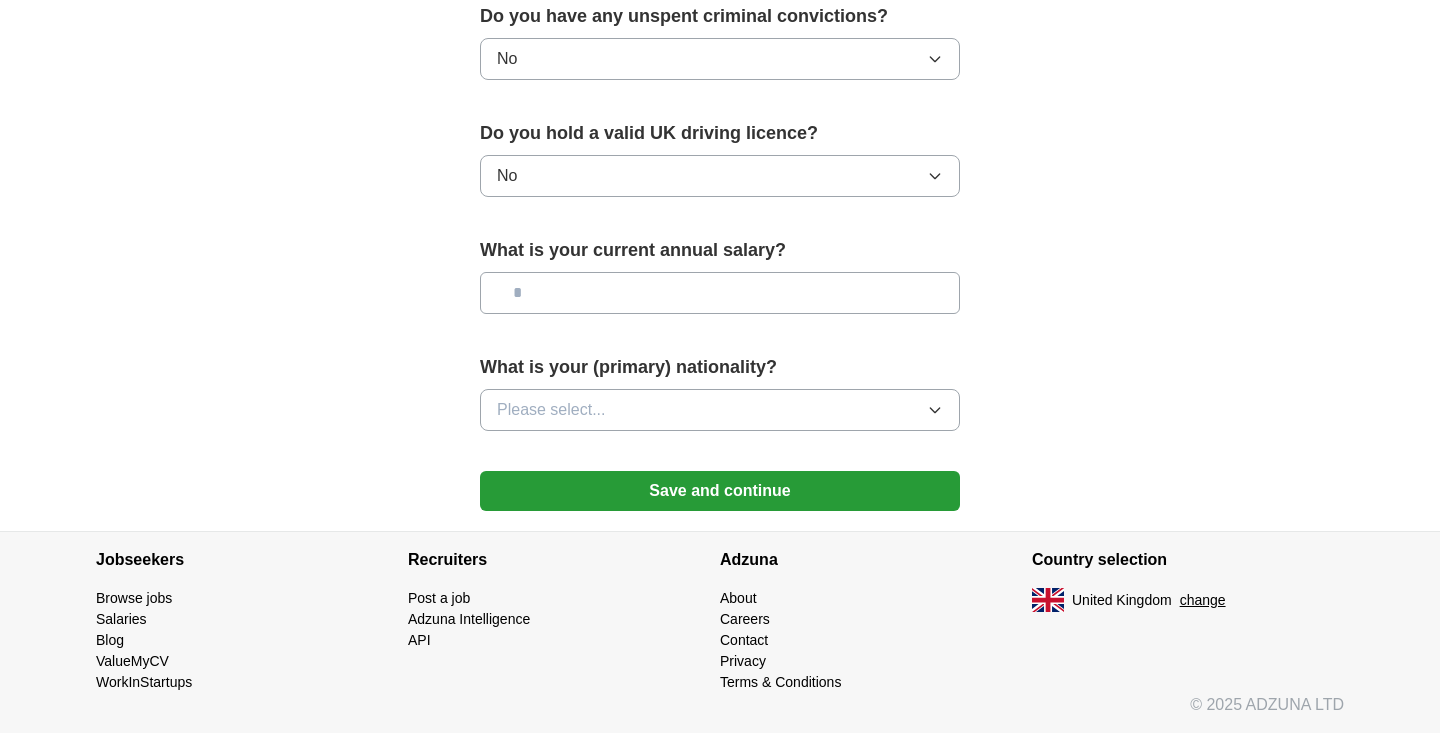 scroll, scrollTop: 1322, scrollLeft: 0, axis: vertical 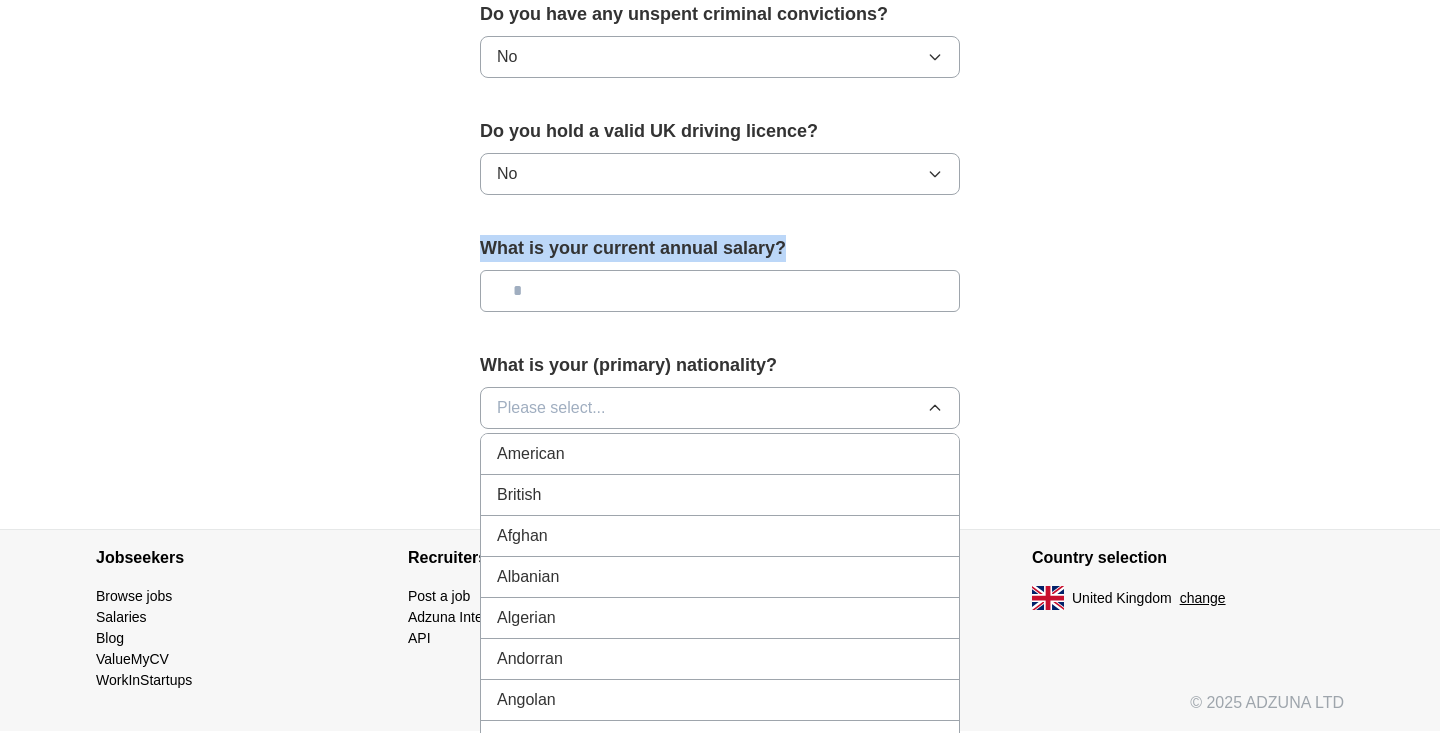 click on "**********" at bounding box center [720, -366] 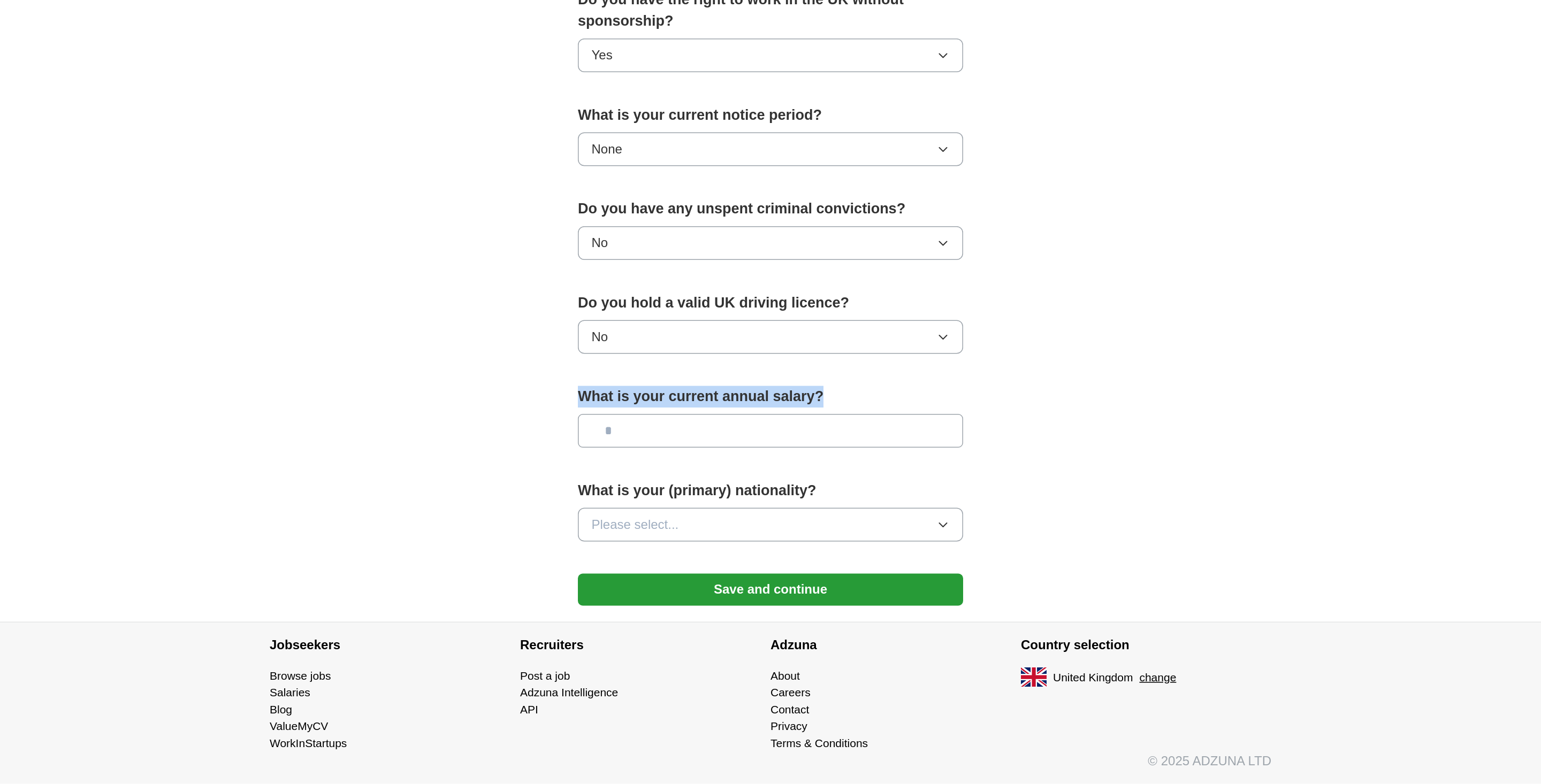 scroll, scrollTop: 448, scrollLeft: 0, axis: vertical 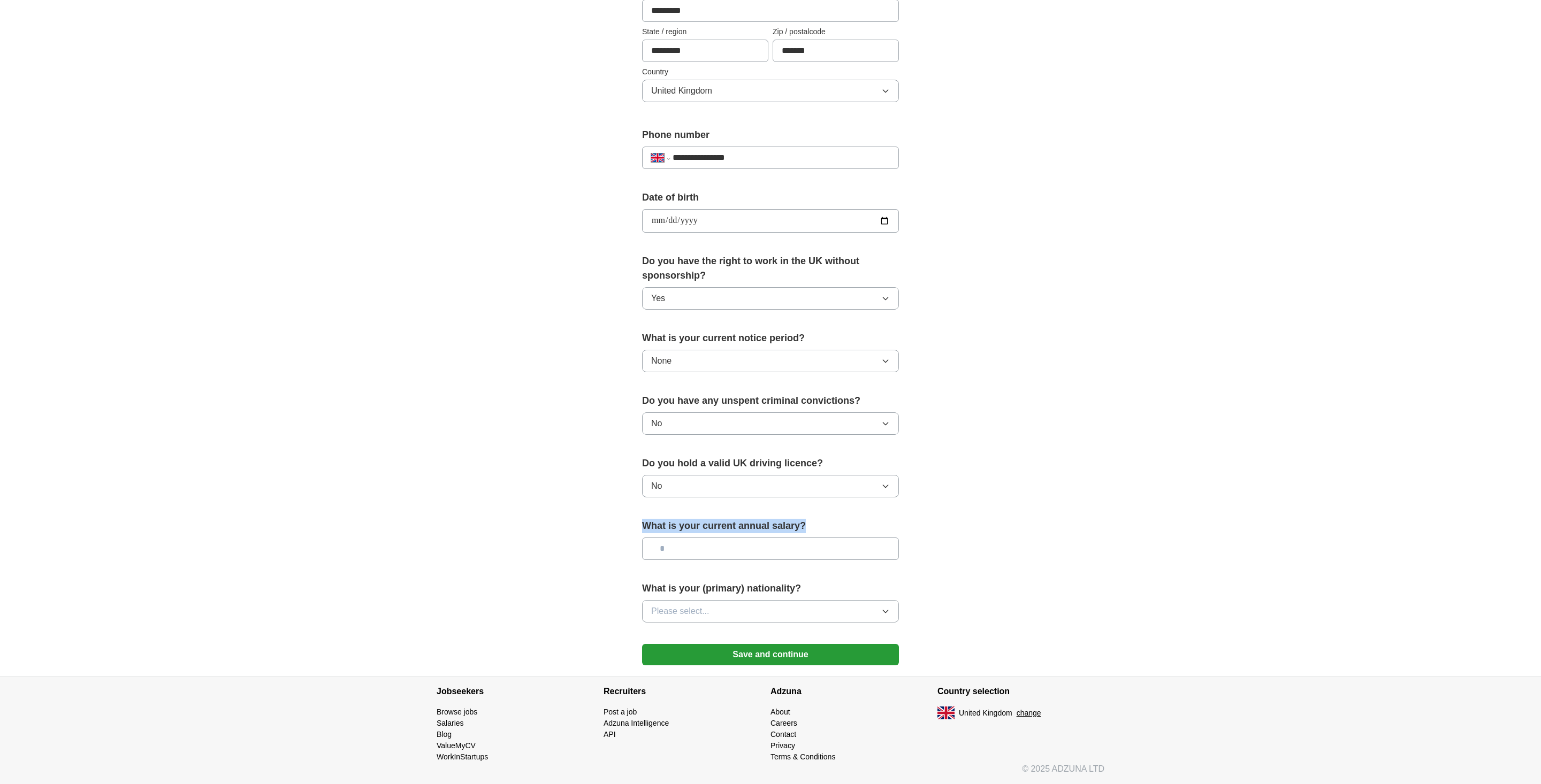click 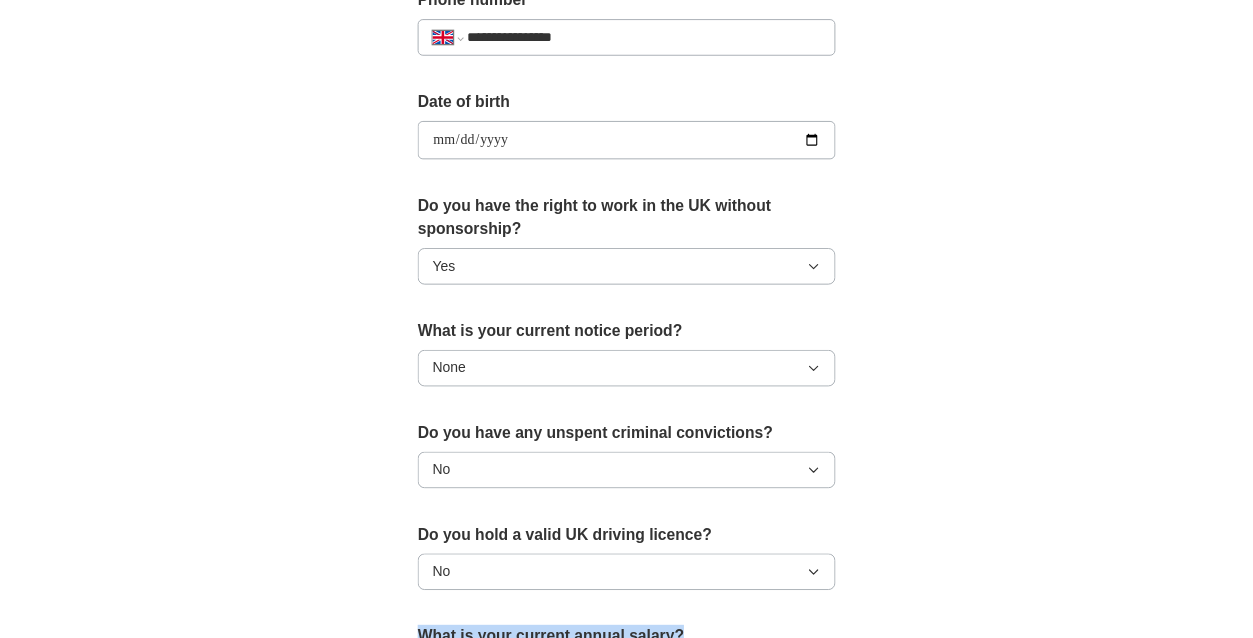 scroll, scrollTop: 839, scrollLeft: 0, axis: vertical 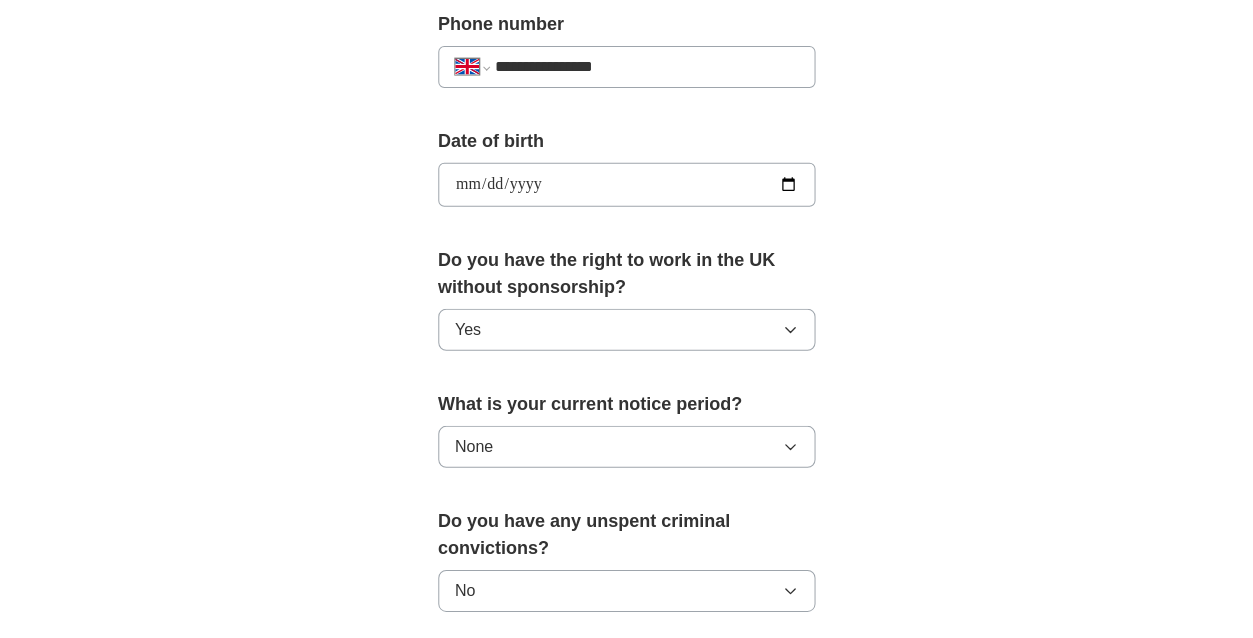 click on "**********" at bounding box center (627, 142) 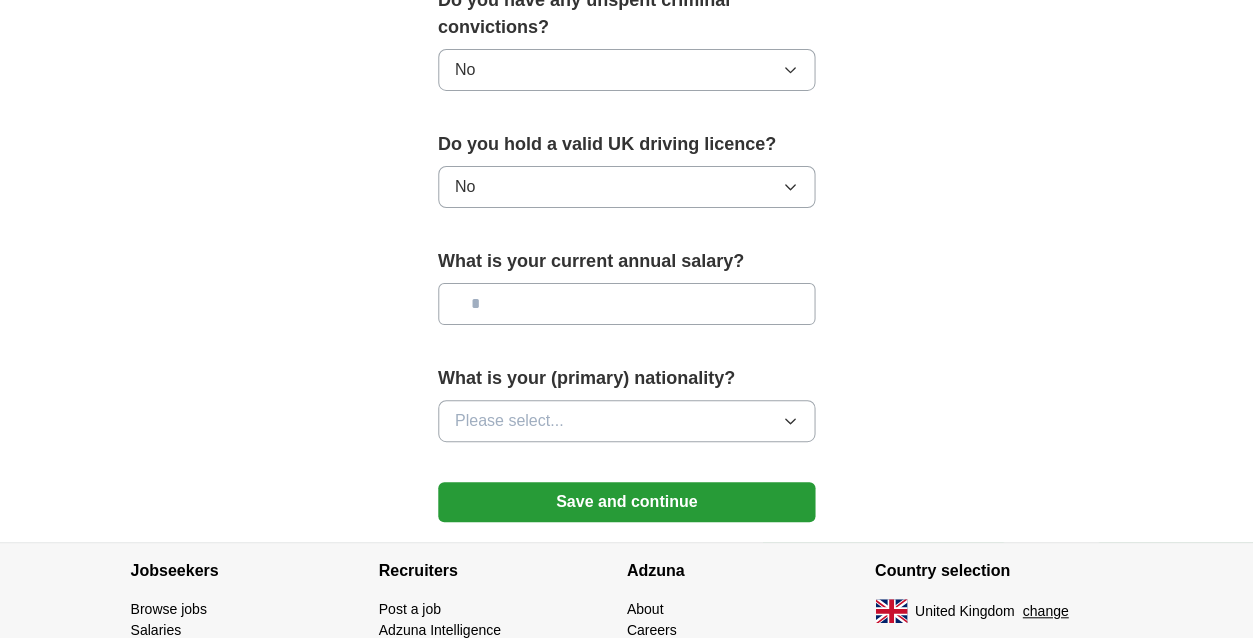 scroll, scrollTop: 1451, scrollLeft: 0, axis: vertical 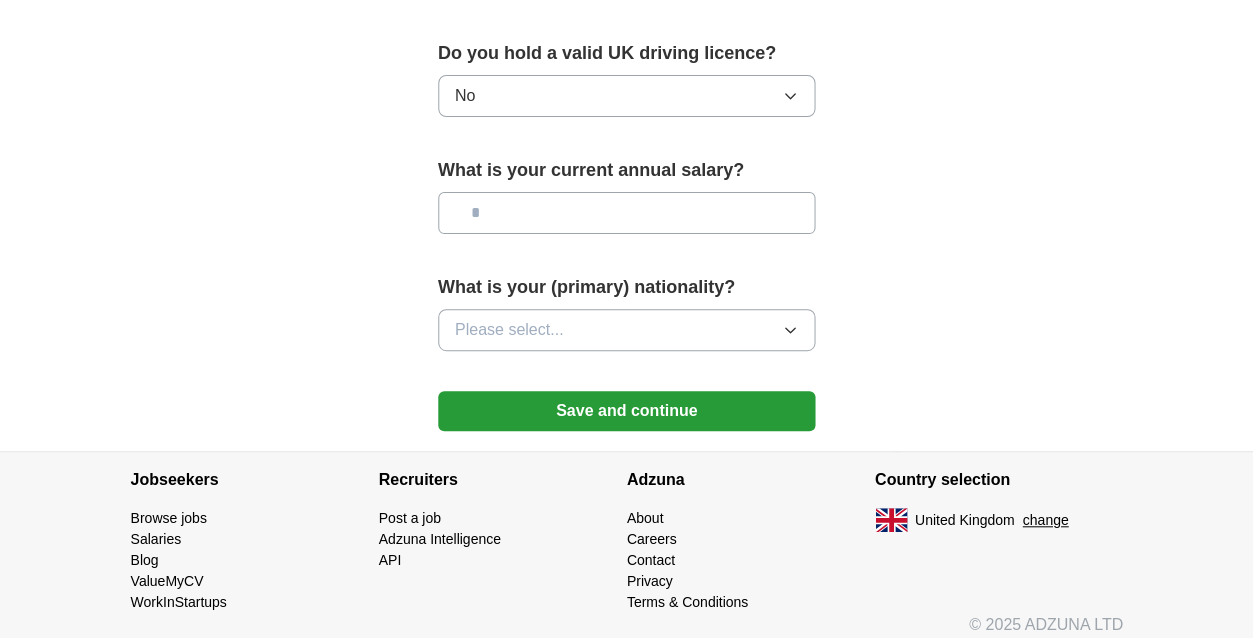 click 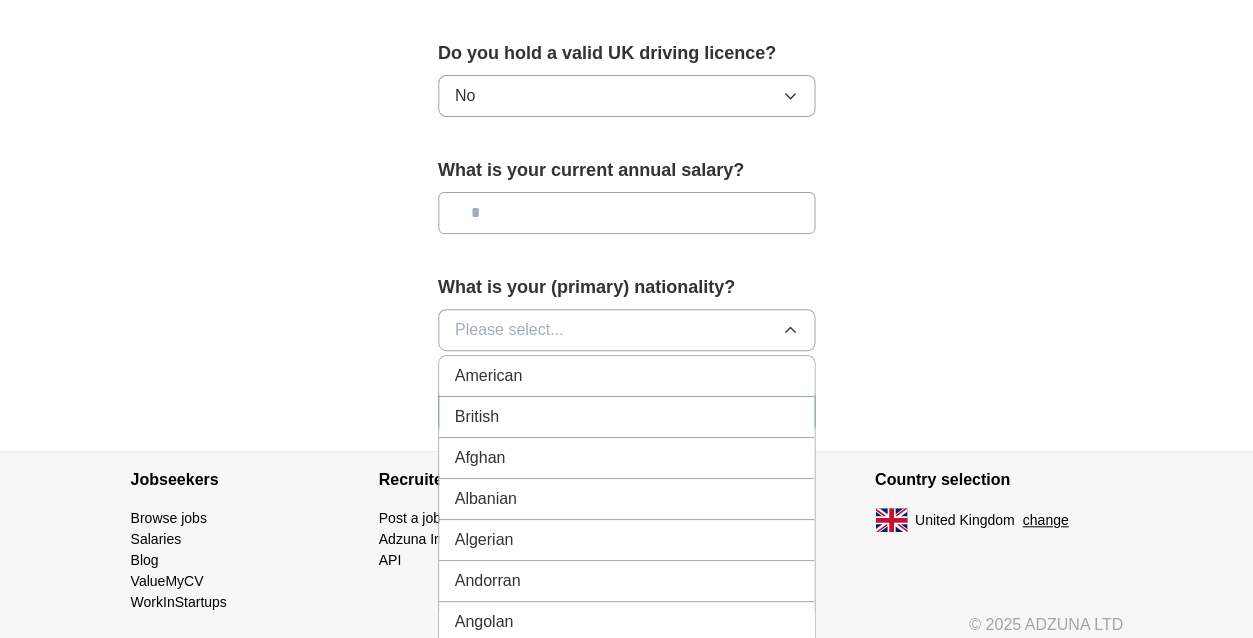 click on "Please select..." at bounding box center [627, 330] 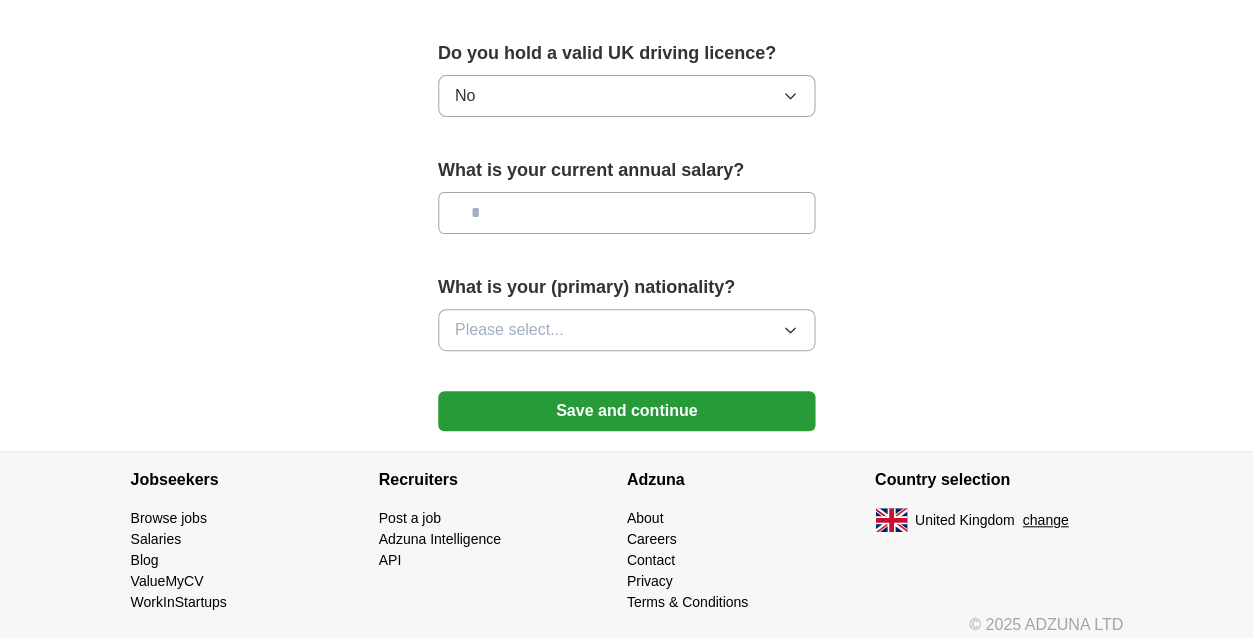 click on "Please select..." at bounding box center (627, 330) 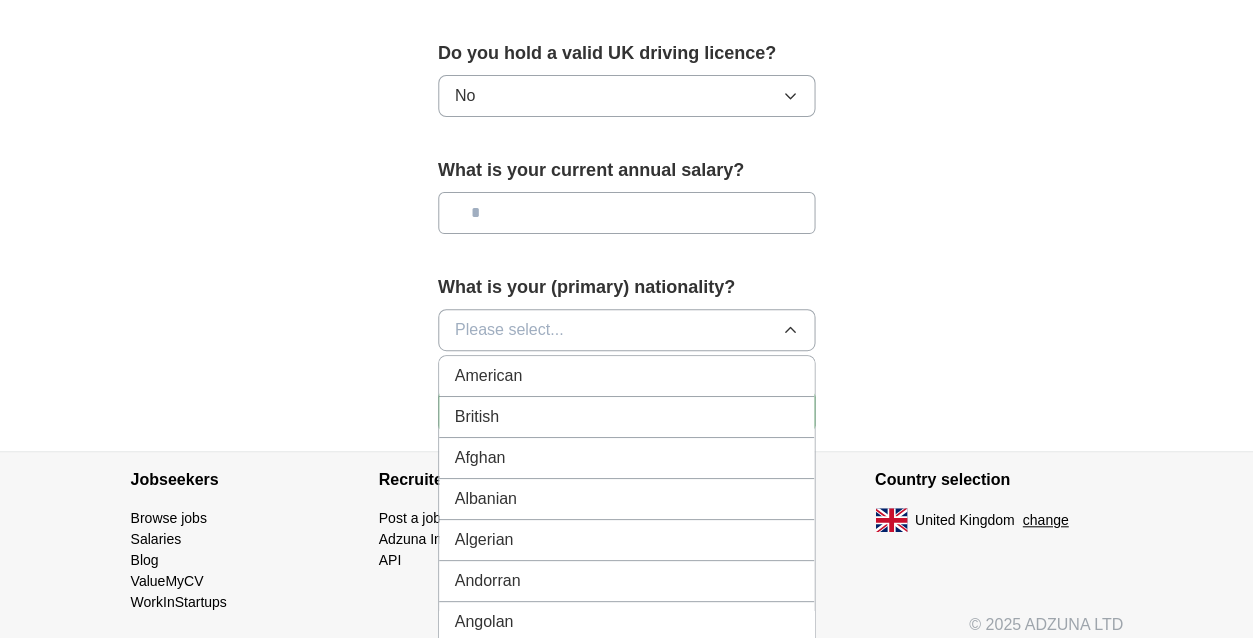click 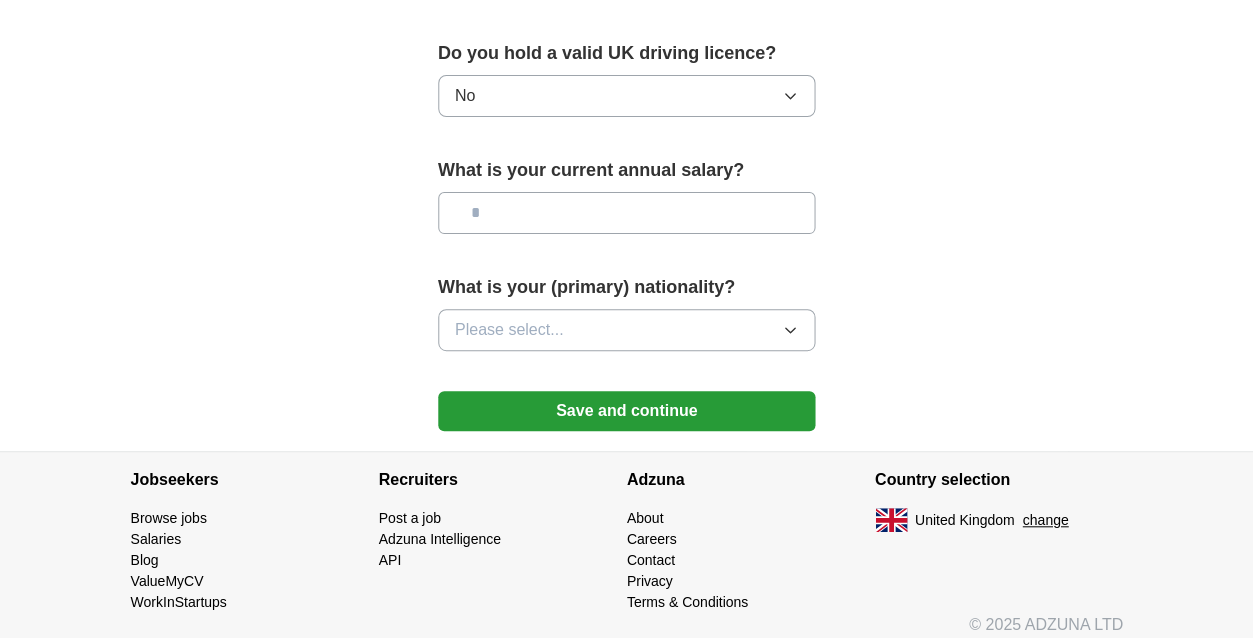 click 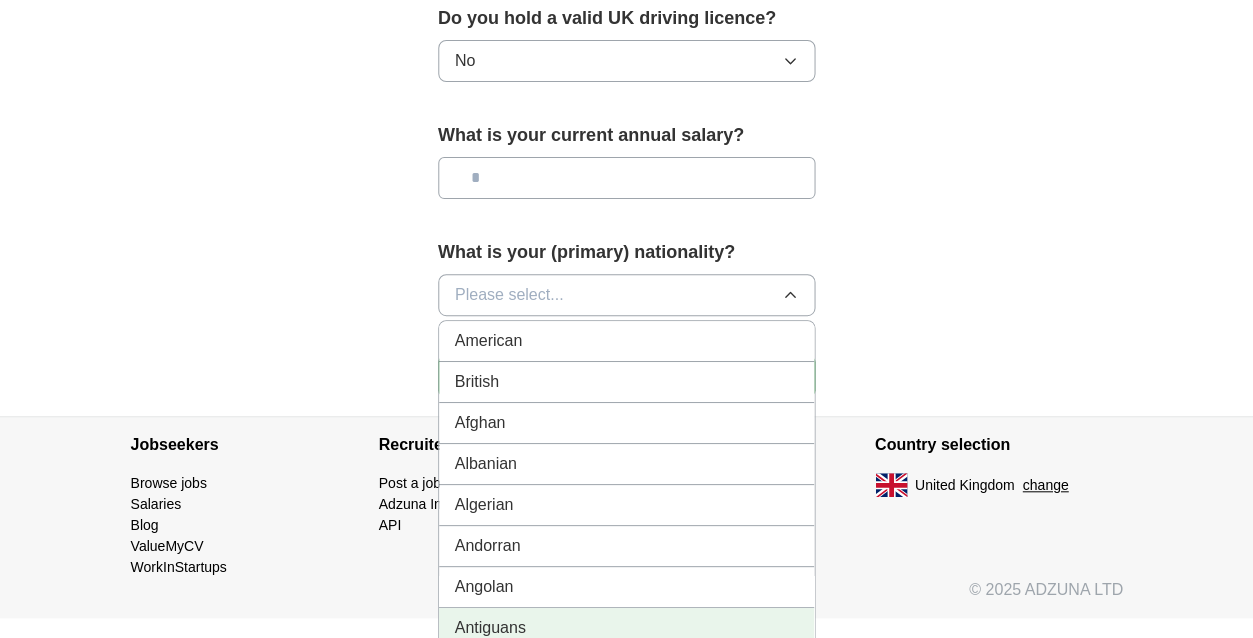 scroll, scrollTop: 1554, scrollLeft: 0, axis: vertical 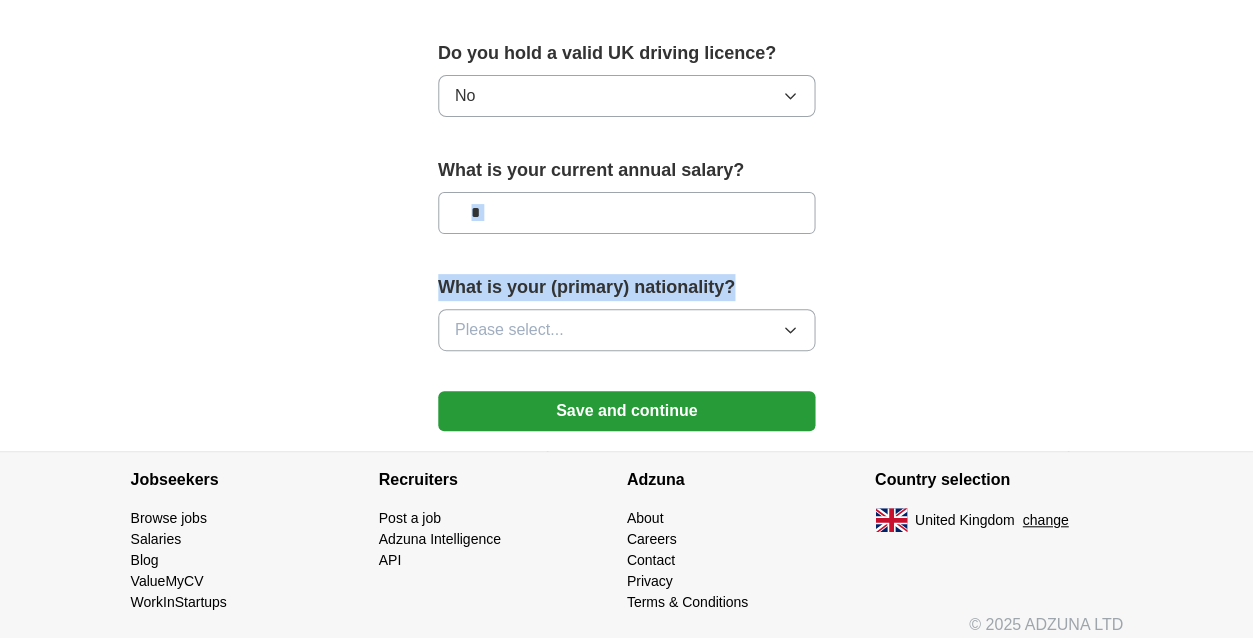 click on "**********" at bounding box center [627, -470] 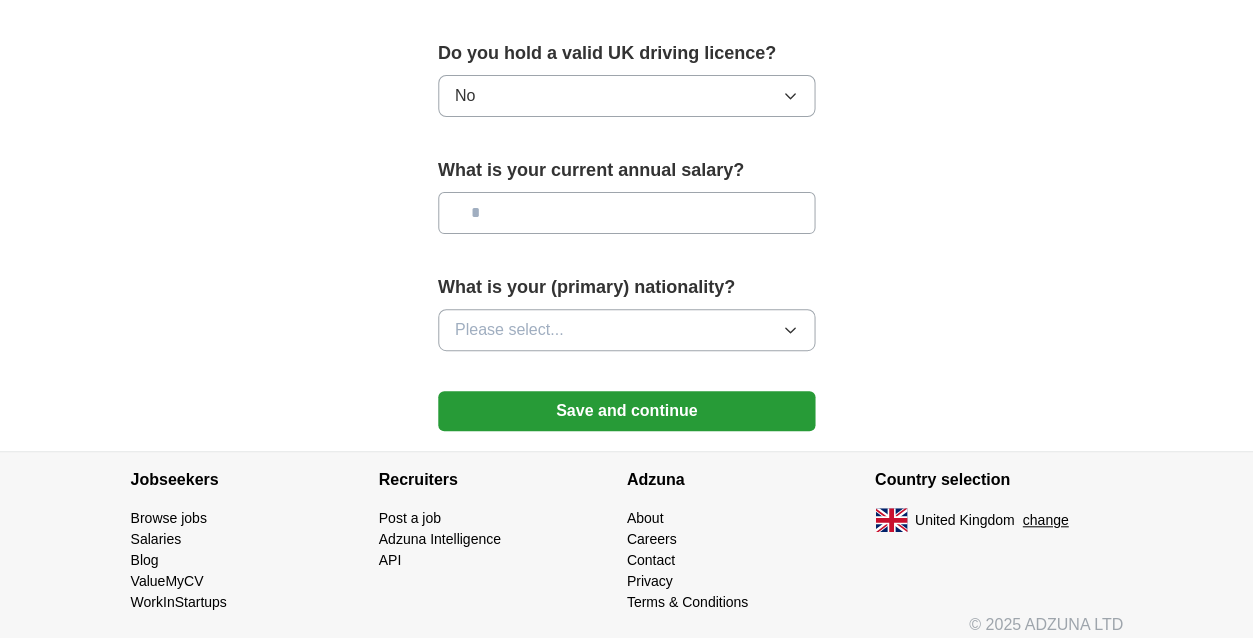click on "Save and continue" at bounding box center (627, 411) 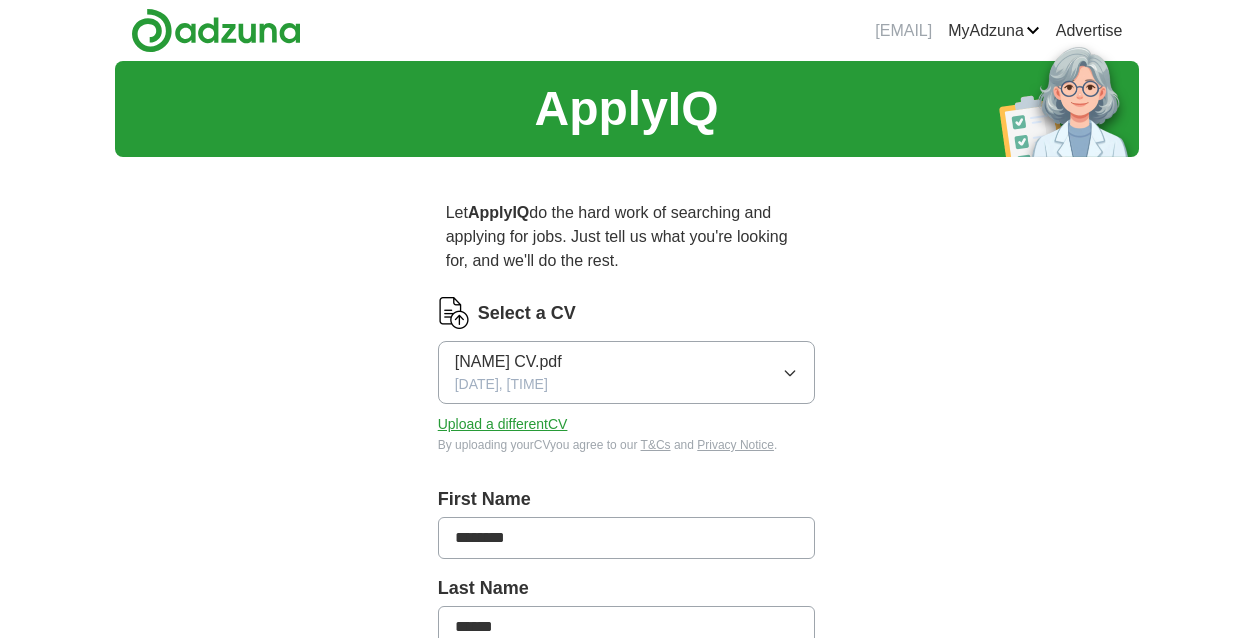 scroll, scrollTop: 0, scrollLeft: 0, axis: both 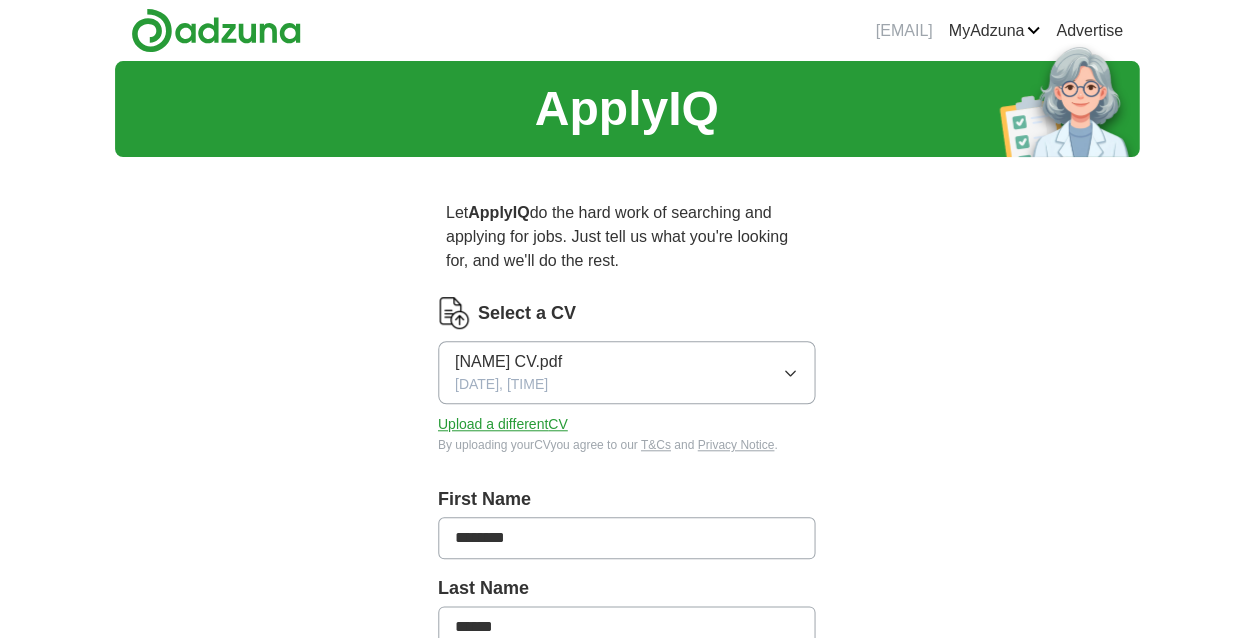 click on "ApplyIQ Let ApplyIQ do the hard work of searching and applying for jobs. Just tell us what you're looking for, and we'll do the rest. Select a CV [NAME] CV.pdf [DATE], [TIME] Upload a different CV By uploading your CV you agree to our T&Cs and Privacy Notice. First Name ******** Last Name ****** What job are you looking for? Enter job titles and/or pick from our suggestions (4-8 recommended) [CITY] × 25 mile radius What's your minimum salary? At least £ 20k per year £ 20 k £ 100 k+ Update ApplyIQ settings Go to dashboard" at bounding box center (627, 792) 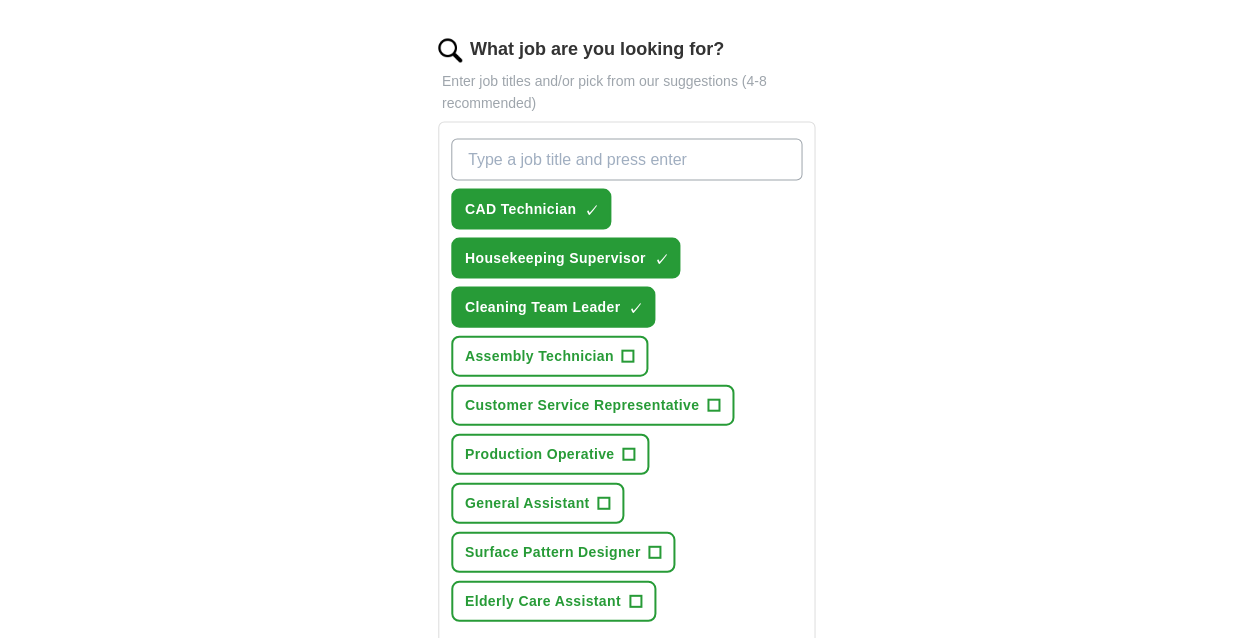 scroll, scrollTop: 695, scrollLeft: 0, axis: vertical 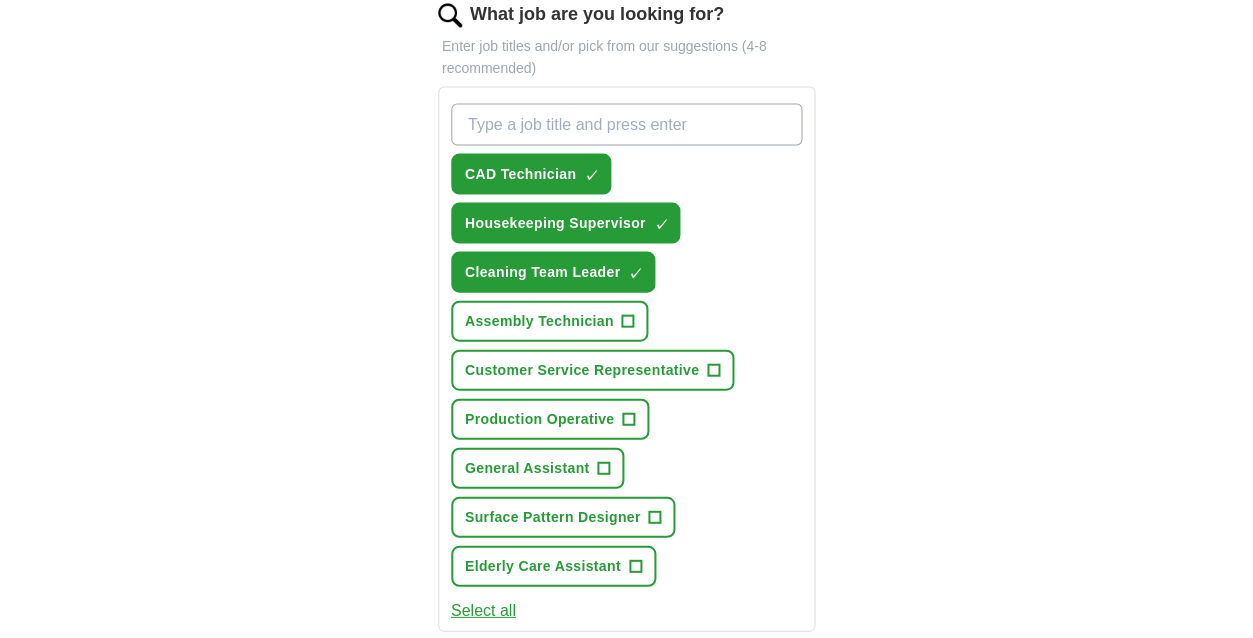 click on "+" at bounding box center [655, 517] 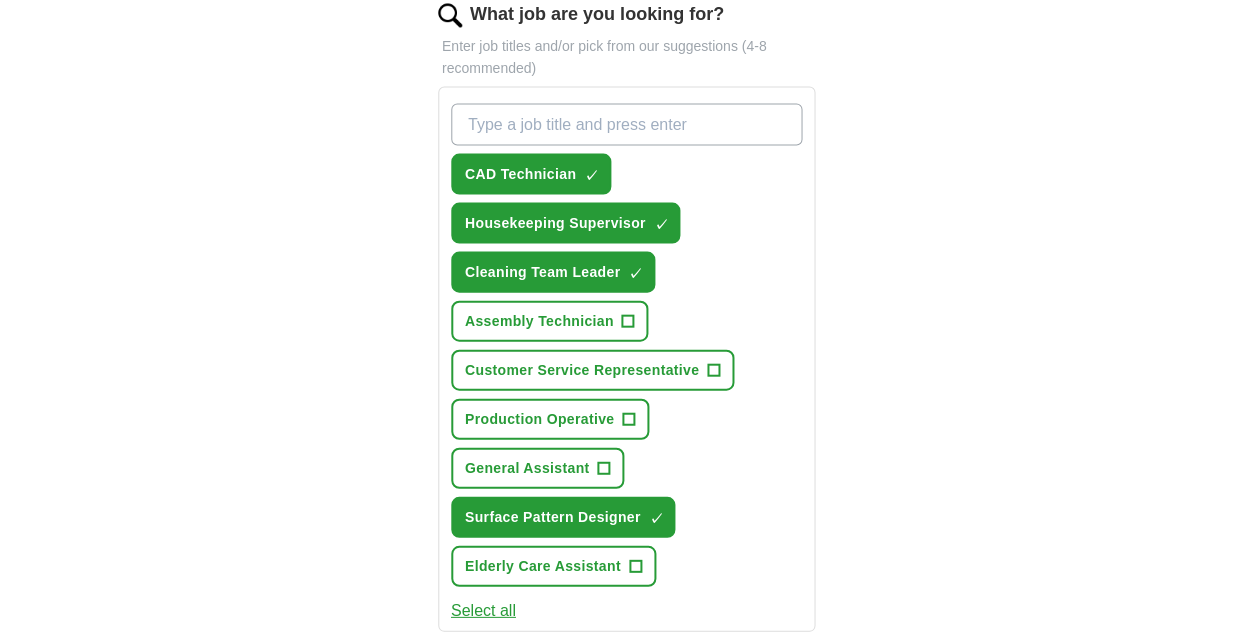 click on "+" at bounding box center [628, 321] 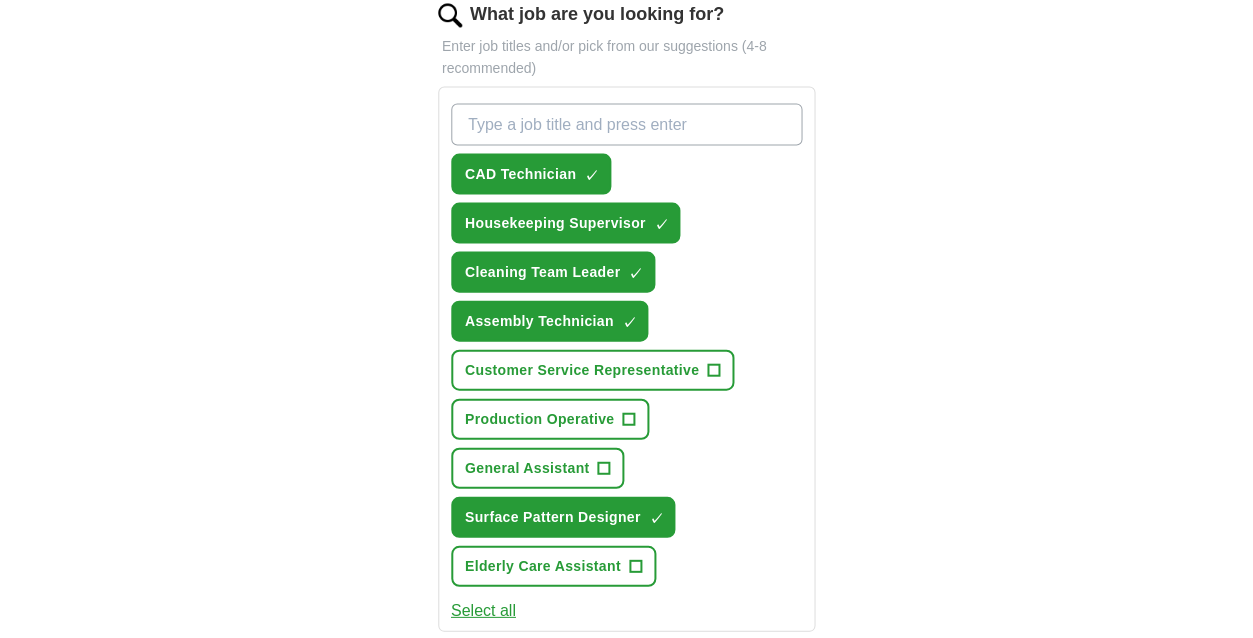 click on "+" at bounding box center (629, 419) 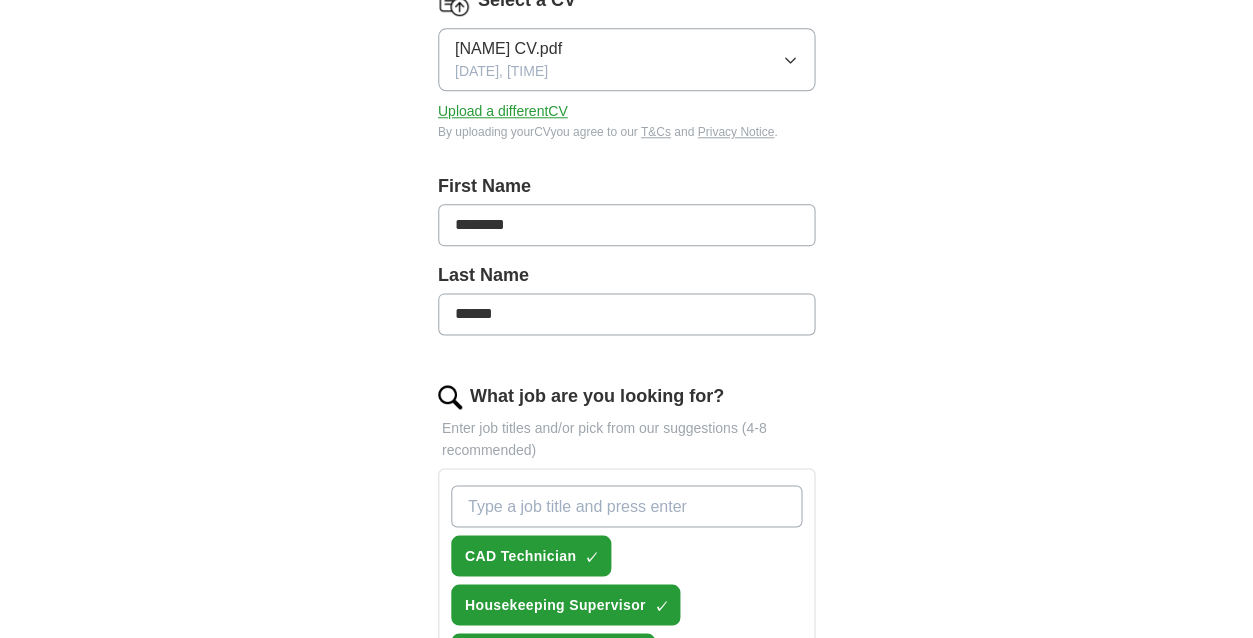 scroll, scrollTop: 208, scrollLeft: 0, axis: vertical 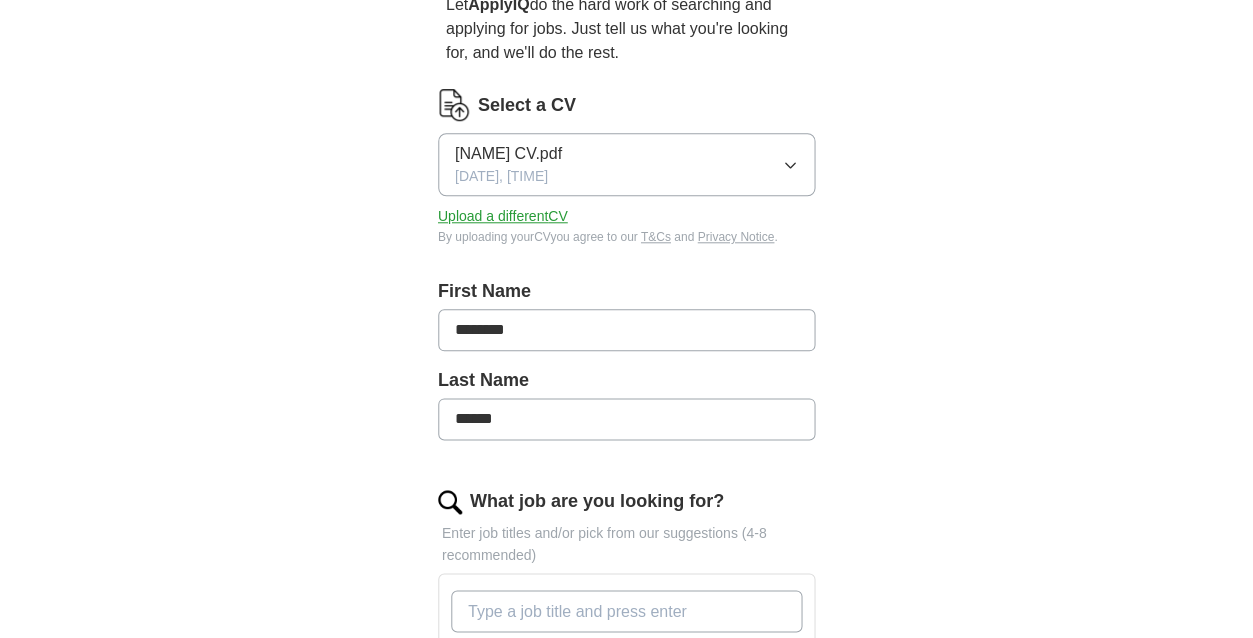 click on "Upload a different  CV" at bounding box center (503, 216) 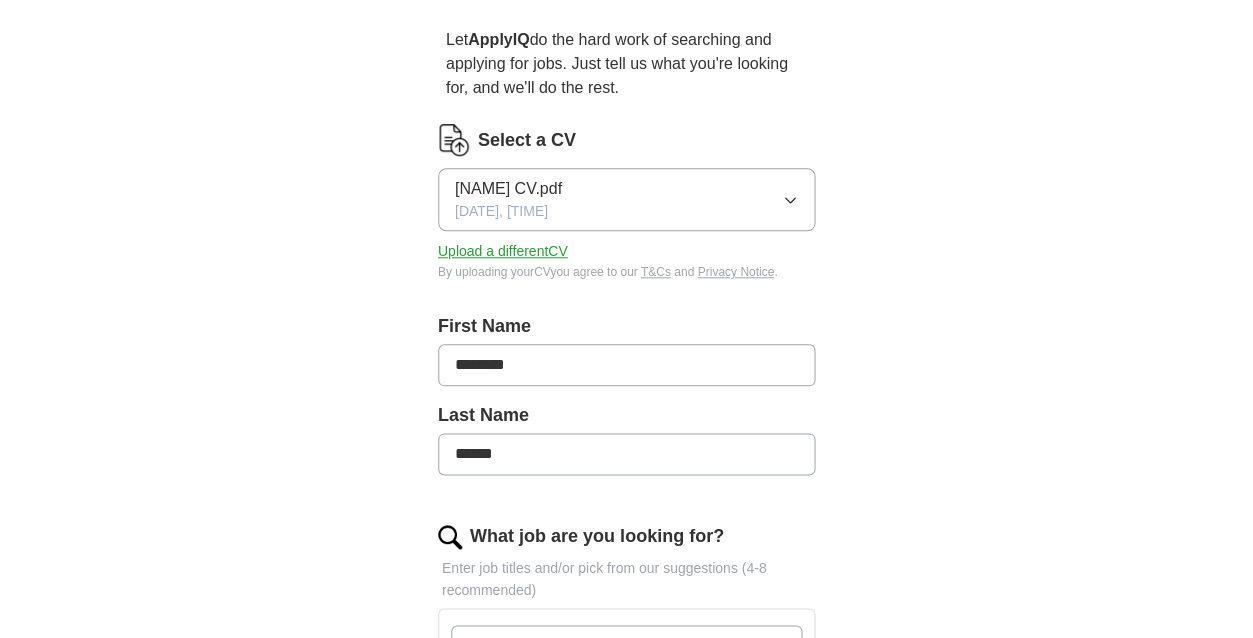 scroll, scrollTop: 139, scrollLeft: 0, axis: vertical 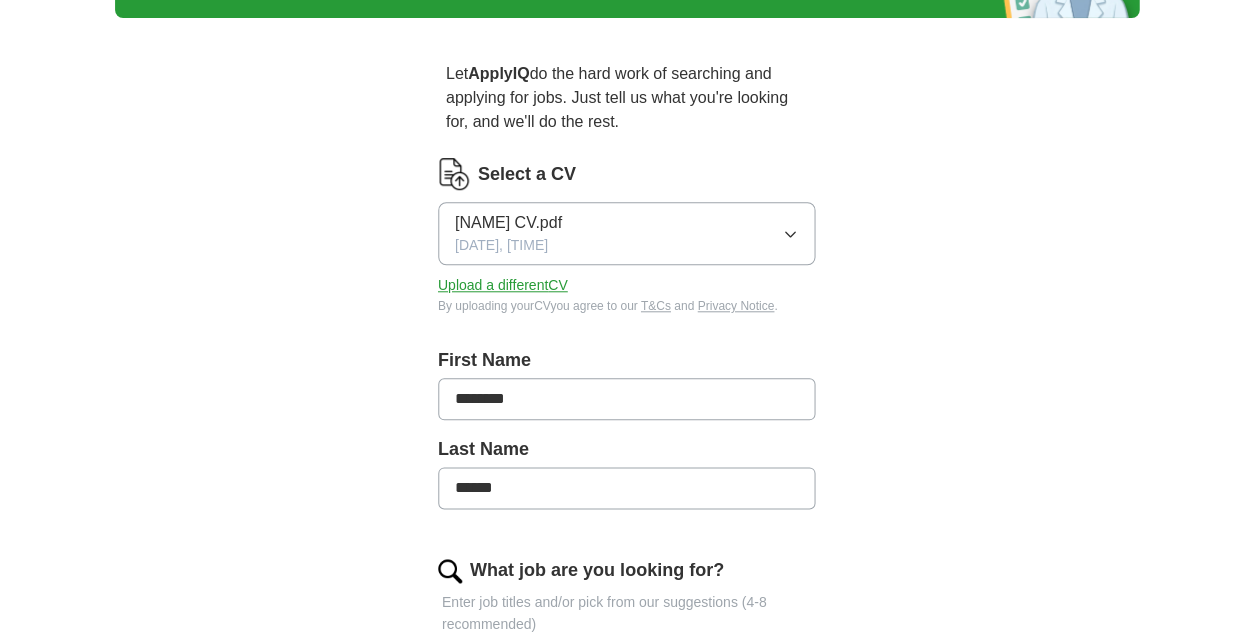 click on "[NAME] CV.pdf" at bounding box center (508, 223) 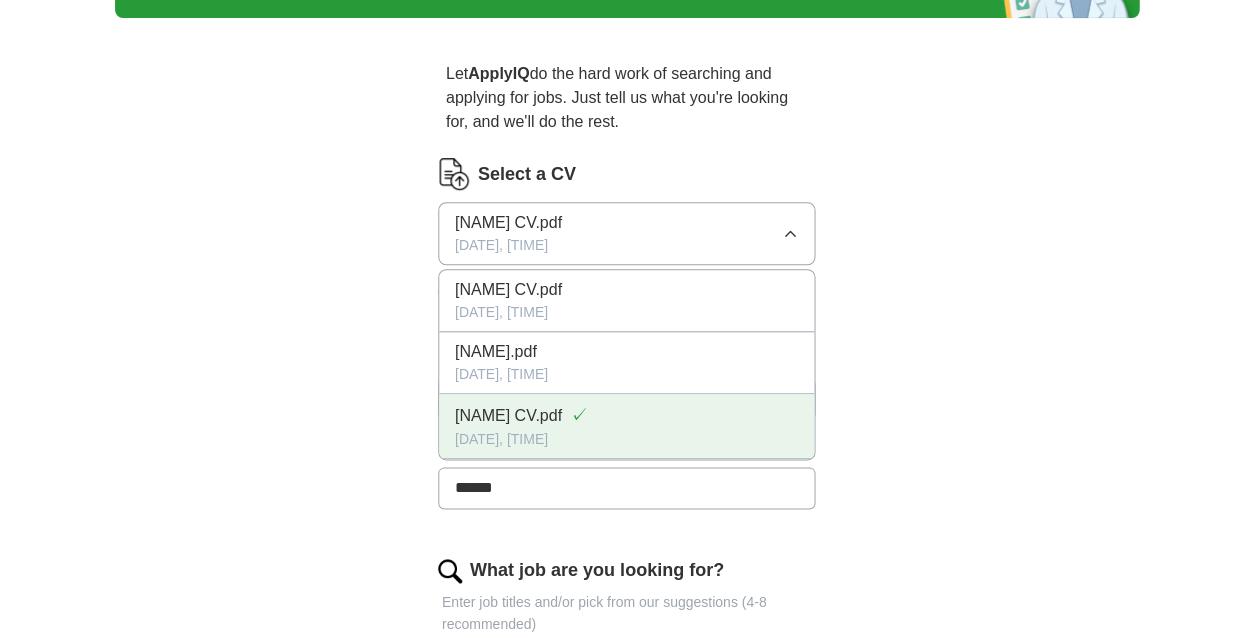 click on "[NAME] CV.pdf" at bounding box center [508, 416] 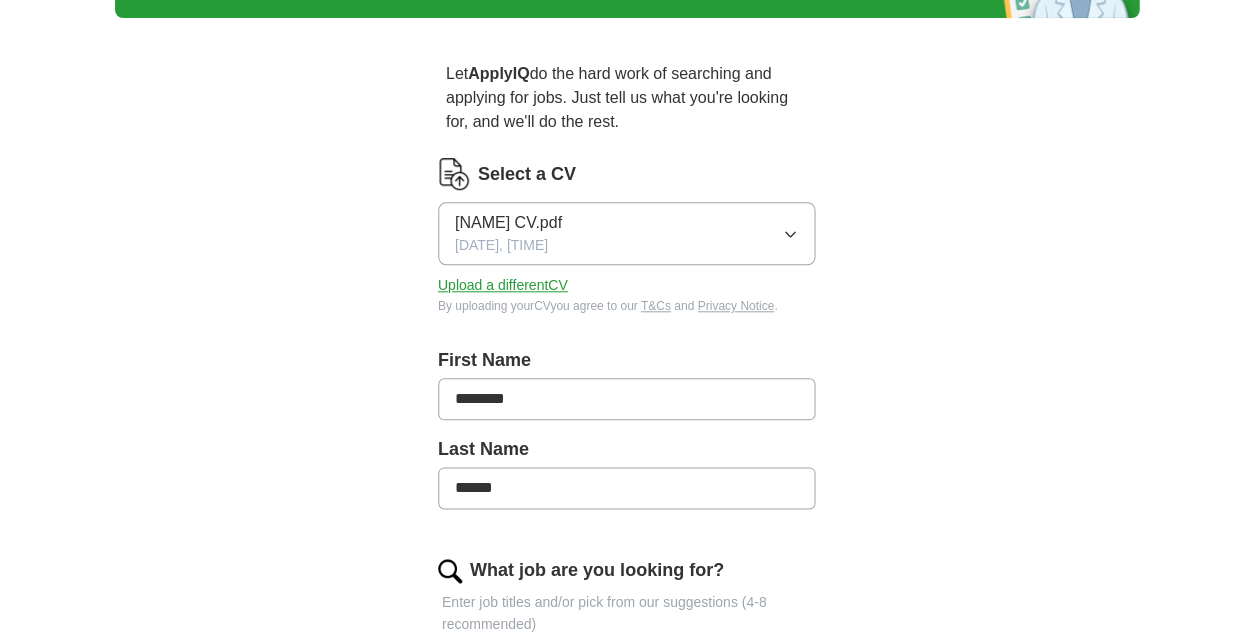 click on "ApplyIQ Let ApplyIQ do the hard work of searching and applying for jobs. Just tell us what you're looking for, and we'll do the rest. Select a CV [NAME] CV.pdf [DATE], [TIME] Upload a different CV By uploading your CV you agree to our T&Cs and Privacy Notice. First Name ******** Last Name ****** What job are you looking for? Enter job titles and/or pick from our suggestions (4-8 recommended) CAD Technician ✓ × Housekeeping Supervisor ✓ × Cleaning Team Leader ✓ × Elderly Care Assistant + Production Operative + Select all Where do you want to work? [CITY] × 25 mile radius What's your minimum salary? At least £ 20k per year £ 20 k £ 100 k+ Update ApplyIQ settings Go to dashboard" at bounding box center [627, 750] 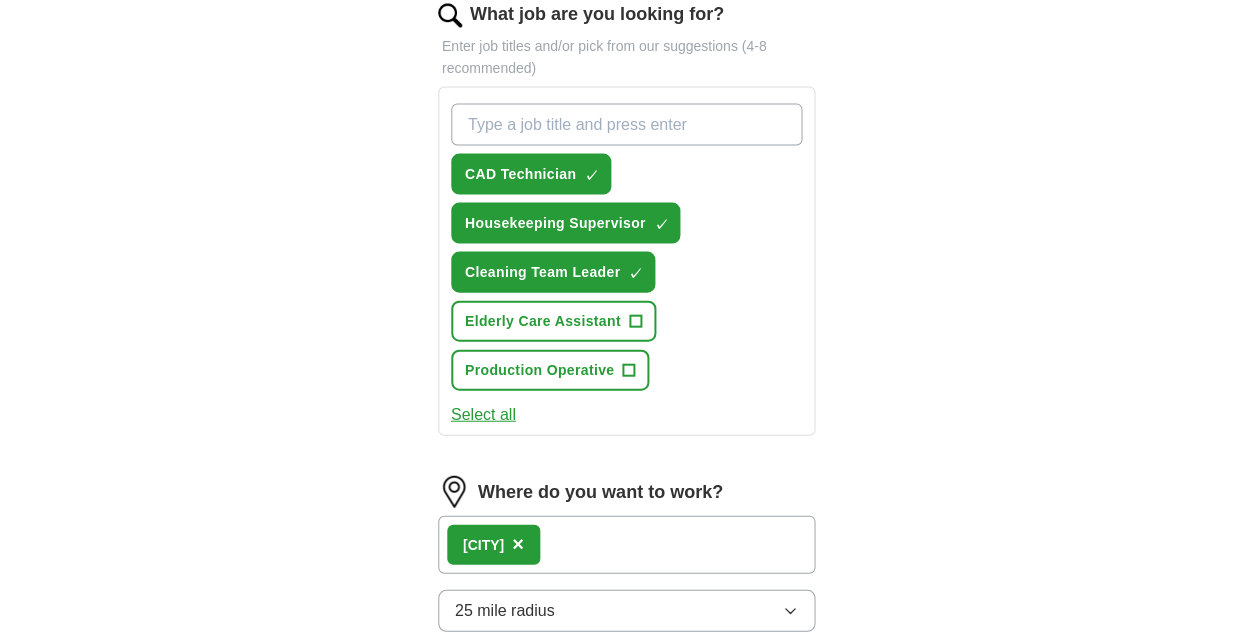 scroll, scrollTop: 730, scrollLeft: 0, axis: vertical 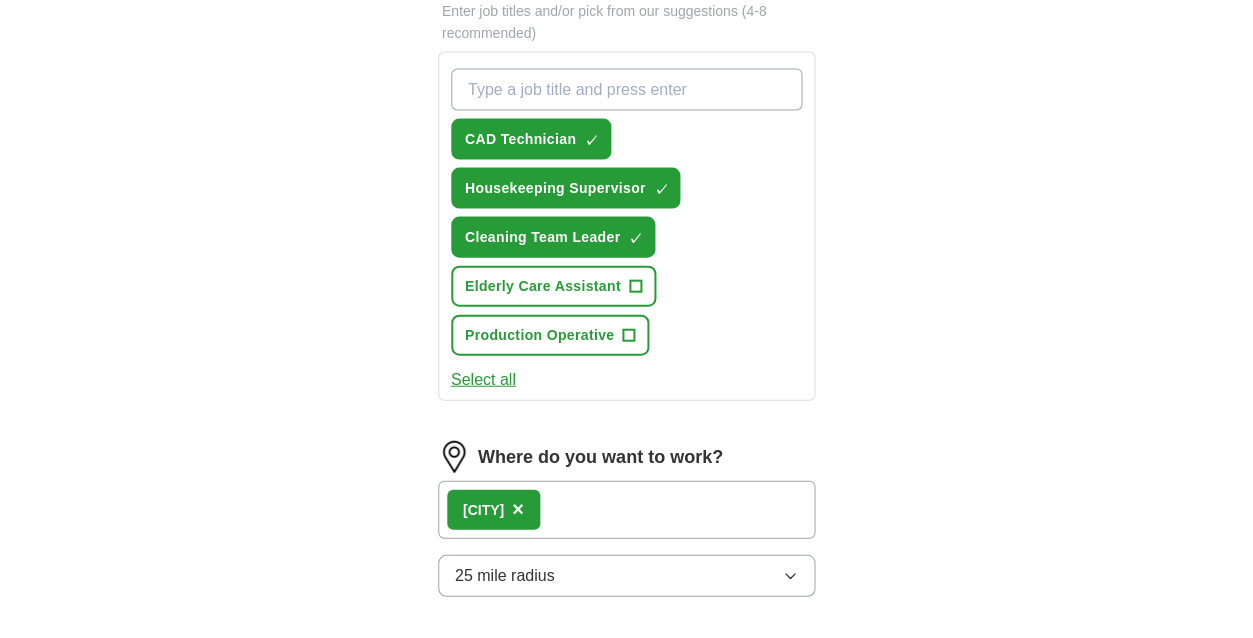 click on "ApplyIQ Let ApplyIQ do the hard work of searching and applying for jobs. Just tell us what you're looking for, and we'll do the rest. Select a CV [NAME] CV.pdf [DATE], [TIME] Upload a different CV By uploading your CV you agree to our T&Cs and Privacy Notice. First Name ******** Last Name ****** What job are you looking for? Enter job titles and/or pick from our suggestions (4-8 recommended) CAD Technician ✓ × Housekeeping Supervisor ✓ × Cleaning Team Leader ✓ × Elderly Care Assistant + Production Operative + Select all Where do you want to work? [CITY] × 25 mile radius What's your minimum salary? At least £ 20k per year £ 20 k £ 100 k+ Update ApplyIQ settings Go to dashboard" at bounding box center [627, 159] 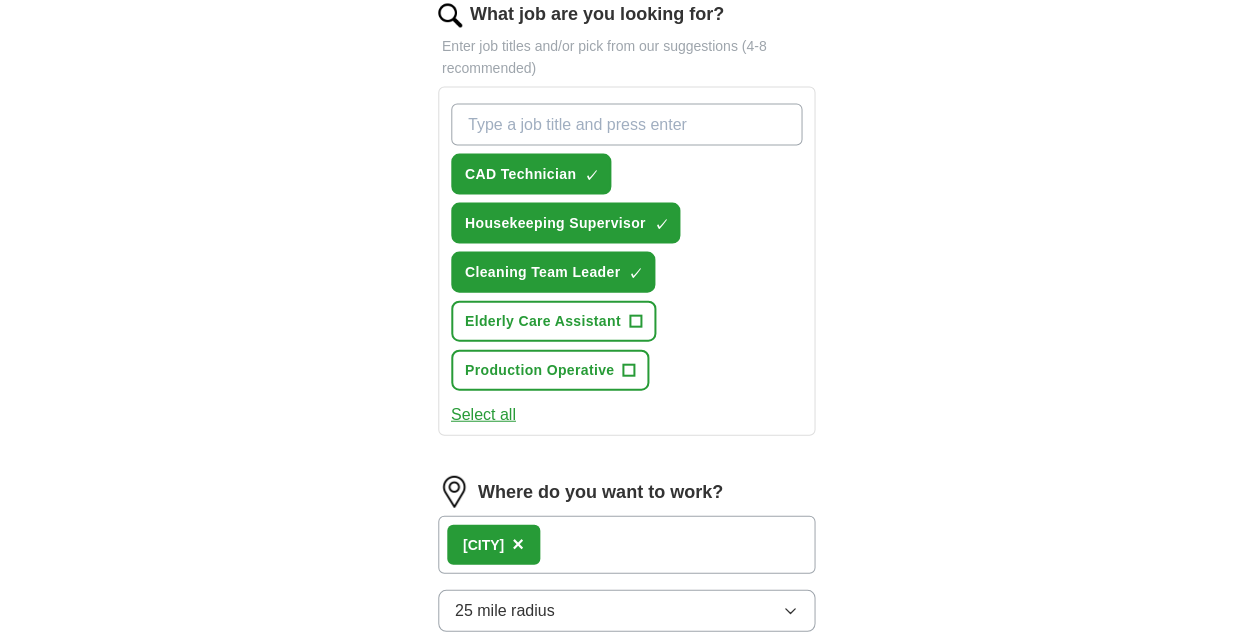 scroll, scrollTop: 660, scrollLeft: 0, axis: vertical 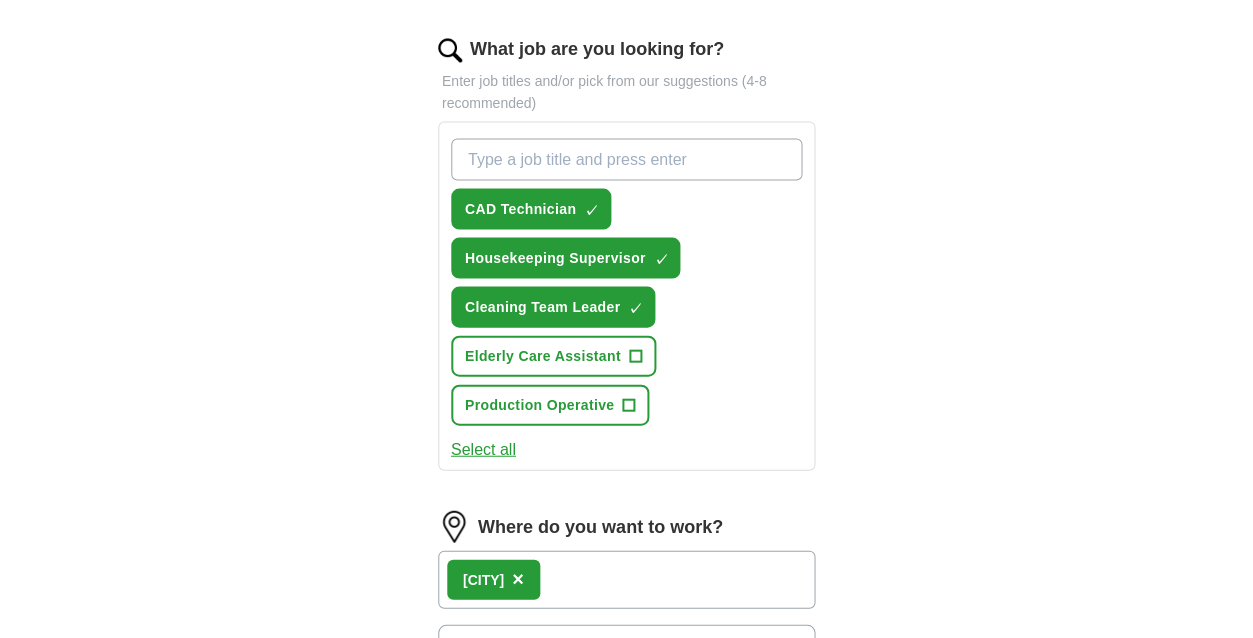 click on "+" at bounding box center (629, 405) 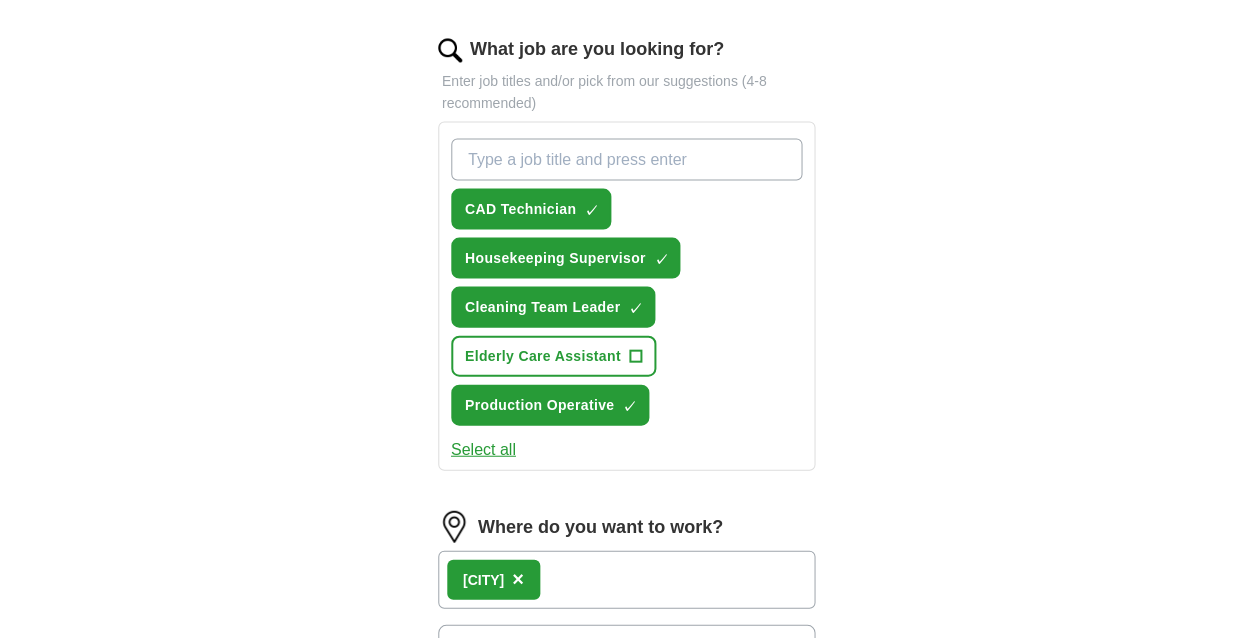 click on "What job are you looking for?" at bounding box center (627, 159) 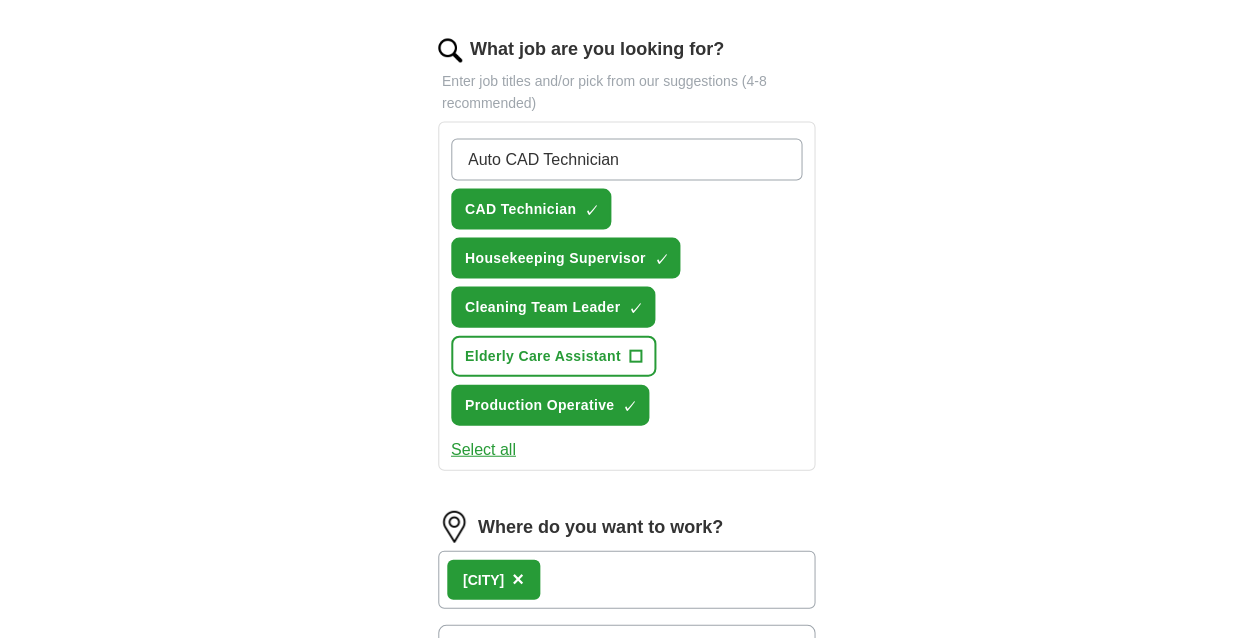type on "Auto CAD Technician" 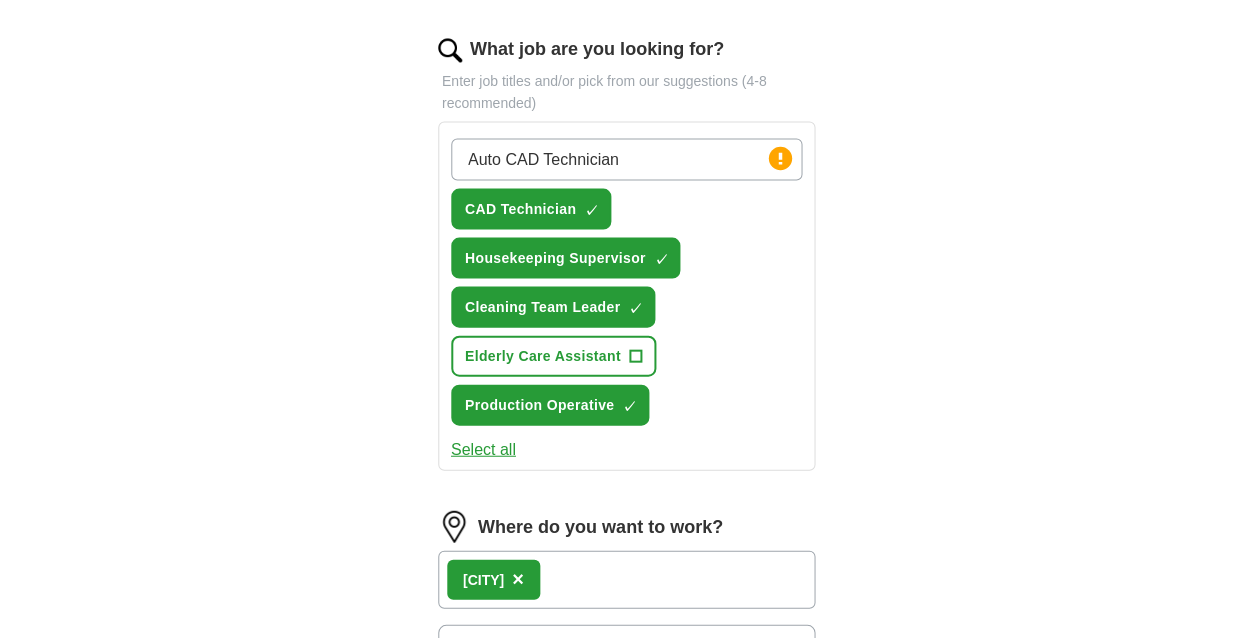 click on "Auto CAD Technician" at bounding box center [627, 159] 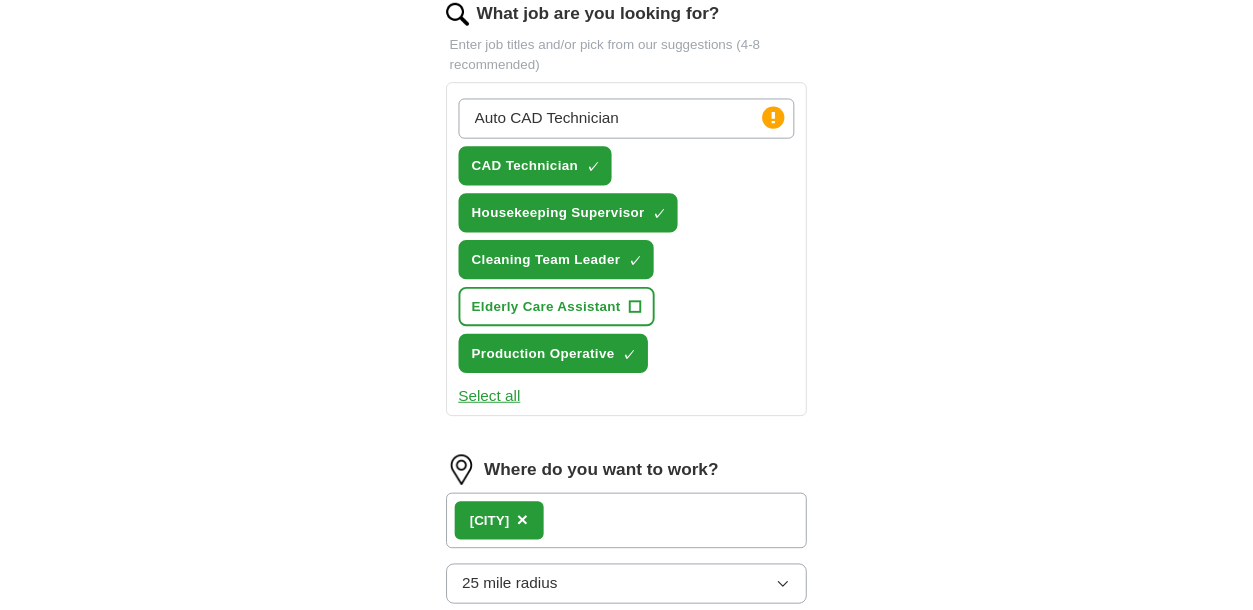 scroll, scrollTop: 660, scrollLeft: 0, axis: vertical 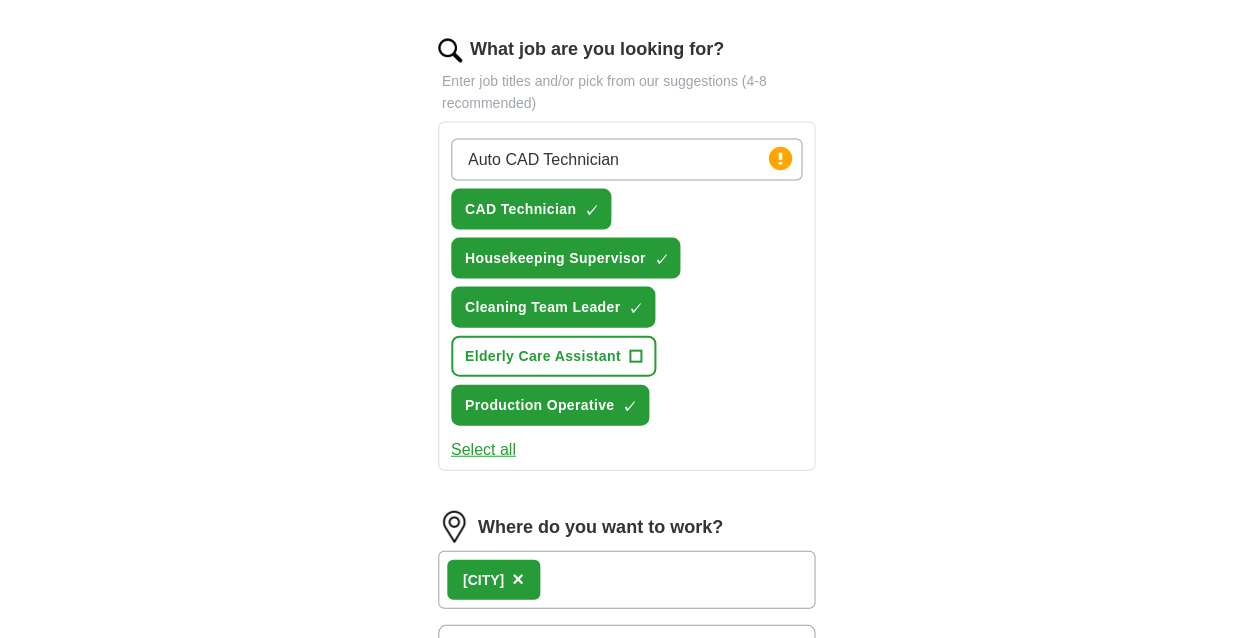 click on "CAD Technician" at bounding box center (520, 208) 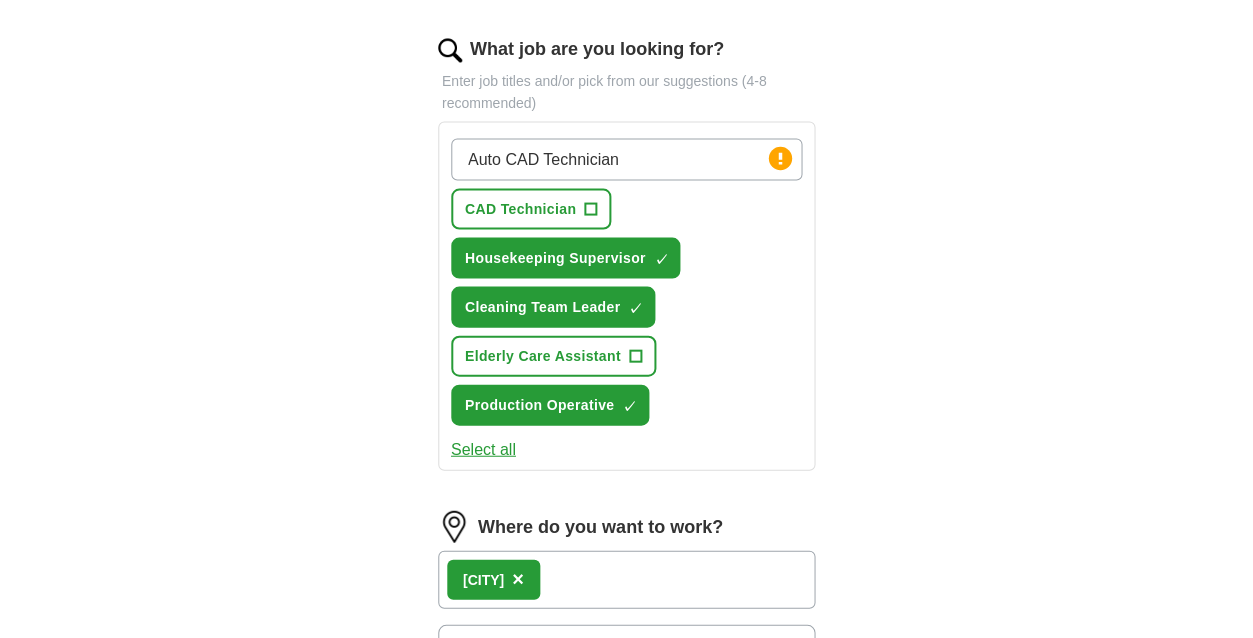 click on "+" at bounding box center (590, 209) 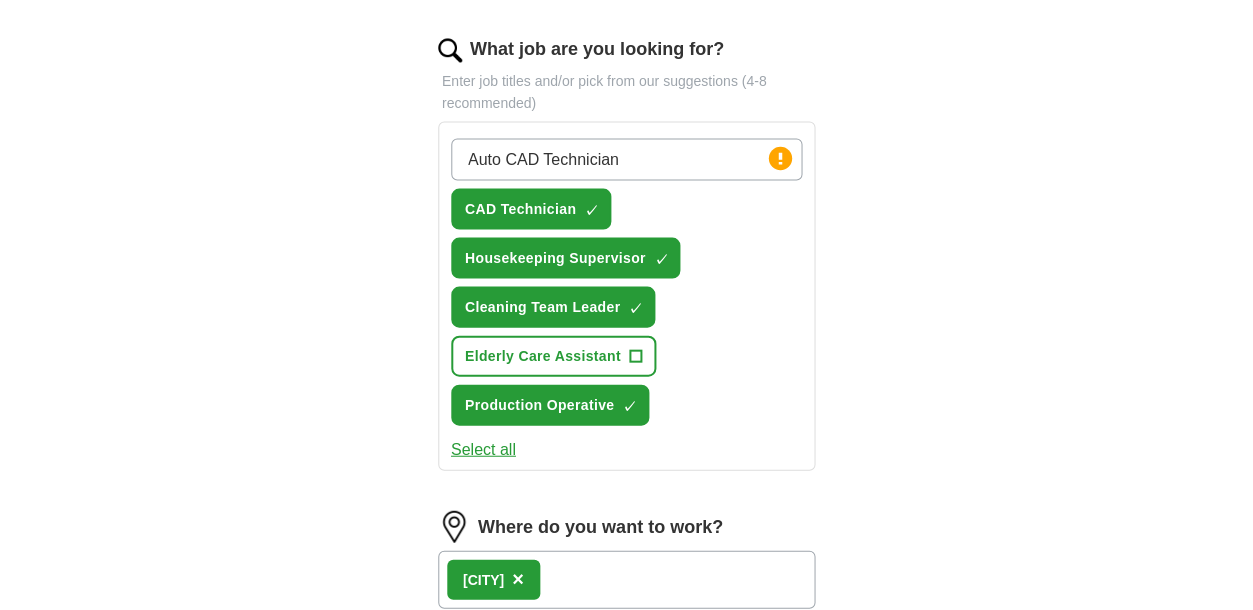 click on "Auto CAD Technician" at bounding box center [627, 159] 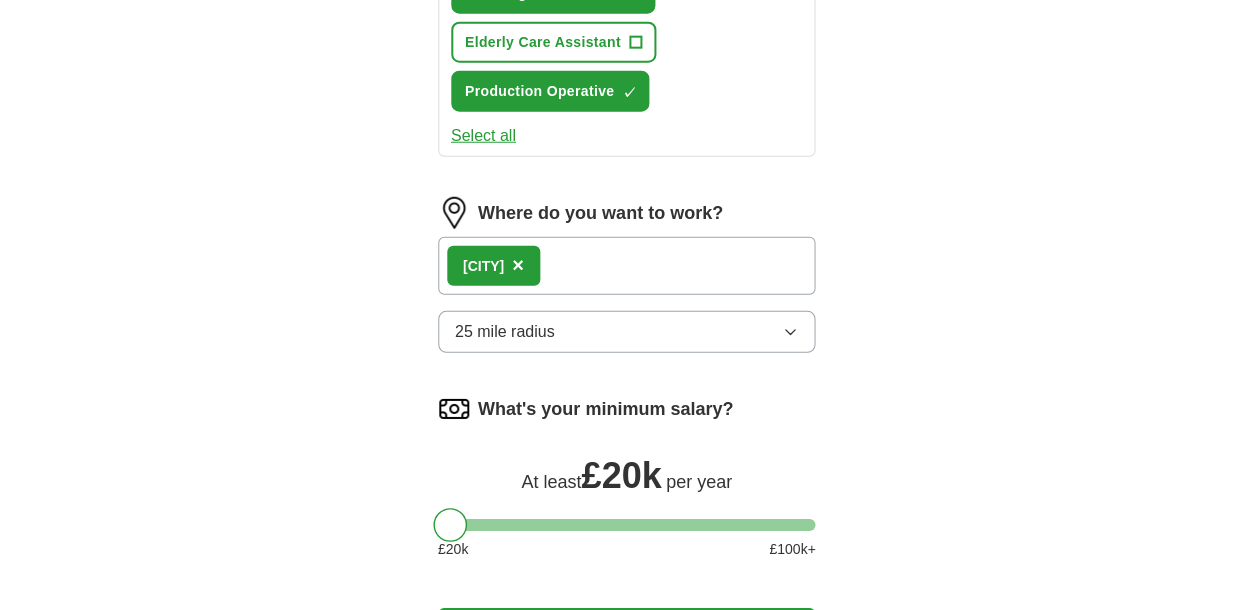 scroll, scrollTop: 1078, scrollLeft: 0, axis: vertical 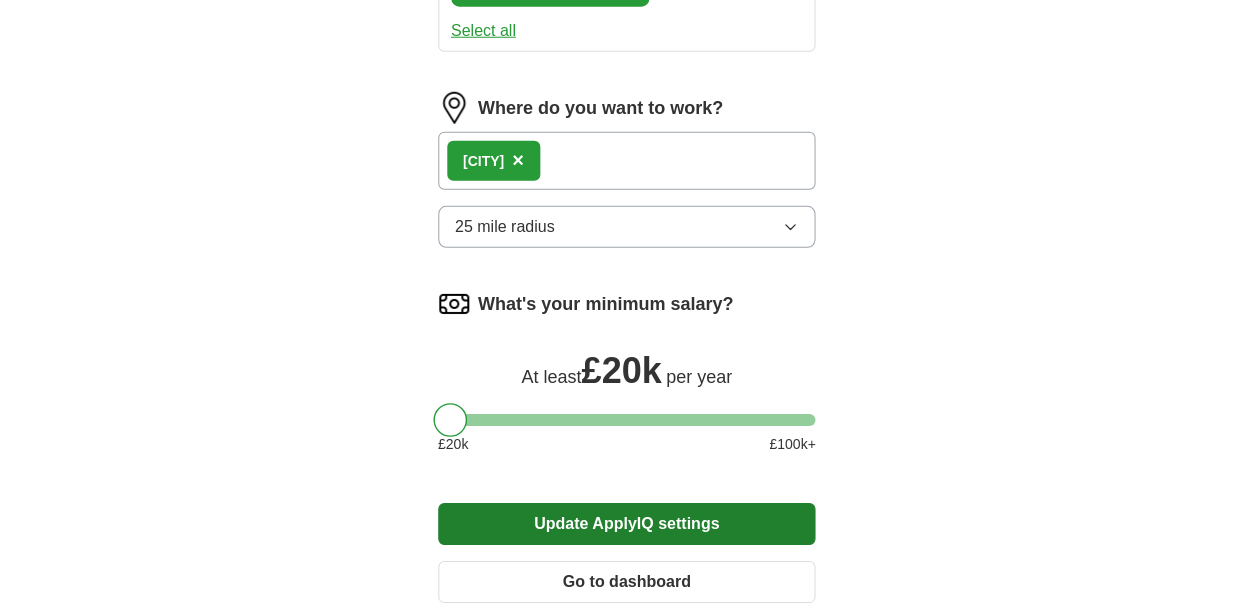 click on "Update ApplyIQ settings" at bounding box center (627, 524) 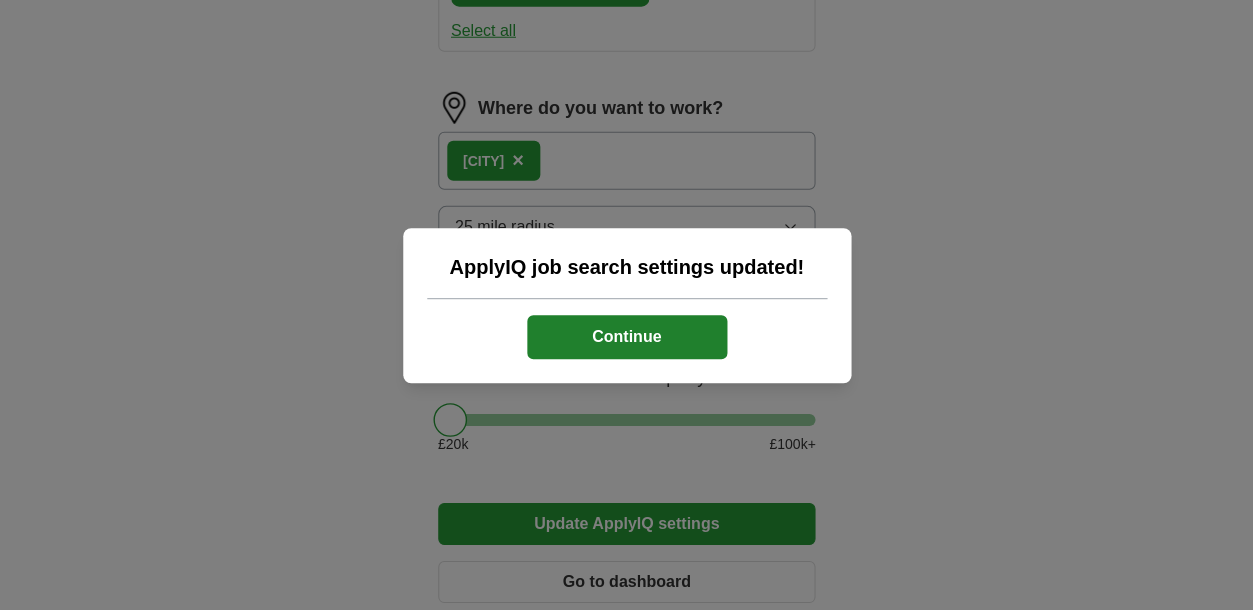 click on "Continue" at bounding box center (627, 337) 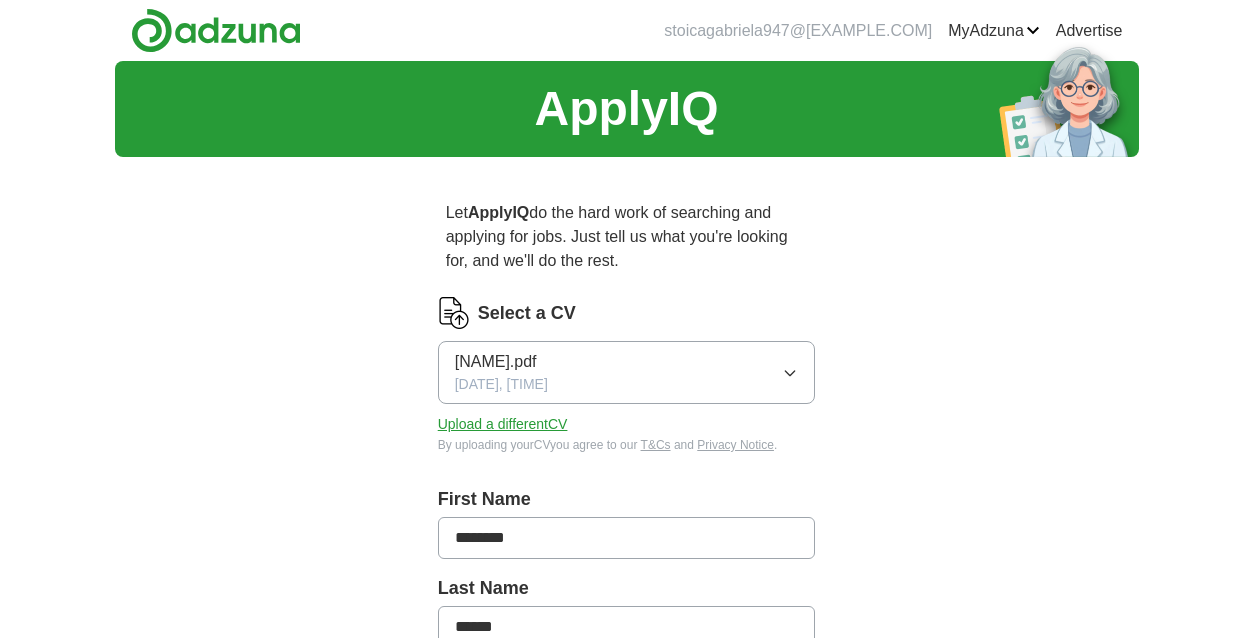 scroll, scrollTop: 0, scrollLeft: 0, axis: both 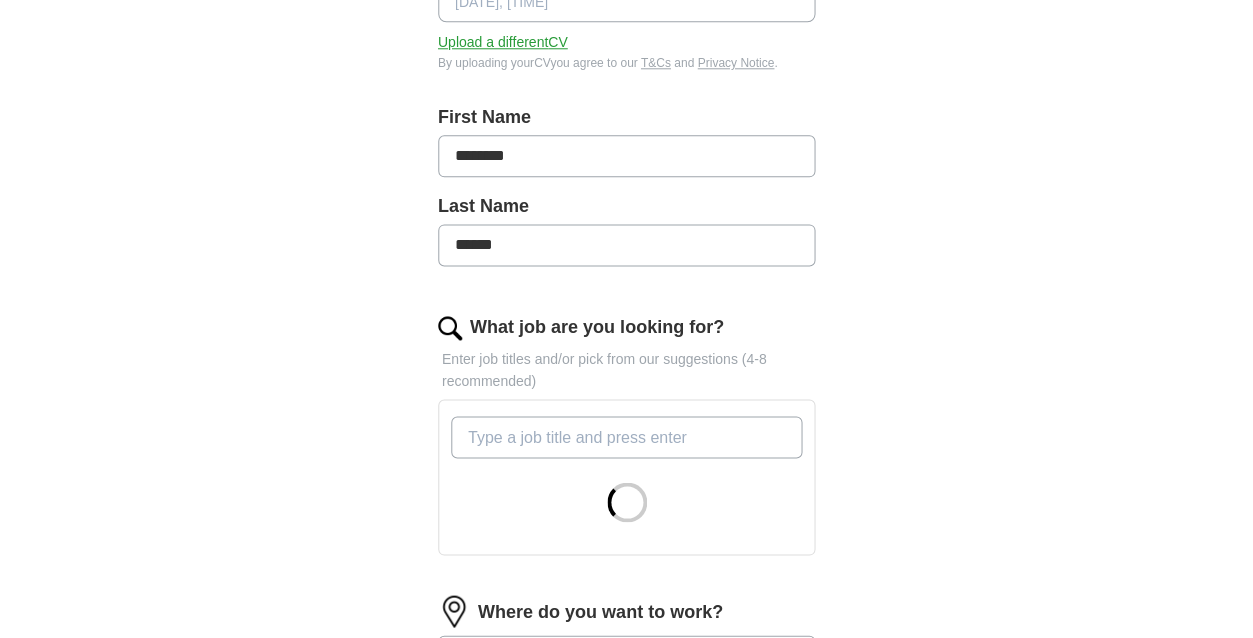 click on "What job are you looking for?" at bounding box center [627, 437] 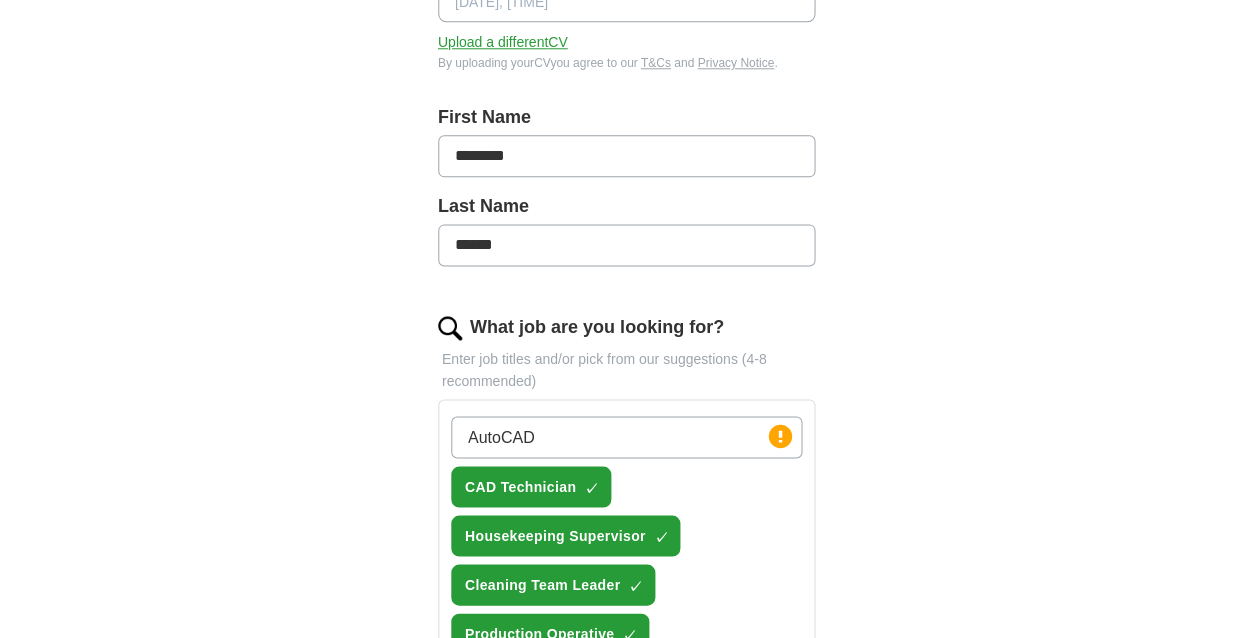 click on "ApplyIQ Let  ApplyIQ  do the hard work of searching and applying for jobs. Just tell us what you're looking for, and we'll do the rest. Select a CV [NAME].pdf [DATE], [TIME] Upload a different  CV By uploading your  CV  you agree to our   T&Cs   and   Privacy Notice . First Name ******** Last Name ****** What job are you looking for? Enter job titles and/or pick from our suggestions (4-8 recommended) AutoCAD Press return to add title CAD Technician ✓ × Housekeeping Supervisor ✓ × Cleaning Team Leader ✓ × Production Operative ✓ × General Assistant + Elderly Care Assistant + Select all Where do you want to work? [CITY] × 25 mile radius What's your minimum salary? At least  £ 20k   per year £ 20 k £ 100 k+ Update ApplyIQ settings Go to dashboard" at bounding box center (627, 531) 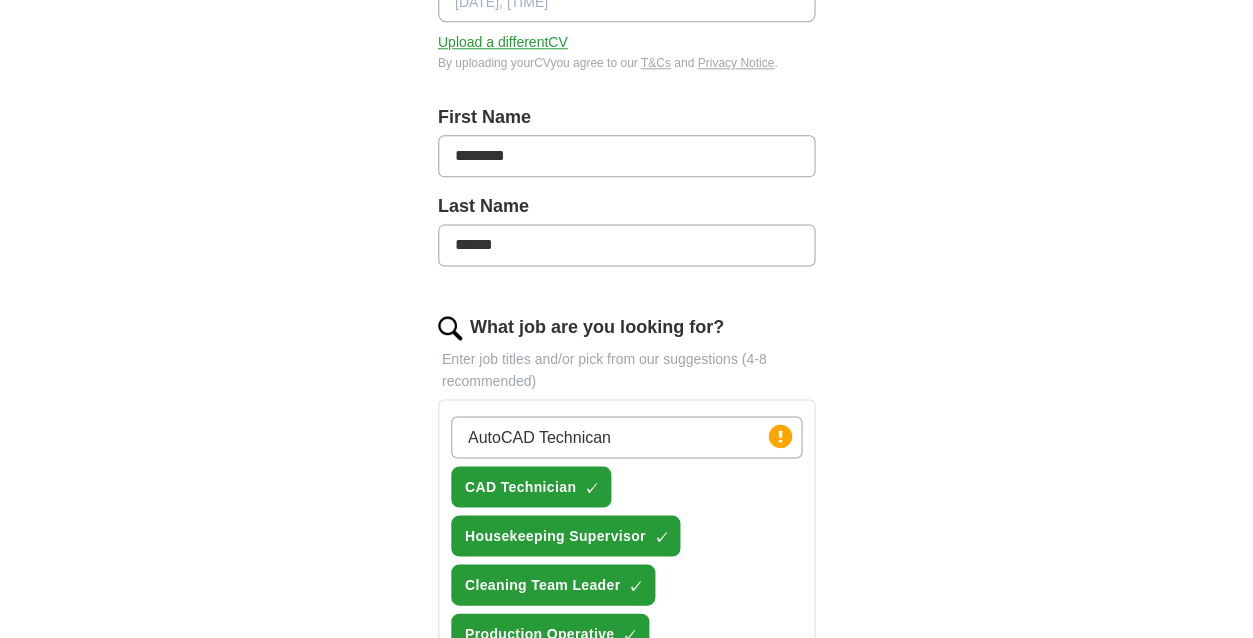 type on "AutoCAD Technican" 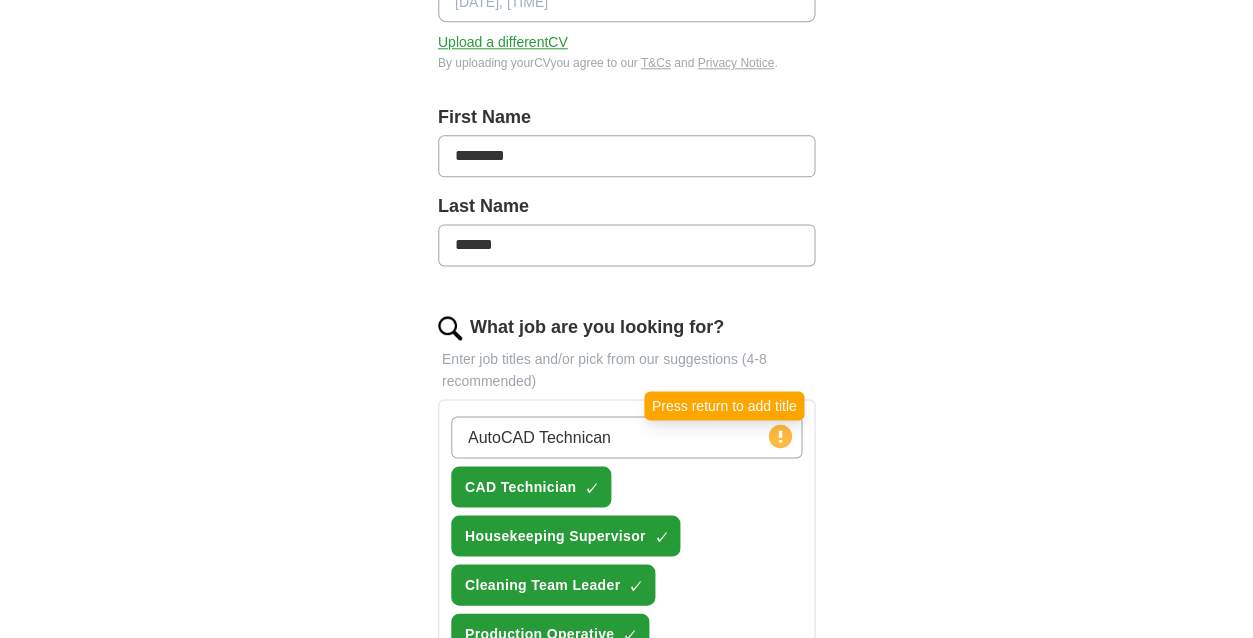 click 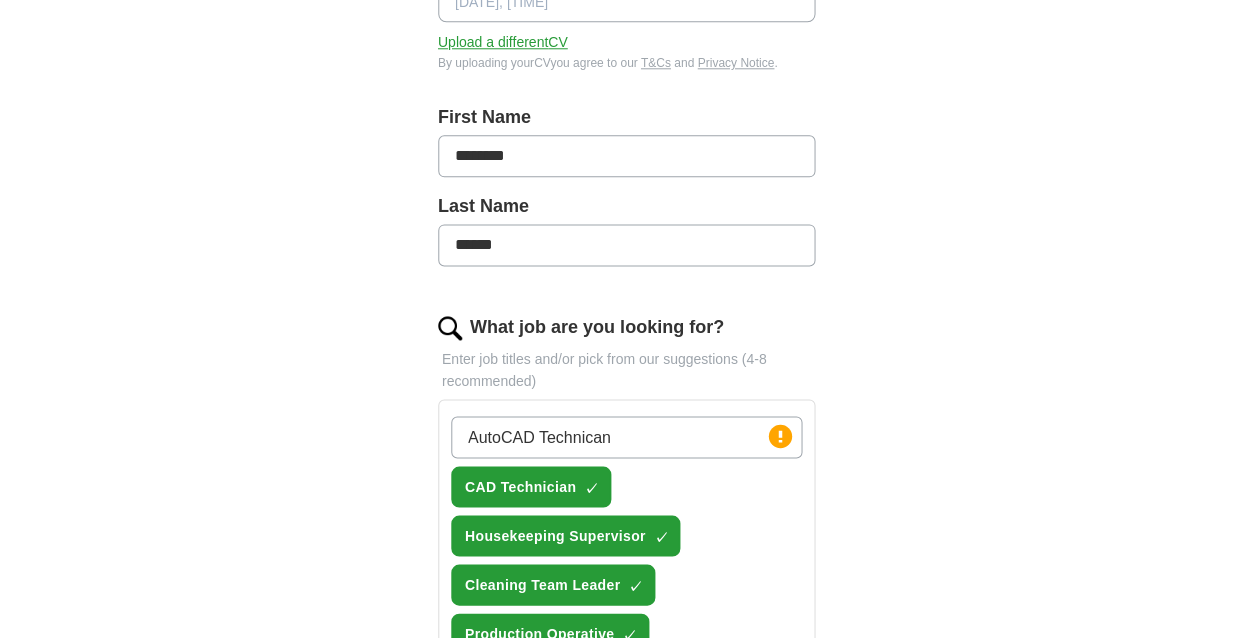 click on "ApplyIQ Let  ApplyIQ  do the hard work of searching and applying for jobs. Just tell us what you're looking for, and we'll do the rest. Select a CV [NAME].pdf [DATE], [TIME] Upload a different  CV By uploading your  CV  you agree to our   T&Cs   and   Privacy Notice . First Name ******** Last Name ****** What job are you looking for? Enter job titles and/or pick from our suggestions (4-8 recommended) AutoCAD Technican Press return to add title CAD Technician ✓ × Housekeeping Supervisor ✓ × Cleaning Team Leader ✓ × Production Operative ✓ × General Assistant + Elderly Care Assistant + Select all Where do you want to work? [CITY] × 25 mile radius What's your minimum salary? At least  £ 20k   per year £ 20 k £ 100 k+ Update ApplyIQ settings Go to dashboard" at bounding box center (627, 531) 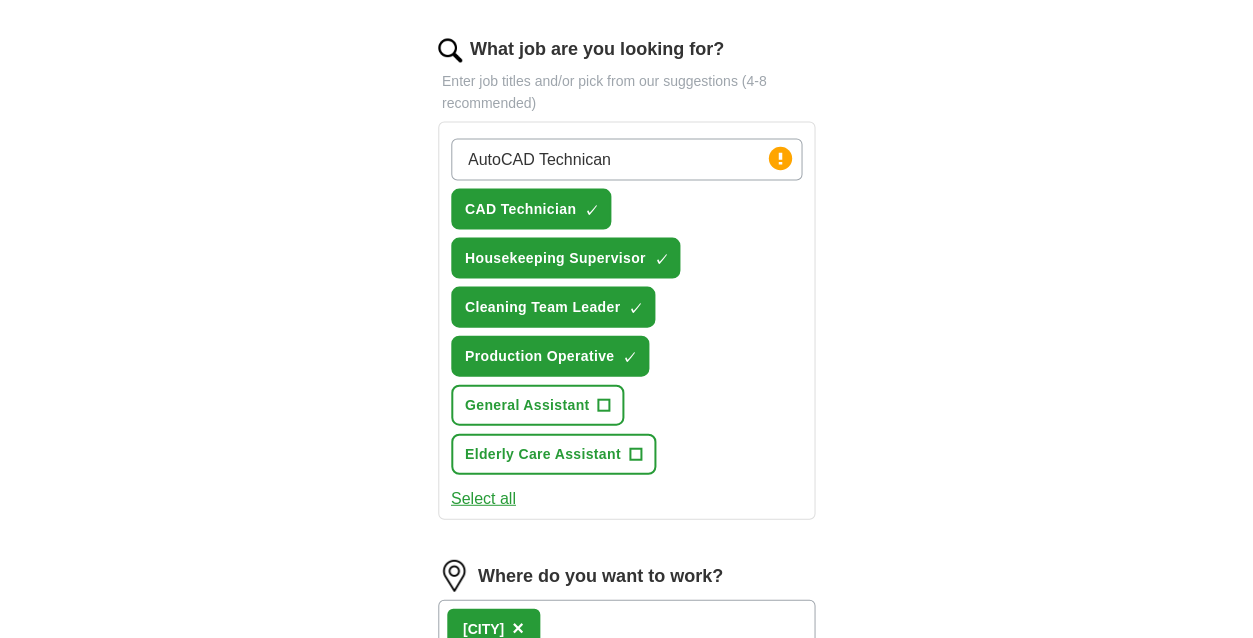 scroll, scrollTop: 695, scrollLeft: 0, axis: vertical 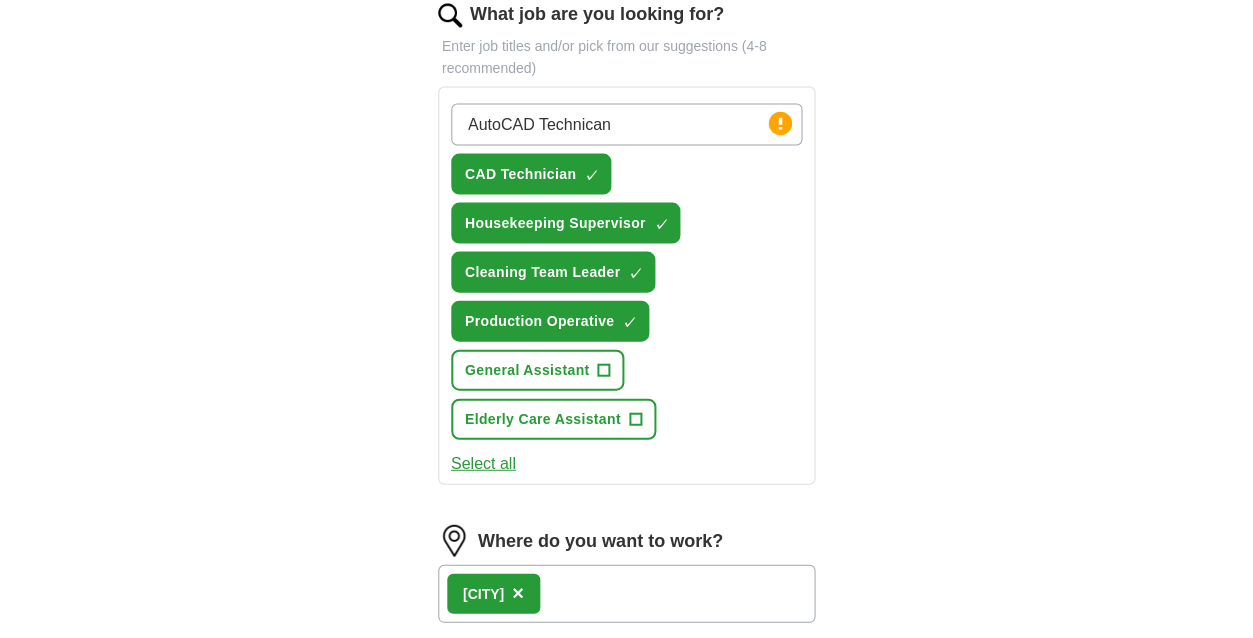 click on "ApplyIQ Let  ApplyIQ  do the hard work of searching and applying for jobs. Just tell us what you're looking for, and we'll do the rest. Select a CV [NAME].pdf [DATE], [TIME] Upload a different  CV By uploading your  CV  you agree to our   T&Cs   and   Privacy Notice . First Name ******** Last Name ****** What job are you looking for? Enter job titles and/or pick from our suggestions (4-8 recommended) AutoCAD Technican Press return to add title CAD Technician ✓ × Housekeeping Supervisor ✓ × Cleaning Team Leader ✓ × Production Operative ✓ × General Assistant + Elderly Care Assistant + Select all Where do you want to work? [CITY] × 25 mile radius What's your minimum salary? At least  £ 20k   per year £ 20 k £ 100 k+ Update ApplyIQ settings Go to dashboard" at bounding box center [627, 218] 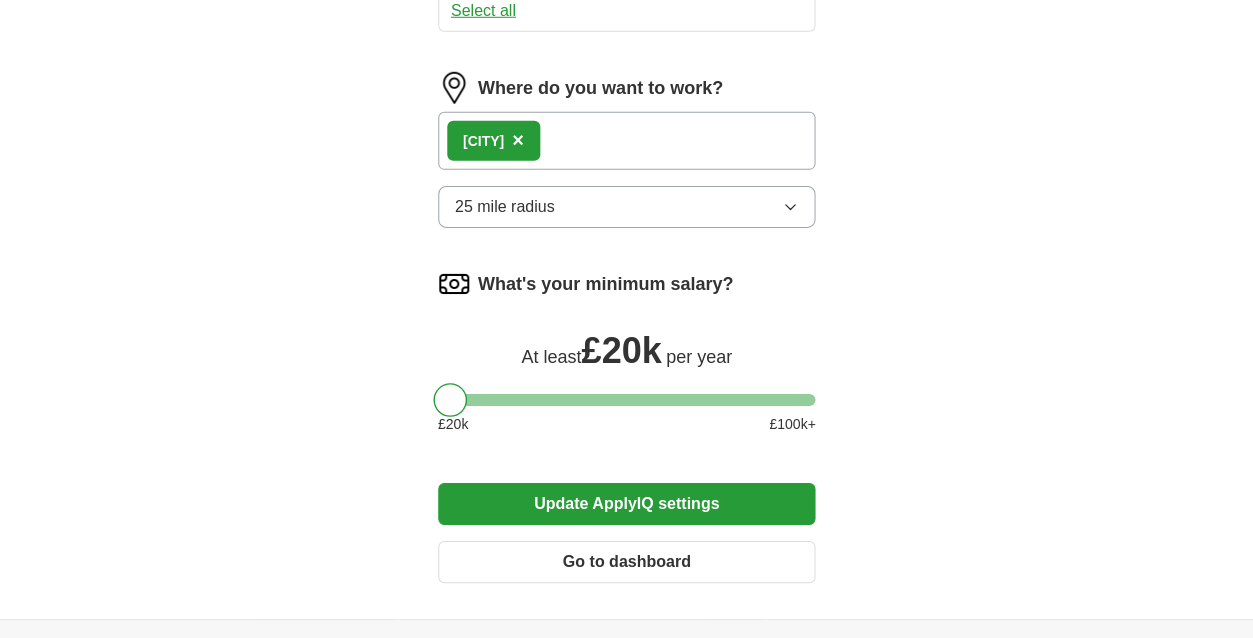 scroll, scrollTop: 1252, scrollLeft: 0, axis: vertical 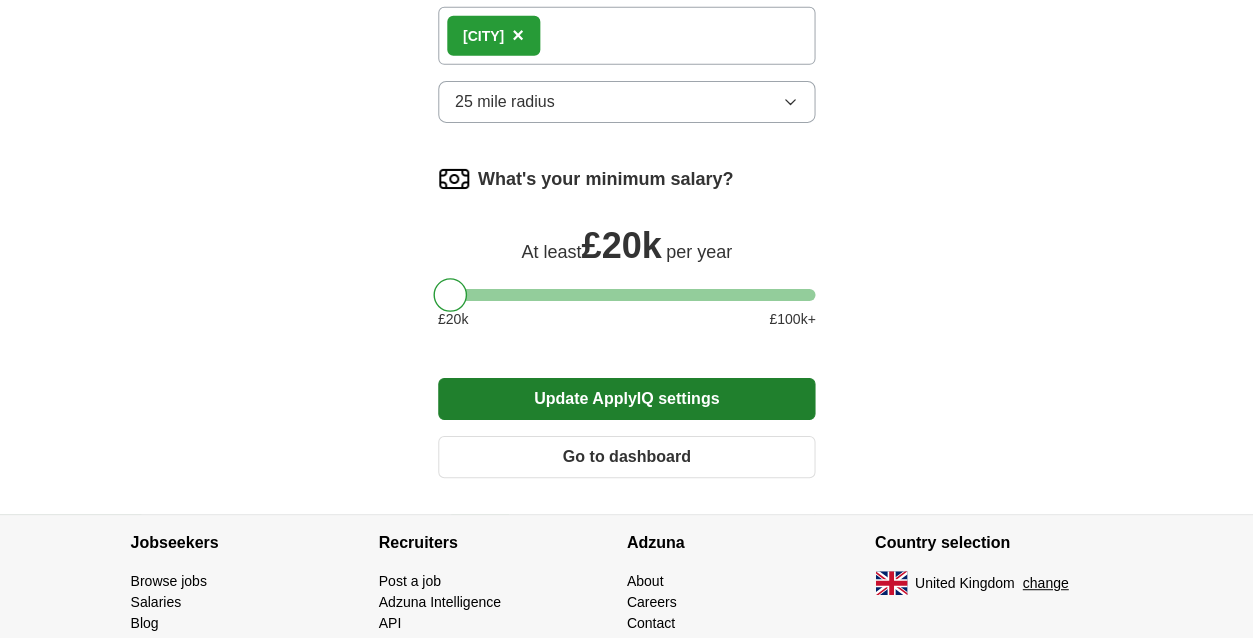 click on "Update ApplyIQ settings" at bounding box center (627, 399) 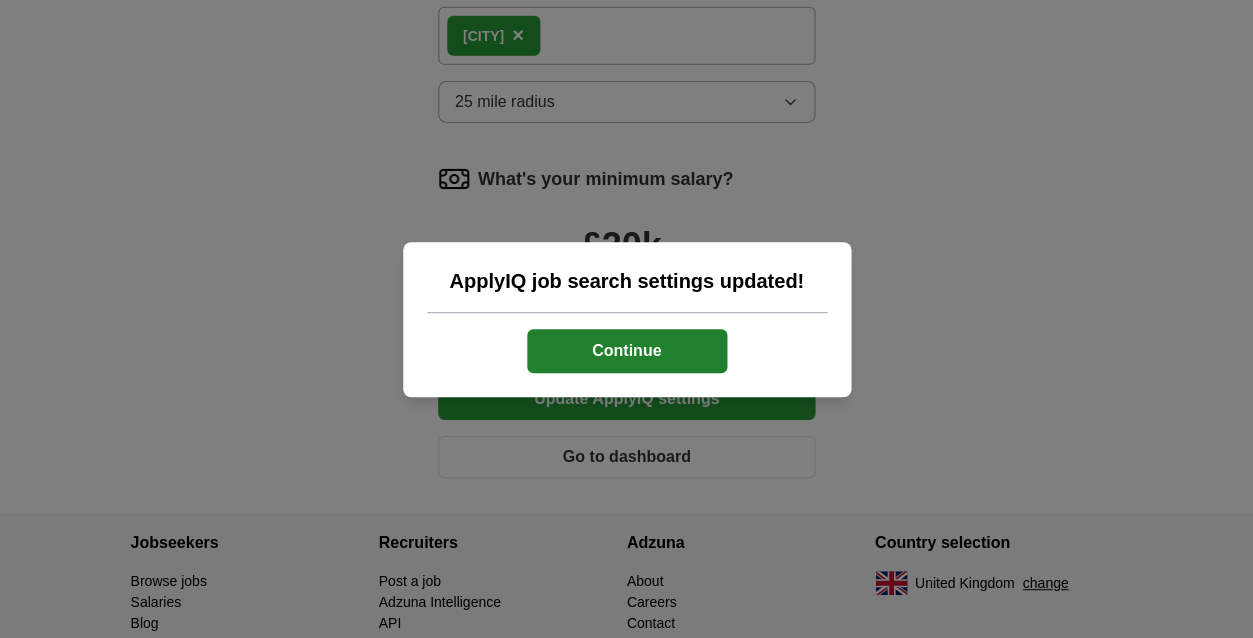 click on "Continue" at bounding box center [627, 351] 